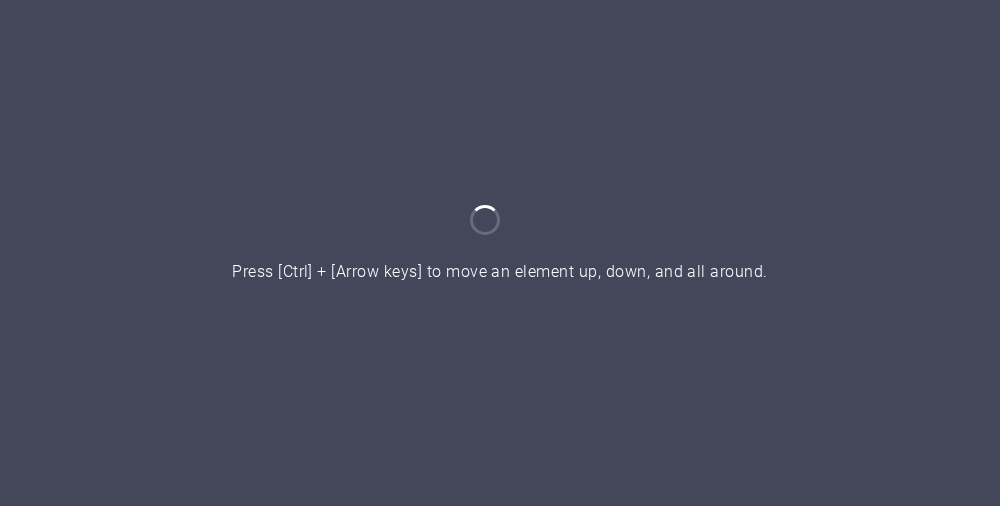 scroll, scrollTop: 0, scrollLeft: 0, axis: both 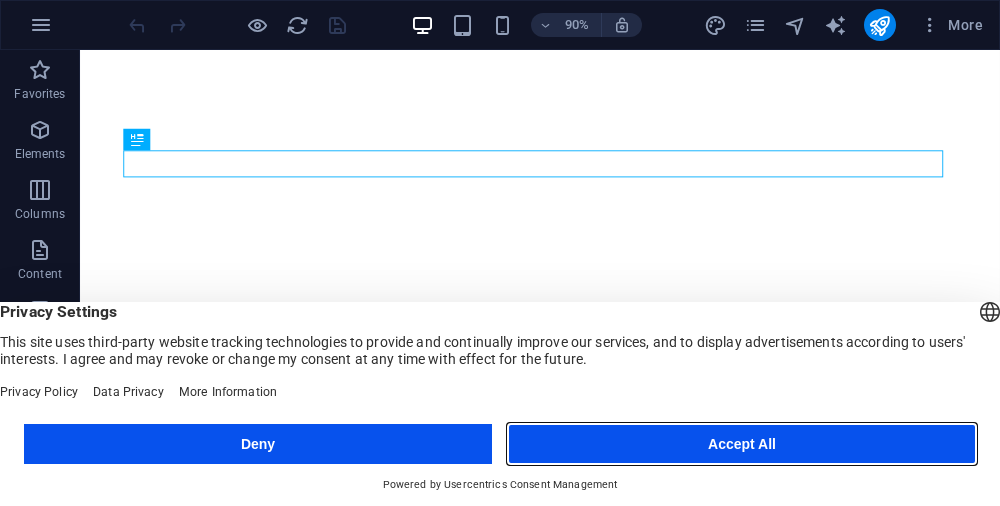 click on "Accept All" at bounding box center [742, 444] 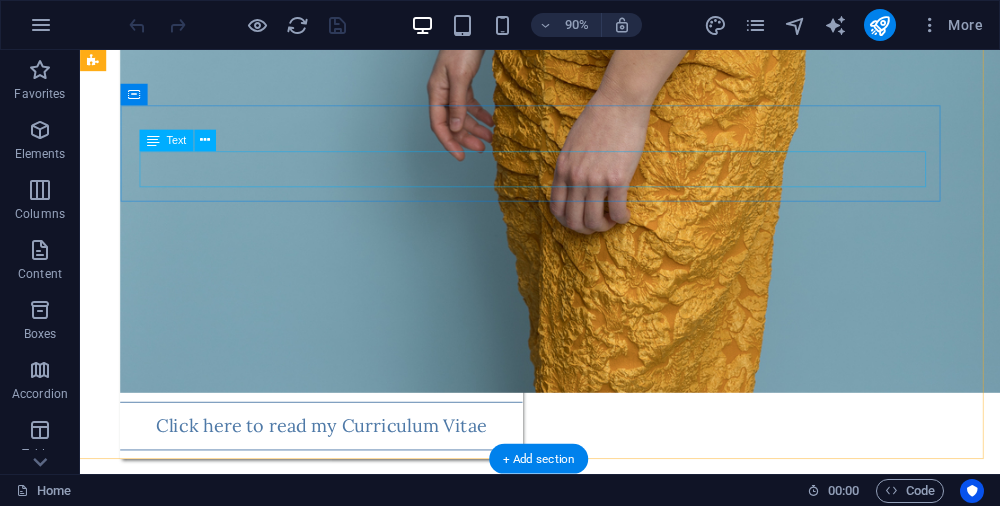 scroll, scrollTop: 3035, scrollLeft: 3, axis: both 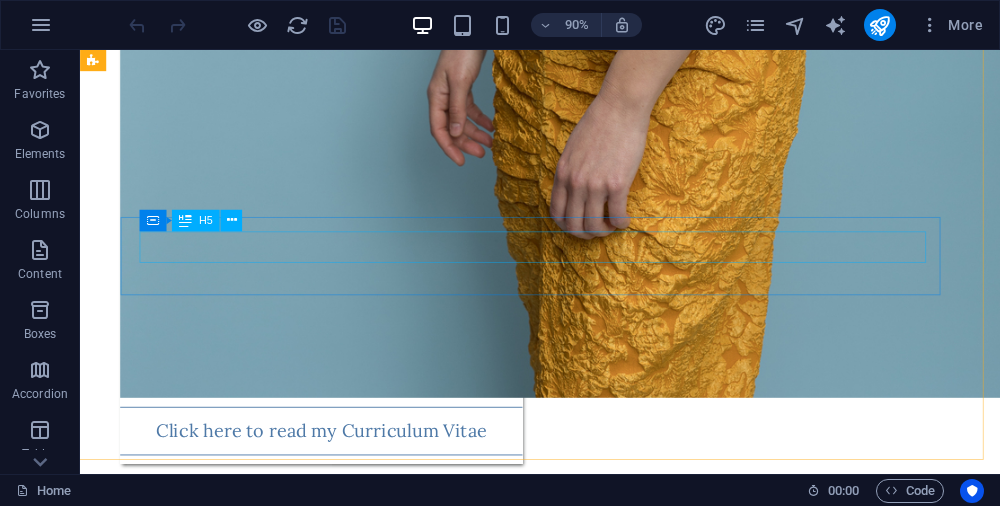 click at bounding box center (232, 220) 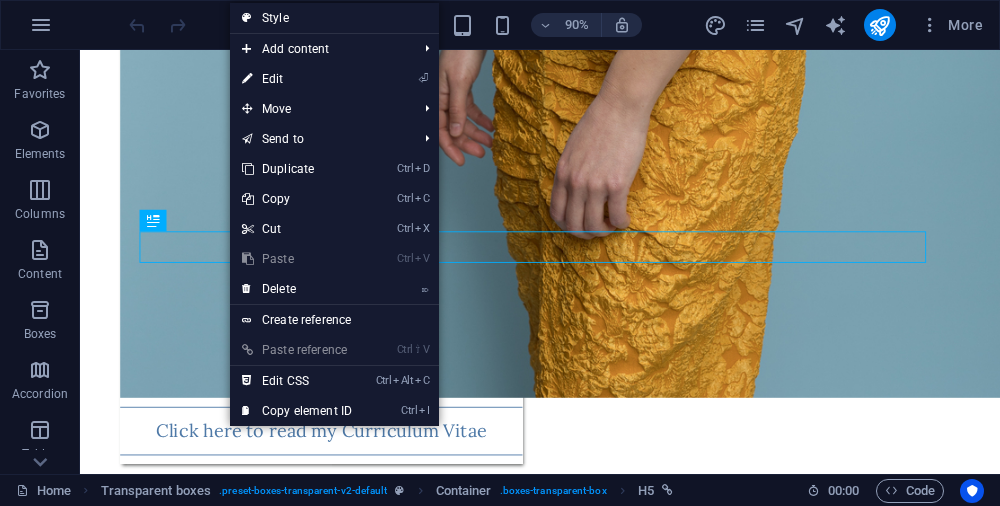 click on "⏎  Edit" at bounding box center (297, 79) 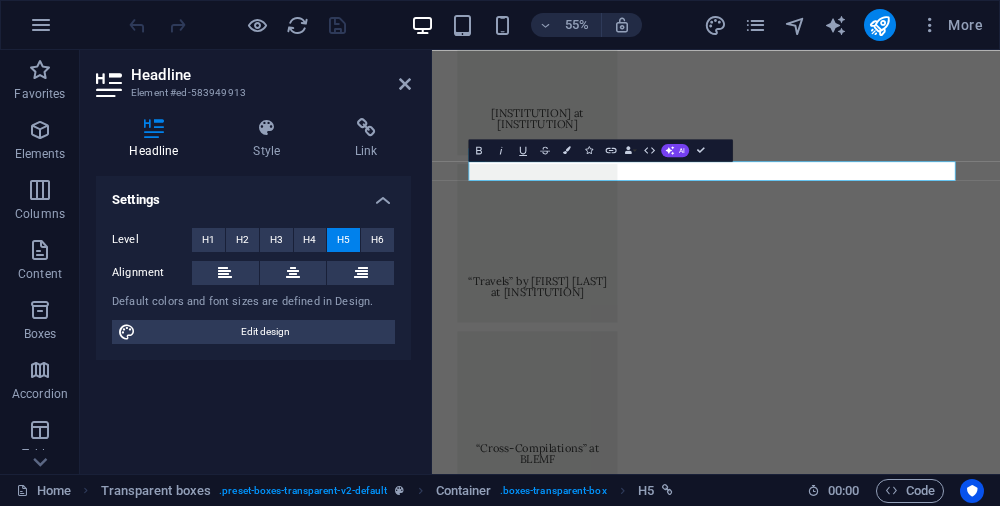 scroll, scrollTop: 3042, scrollLeft: 3, axis: both 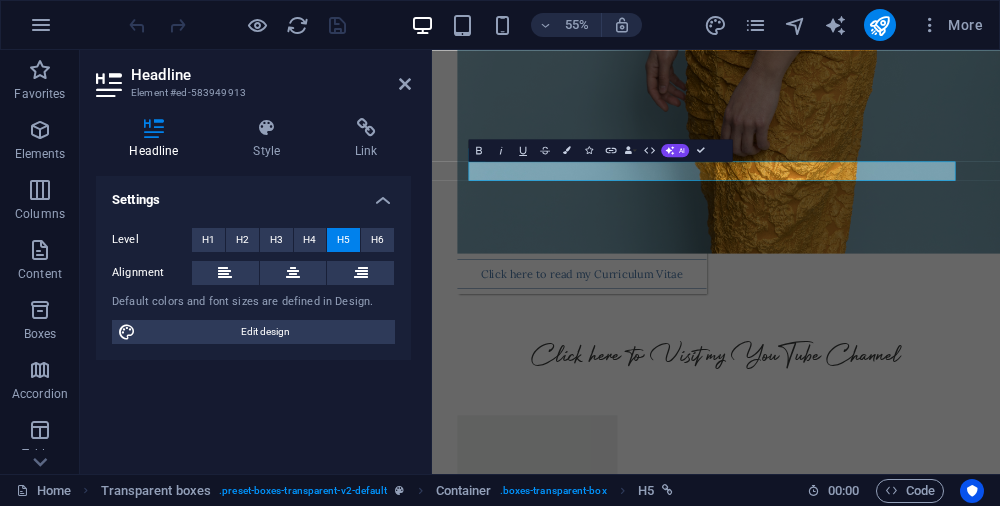 click at bounding box center [366, 128] 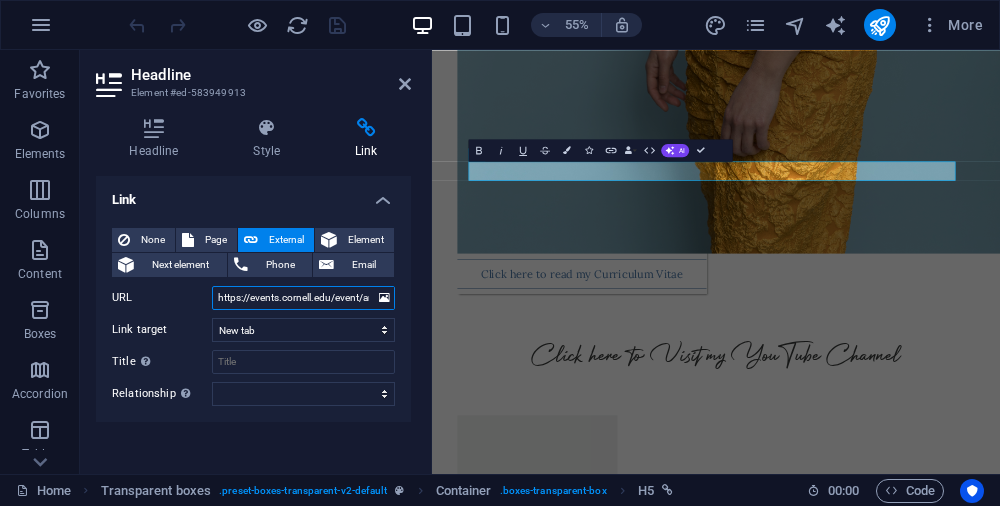 scroll, scrollTop: 0, scrollLeft: 168, axis: horizontal 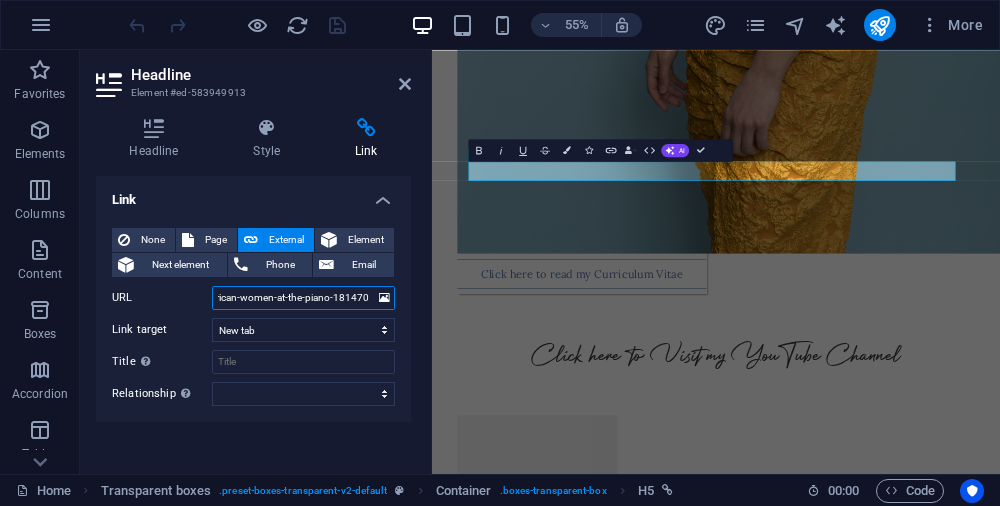 drag, startPoint x: 215, startPoint y: 299, endPoint x: 369, endPoint y: 292, distance: 154.15901 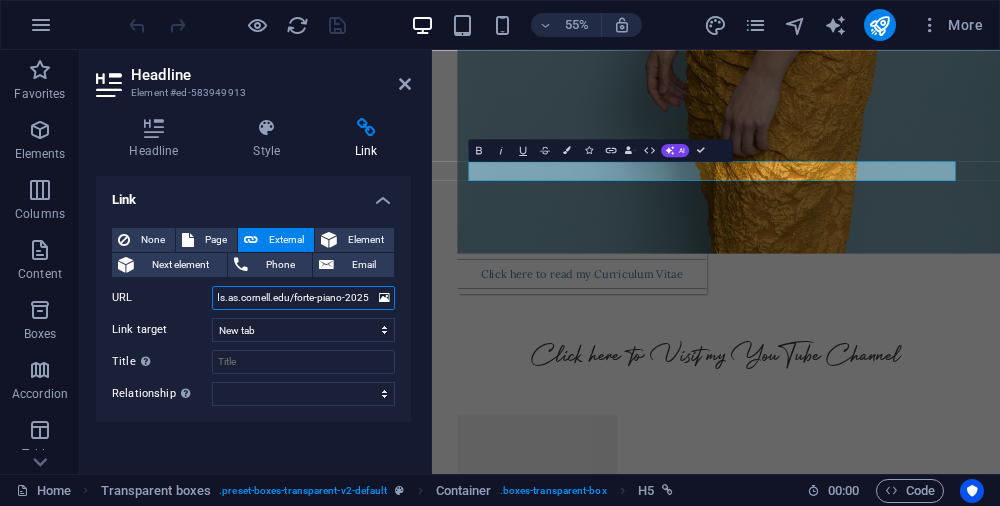 scroll, scrollTop: 0, scrollLeft: 115, axis: horizontal 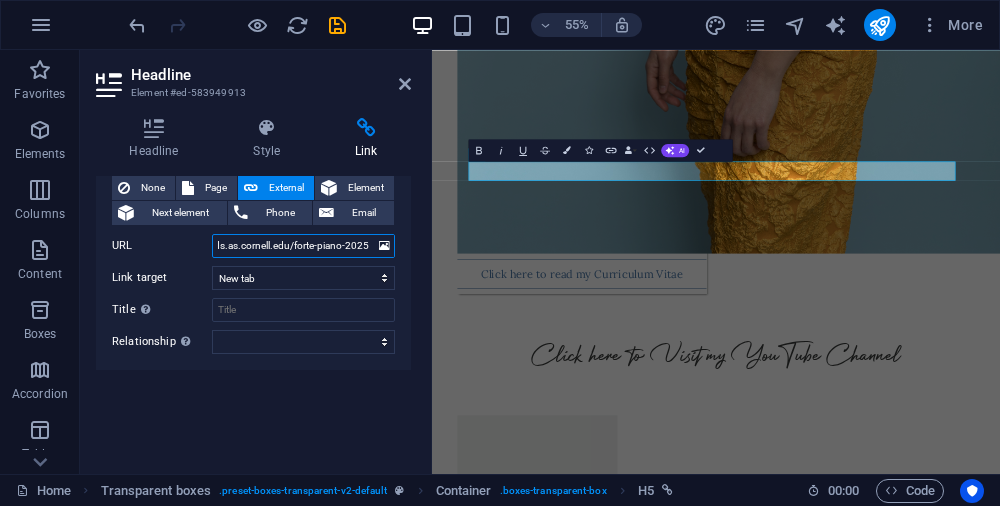 type on "https://historicalkeyboards.as.cornell.edu/forte-piano-2025" 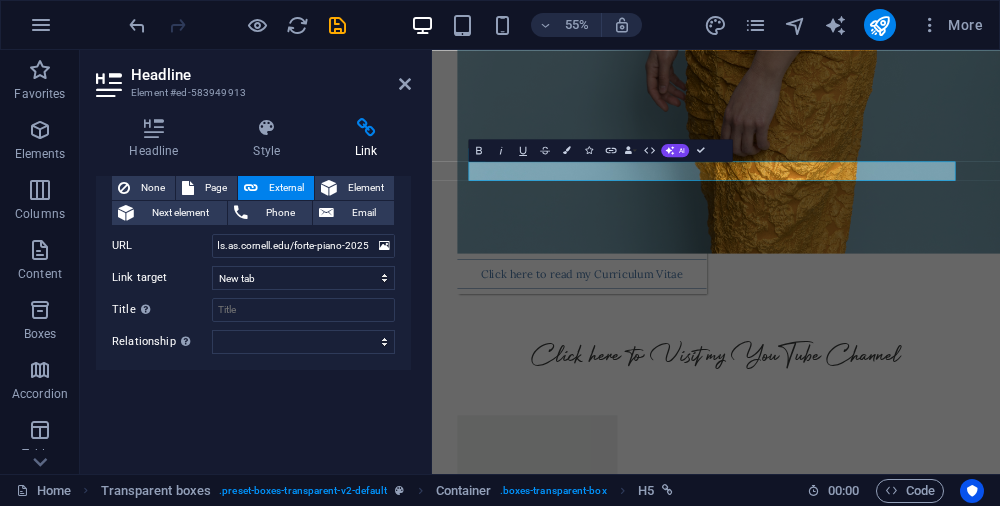 scroll, scrollTop: 0, scrollLeft: 0, axis: both 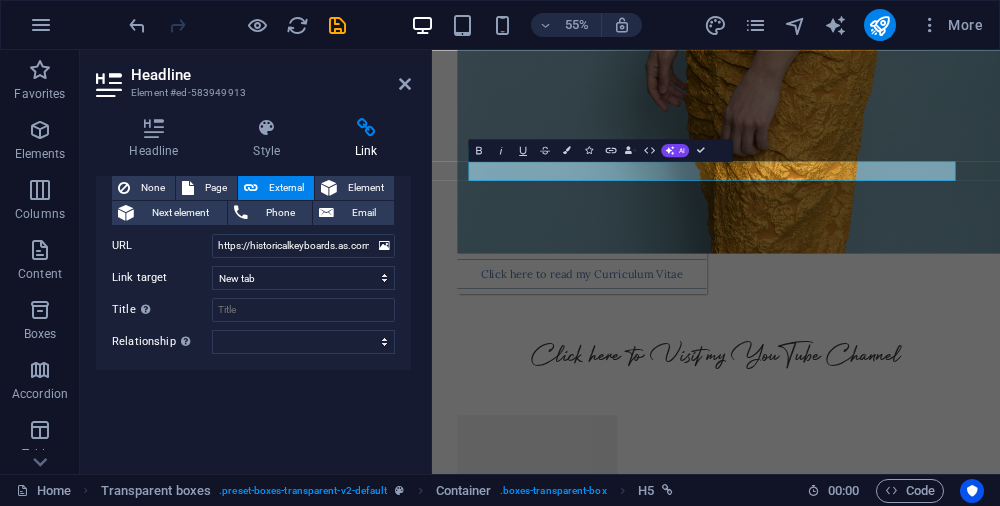 click at bounding box center [405, 84] 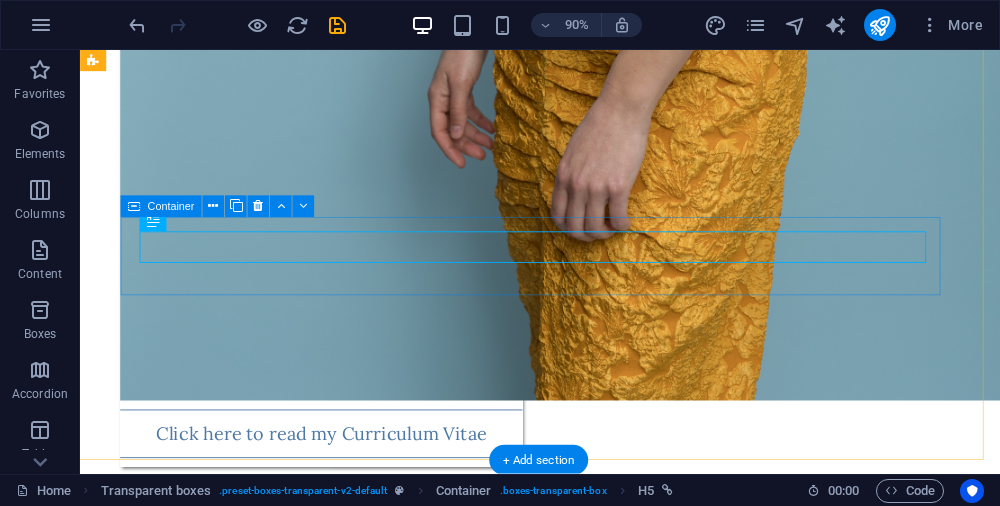 click on "[BRAND] [YEAR] Festival, [INSTITUTION], [STATE] [MONTH] [DAY]-[DAY], [YEAR]" at bounding box center [588, 2956] 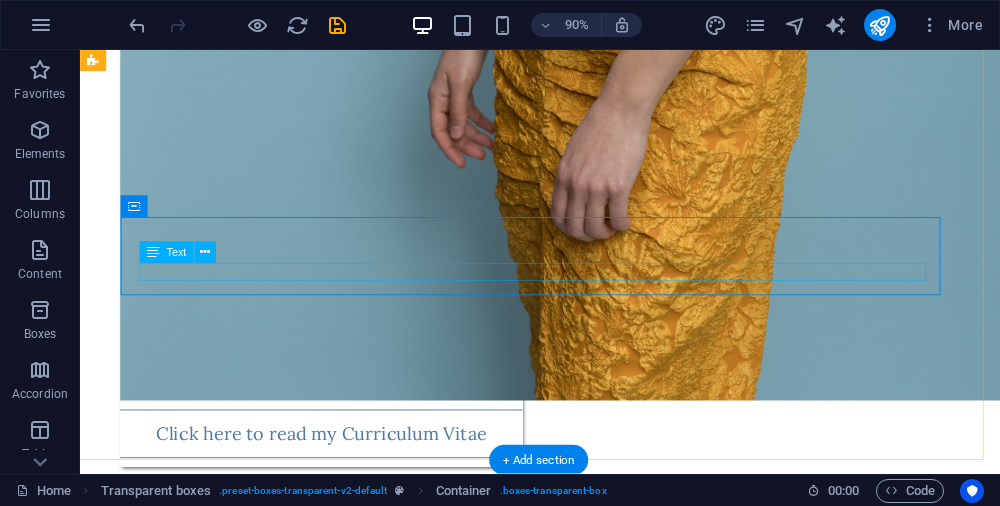 click on "[MONTH] [DAY]-[DAY], [YEAR]" at bounding box center (590, 2974) 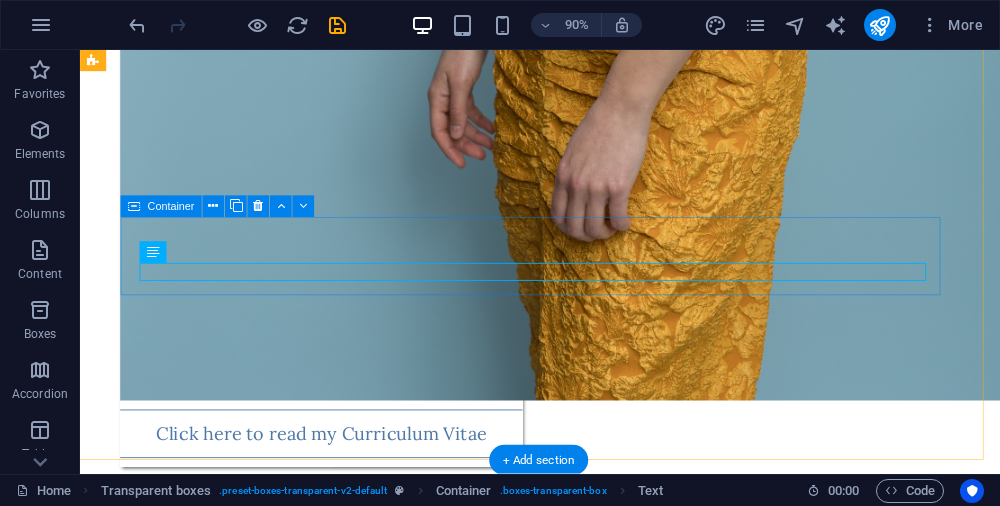 click on "[BRAND] [YEAR] Festival, [INSTITUTION], [STATE] [MONTH] [DAY]-[DAY], [YEAR]" at bounding box center (588, 2956) 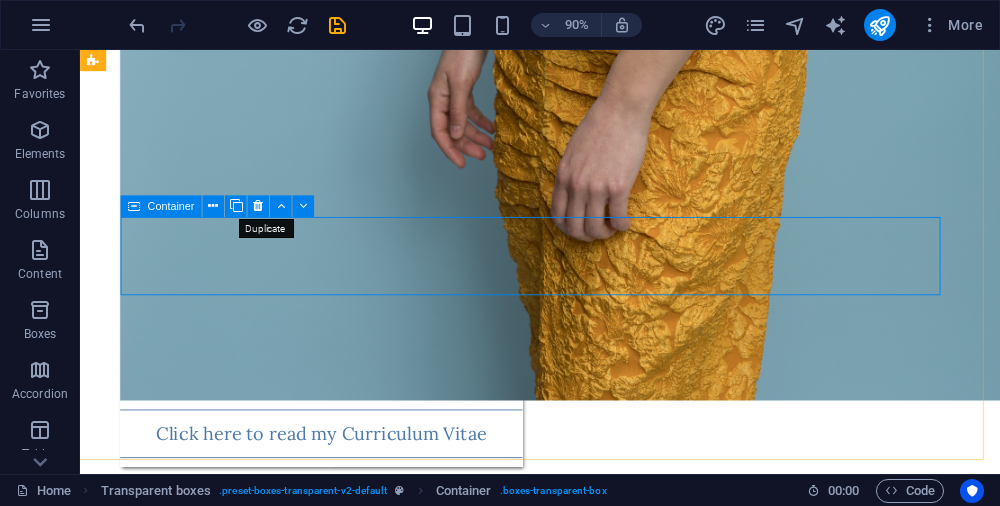 click at bounding box center [235, 206] 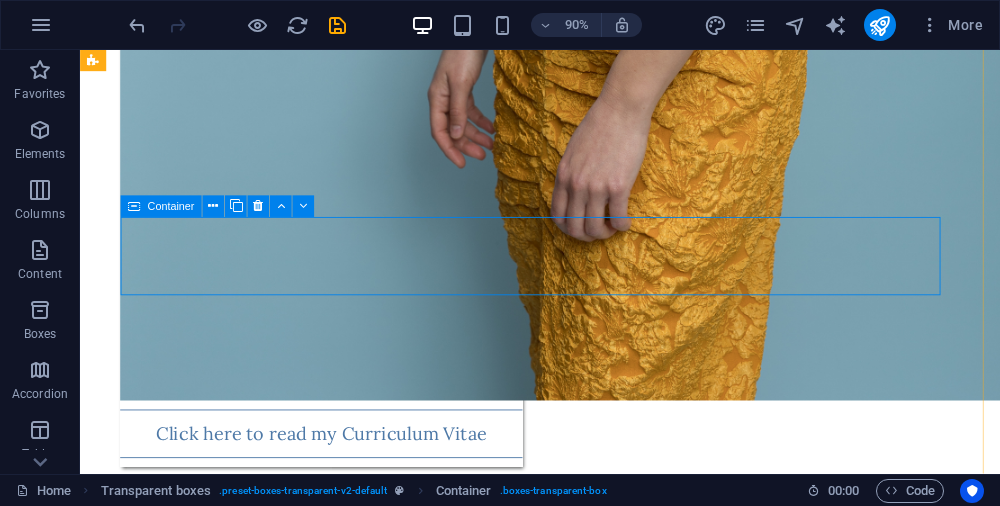 click at bounding box center (235, 206) 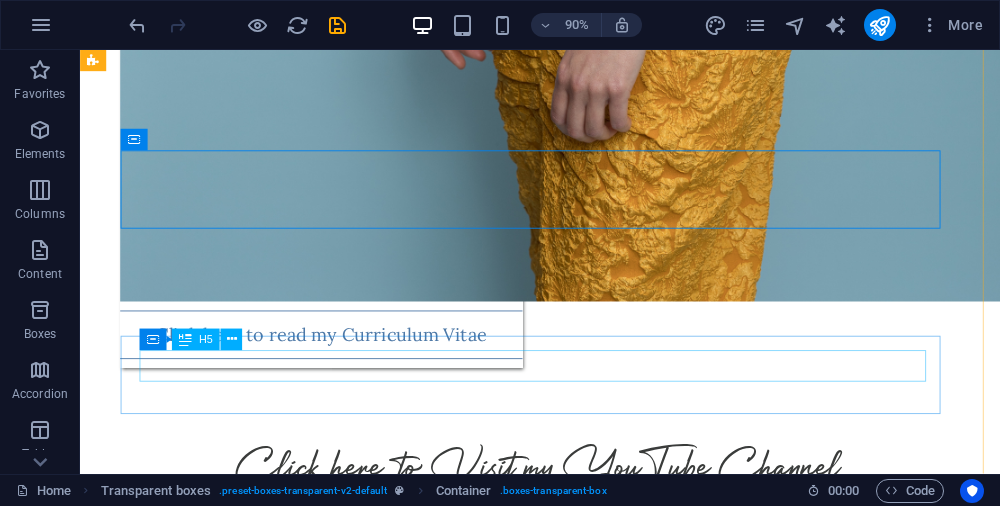 scroll, scrollTop: 3151, scrollLeft: 3, axis: both 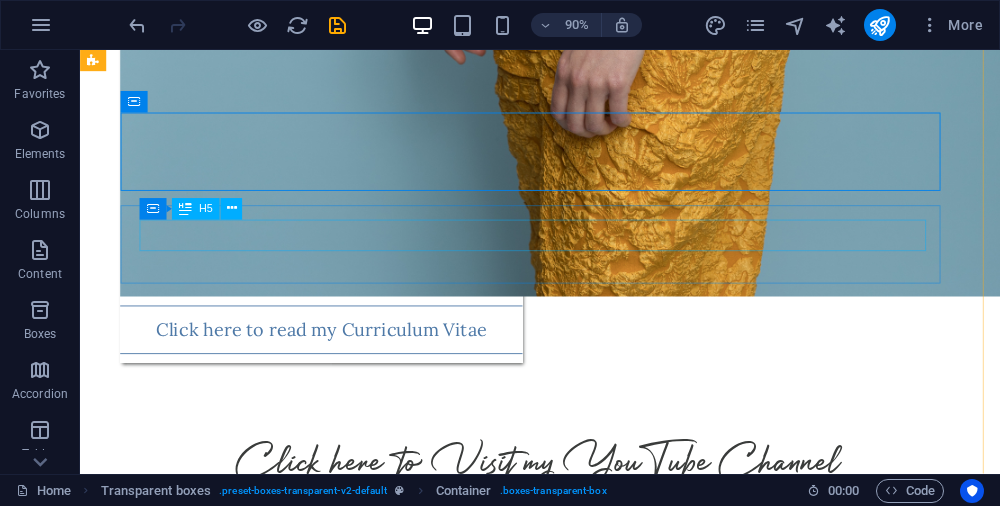 click on "[BRAND] [YEAR] Festival, [INSTITUTION], [STATE]" at bounding box center (590, 2925) 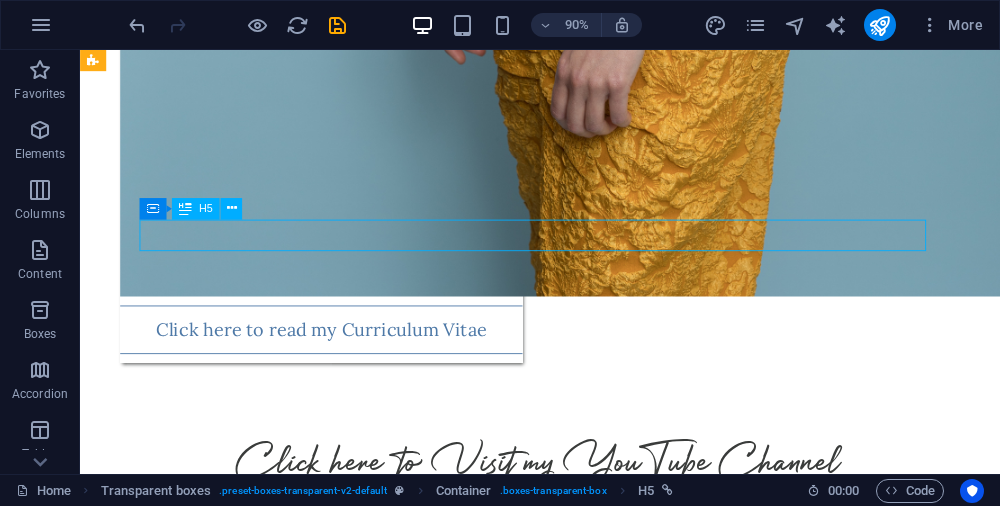 click on "[BRAND] [YEAR] Festival, [INSTITUTION], [STATE]" at bounding box center (590, 2925) 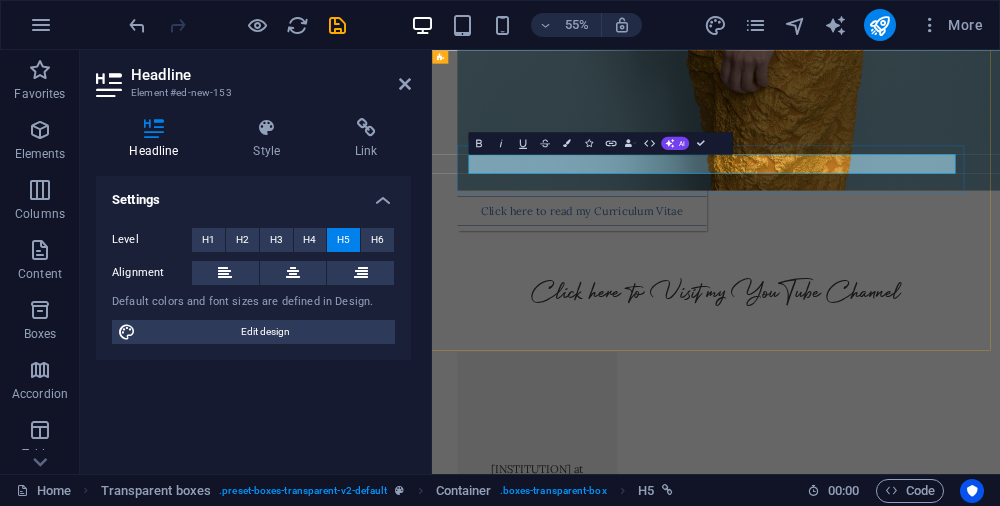 click on "[BRAND] [YEAR] Festival, [INSTITUTION], [STATE]" at bounding box center (948, 2907) 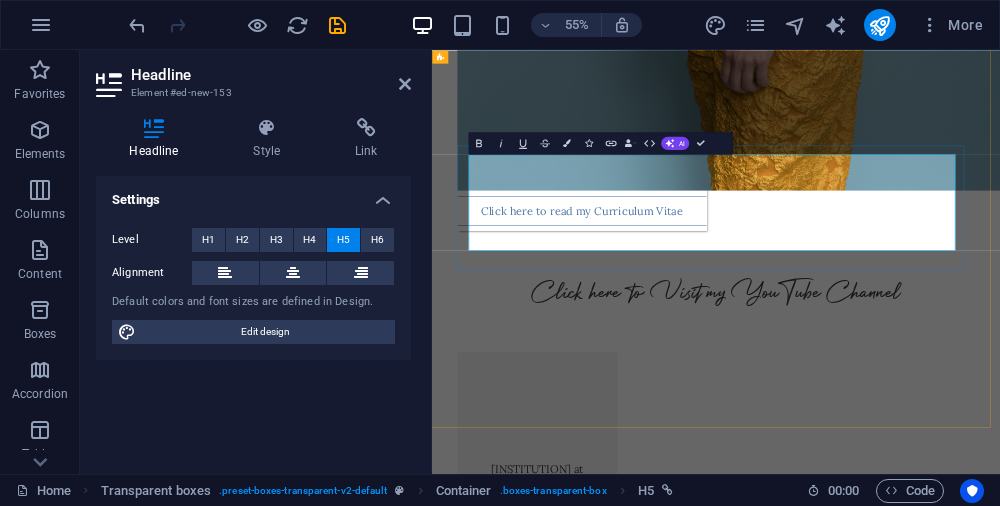 drag, startPoint x: 504, startPoint y: 296, endPoint x: 1355, endPoint y: 389, distance: 856.0666 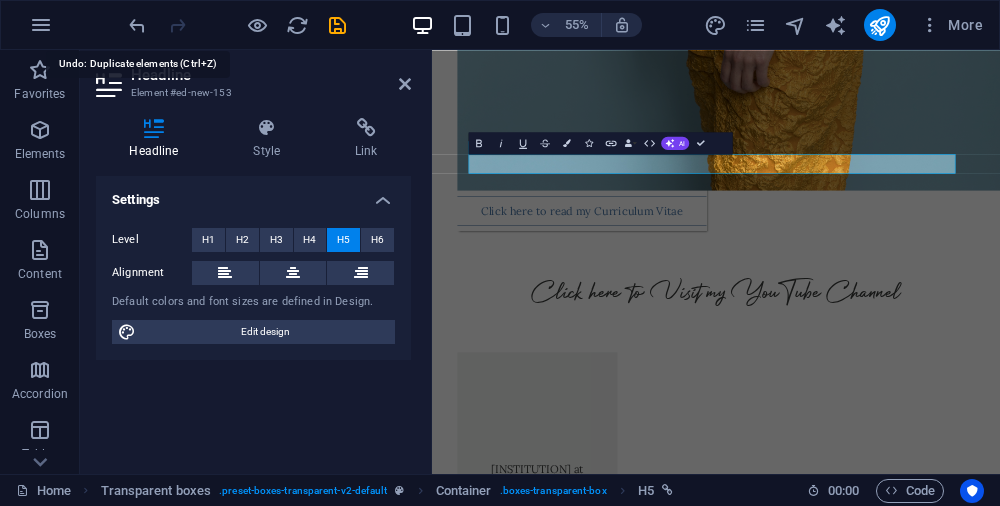 click at bounding box center (137, 25) 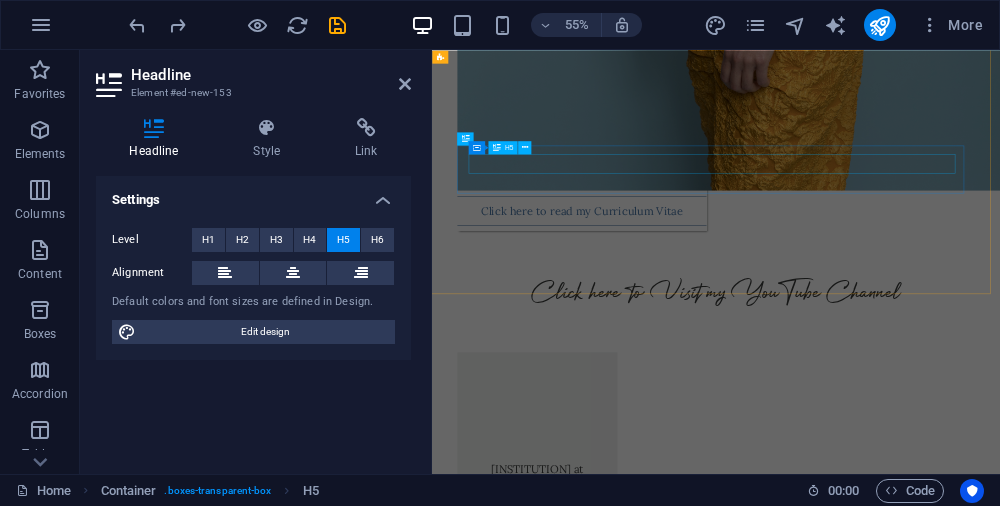 click on "[BRAND] [YEAR] Festival, [INSTITUTION], [STATE]" at bounding box center (948, 2907) 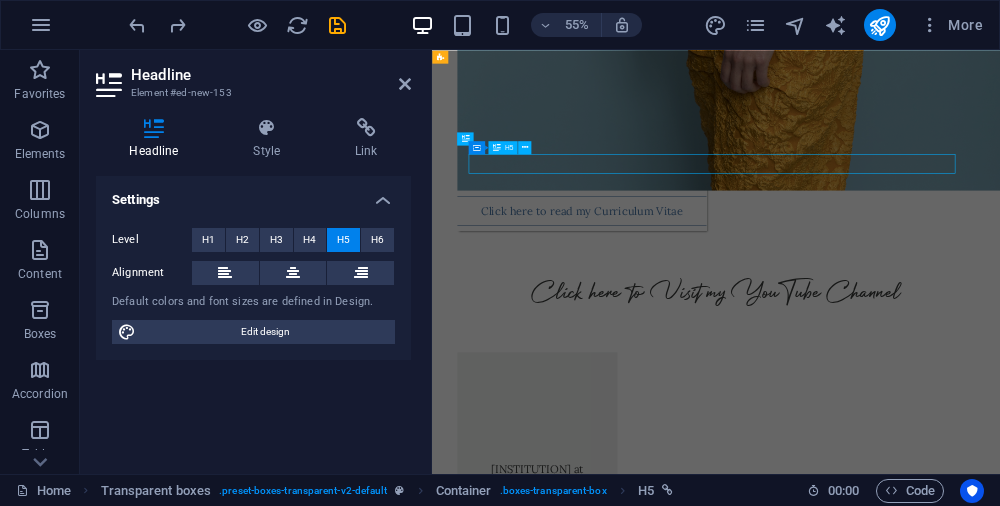 click on "[BRAND] [YEAR] Festival, [INSTITUTION], [STATE]" at bounding box center [948, 2907] 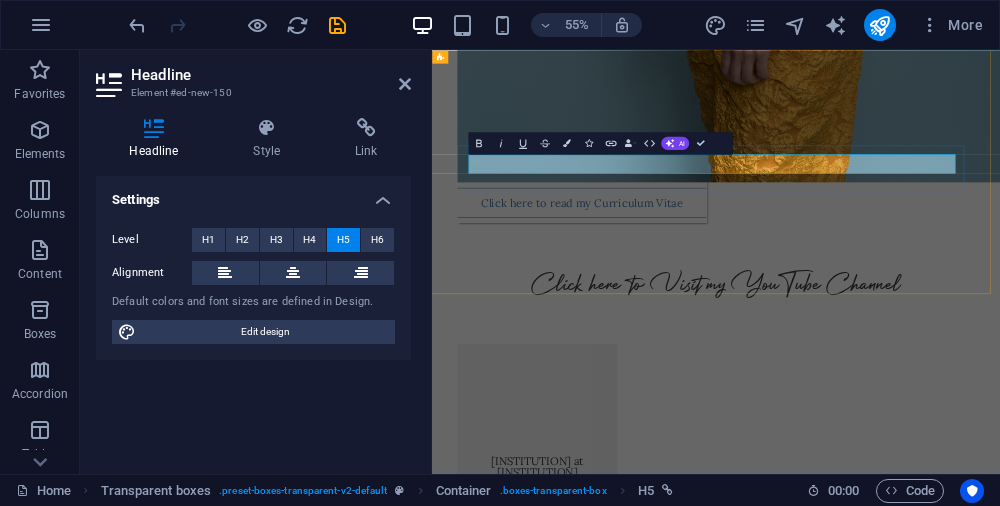 click on "[BRAND] [YEAR] Festival, [INSTITUTION], [STATE]" at bounding box center (948, 2892) 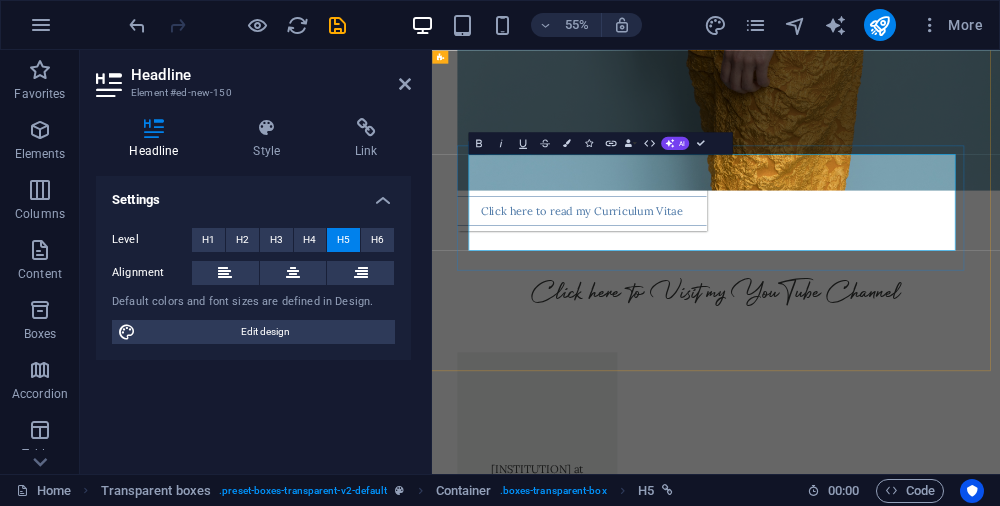 click on "[BRAND] | [BRAND] on [MONTH] [DAY] at [TIME] · [LOCATION], [LOCATION] Center [PERSON], [PERSON], and [PERSON] lead this playful, thought-provoking event exploring Mozart’s connection to improvisation and theatrical tradition through the lens of Commedia dell’Arte." at bounding box center (948, 2959) 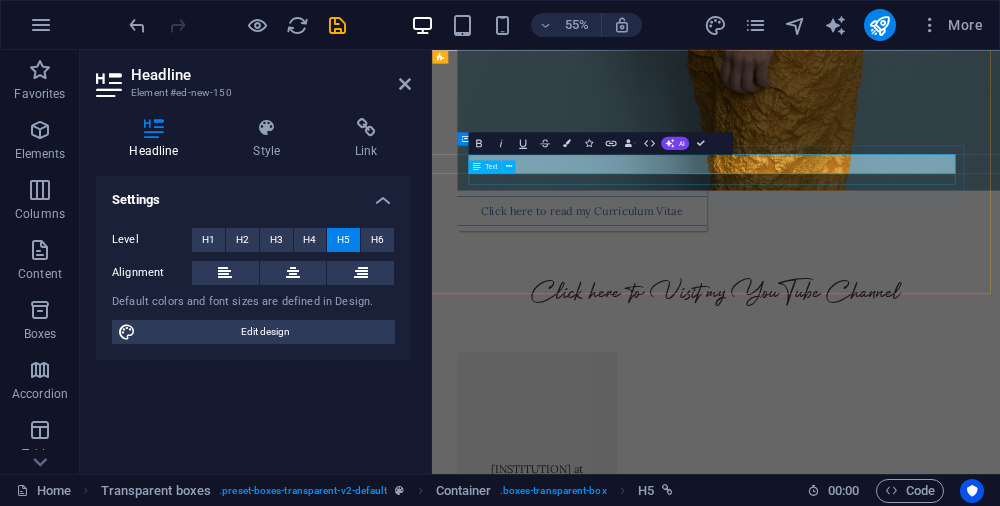 click on "[MONTH] [DAY]-[DAY], [YEAR]" at bounding box center (948, 2935) 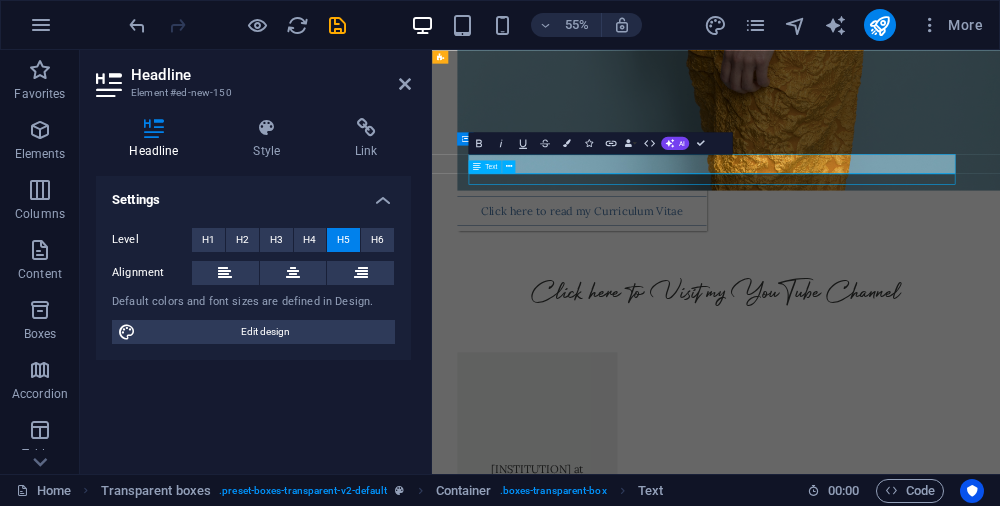 click on "[MONTH] [DAY]-[DAY], [YEAR]" at bounding box center (948, 2935) 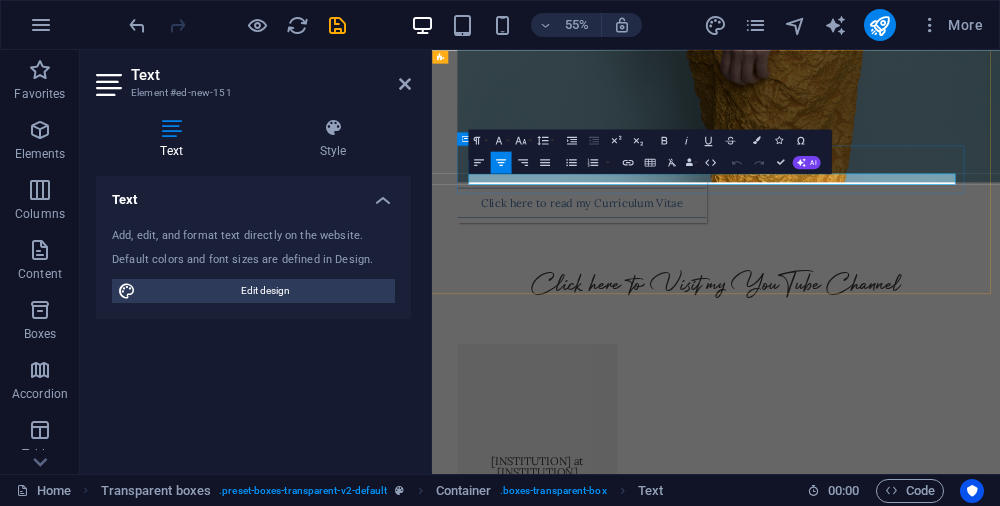 drag, startPoint x: 1044, startPoint y: 284, endPoint x: 848, endPoint y: 293, distance: 196.20653 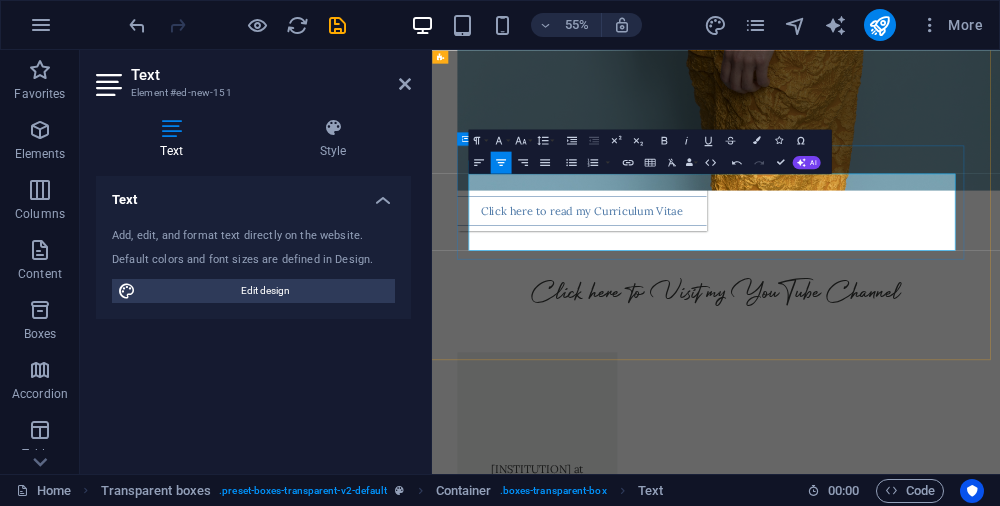 drag, startPoint x: 591, startPoint y: 303, endPoint x: 520, endPoint y: 304, distance: 71.00704 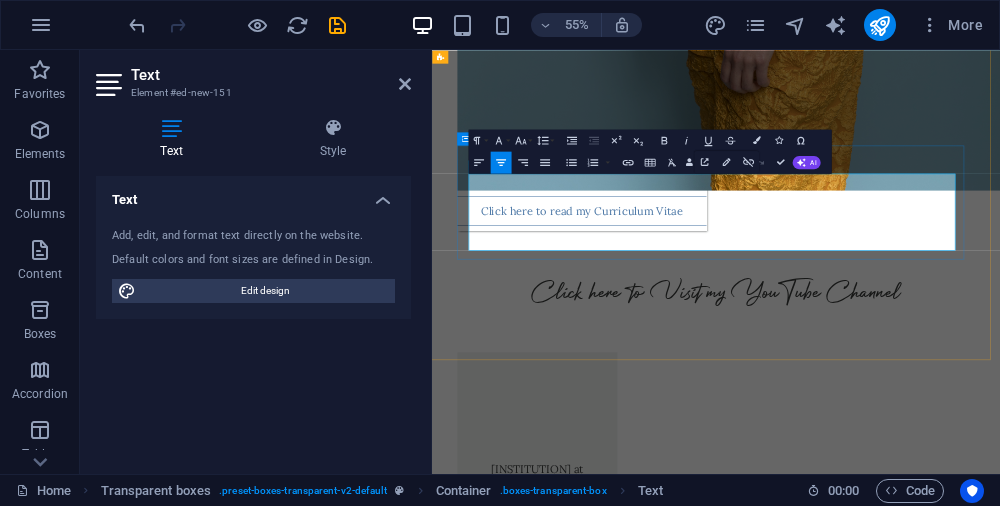 type 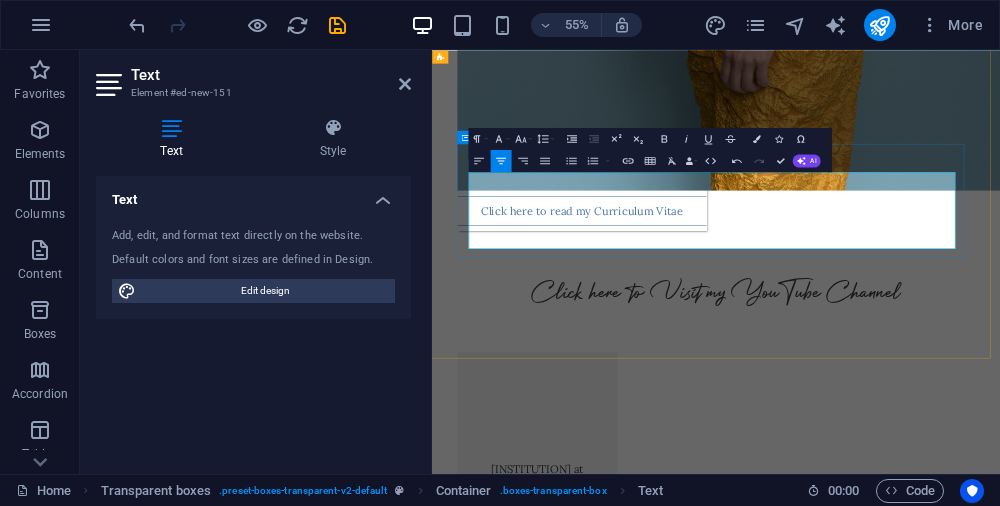 scroll, scrollTop: 3161, scrollLeft: 3, axis: both 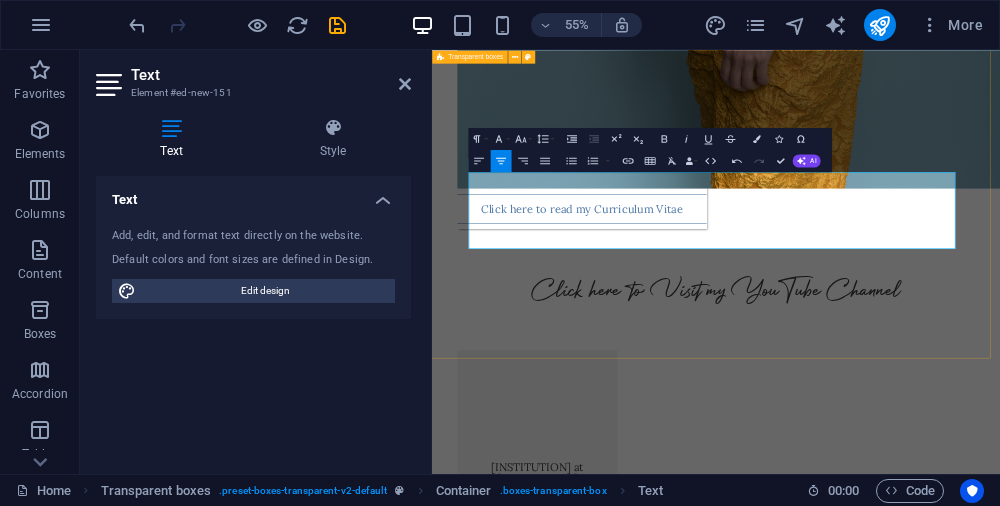 click on "Concert and Masterclass at [INSTITUTION], [STATE] "Carefully Cultivated Personae: Marianna Martines and Helene de Montgeroult"- [DAY]-[YEAR] [LOCATION], [MANHATTAN], [NYC] “The Great Fear: Musical Exiles of the French Revolution” with Ad Libitum- [DAY], [YEAR], [TIME] [INSTITUTION], [STATE] “Music for a Nation…by a Lady” - [DAY] [YEAR], [TIME] [INSTITUTION], [CITY], [STATE] "American Women at the Piano"- [DAY] [YEAR], [TIME] [INSTITUTION], [LOCATION] ([STATE]) “Classical Collaborations:” including Martines Concerto in G & Mozart Kv.376 with [FIRST] [LAST] - [DAY] [YEAR], [TIME] [BRAND] [YEAR] Festival, [INSTITUTION], [STATE] [BRAND] [MONTH] [DAY] at [TIME] · [LOCATION] - [FIRST] [LAST], [FIRST] [LAST], and [FIRST] [LAST] lead this playful, thought-provoking event exploring Mozart’s connection to improvisation and theatrical tradition through the lens of Commedia dell’Arte." at bounding box center [945, 2717] 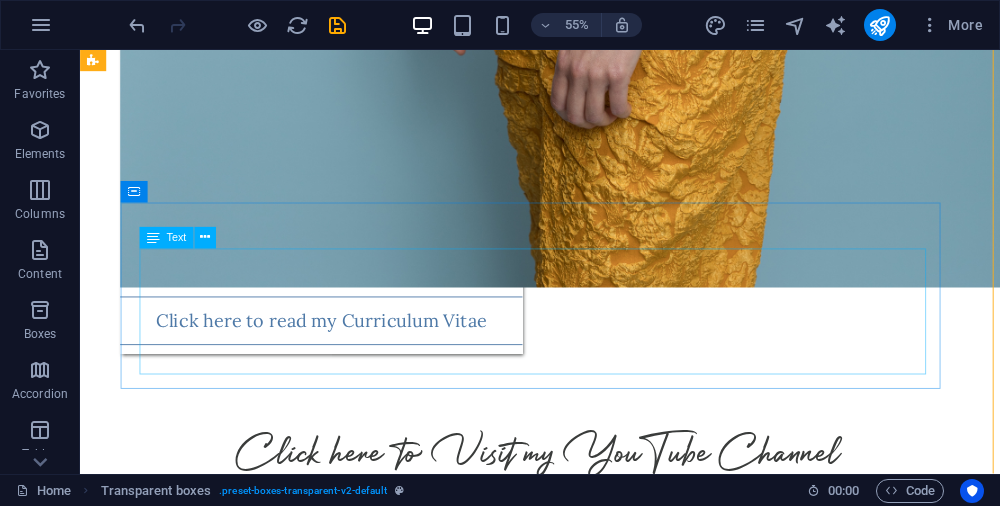 scroll, scrollTop: 3154, scrollLeft: 3, axis: both 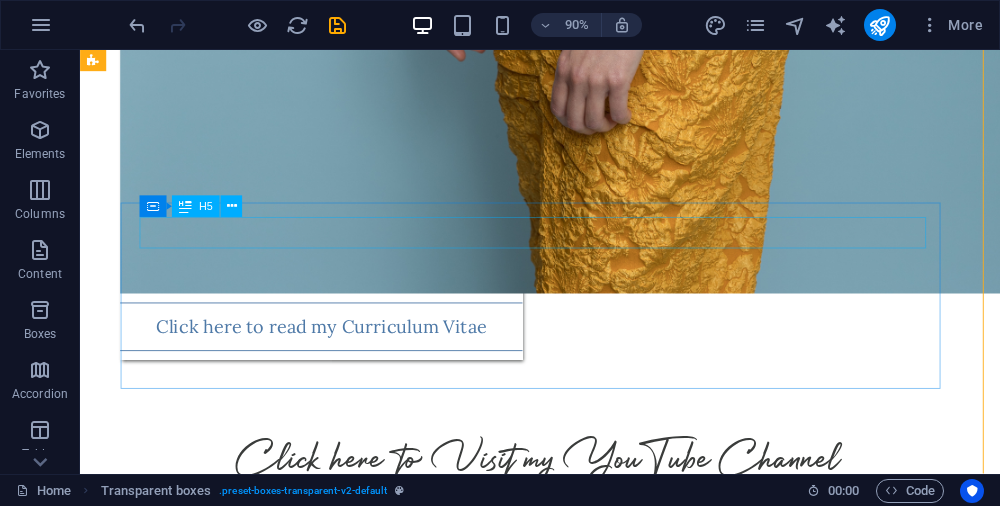 click on "Forte | Piano" at bounding box center (590, 2922) 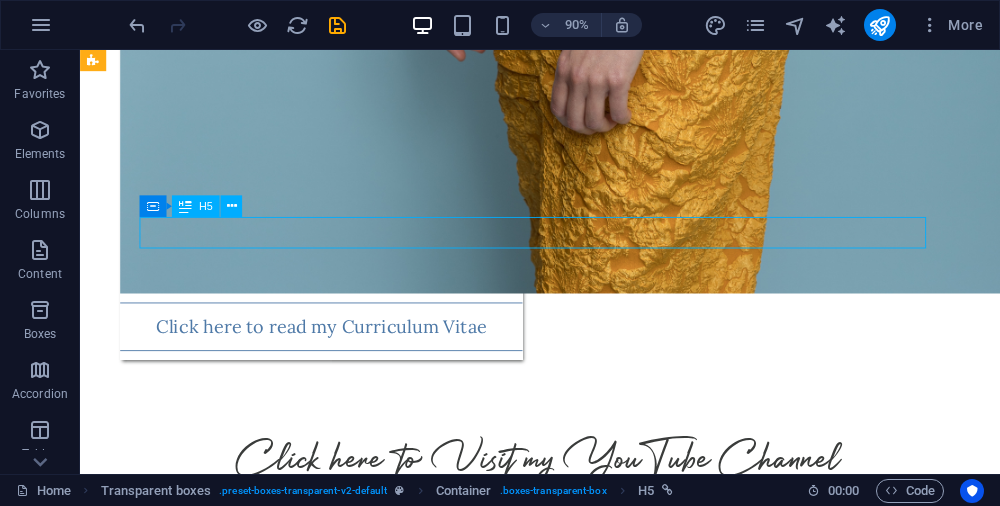 click on "Forte | Piano" at bounding box center (590, 2922) 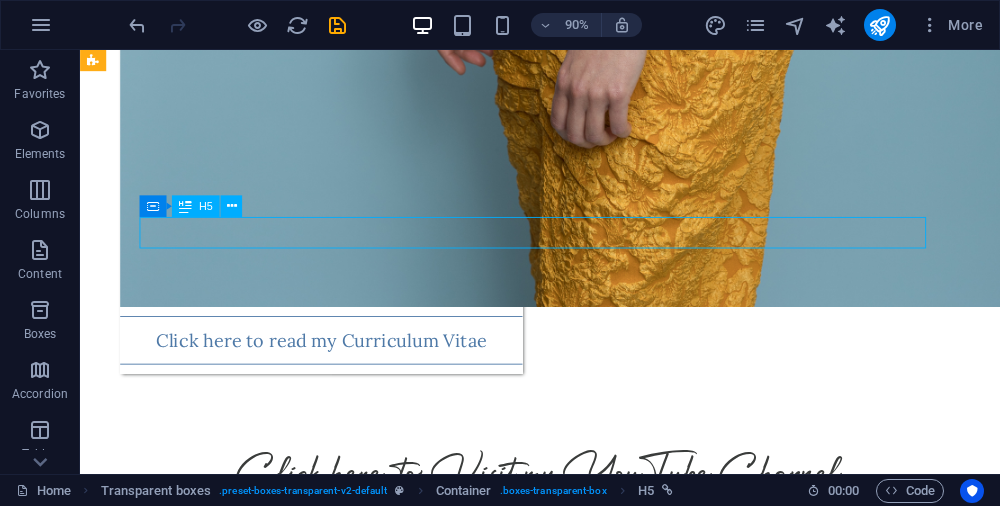 scroll, scrollTop: 3161, scrollLeft: 3, axis: both 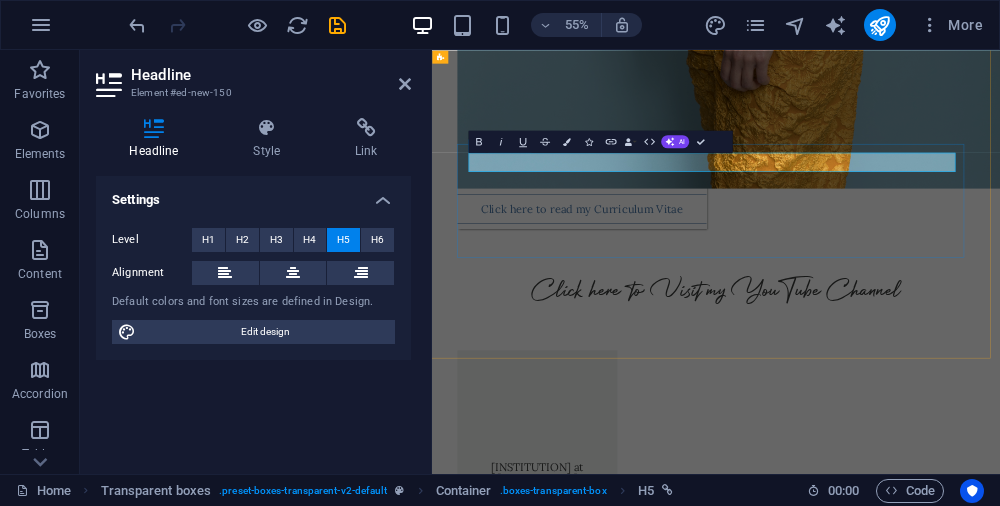 click on "Forte | Piano" at bounding box center (948, 2904) 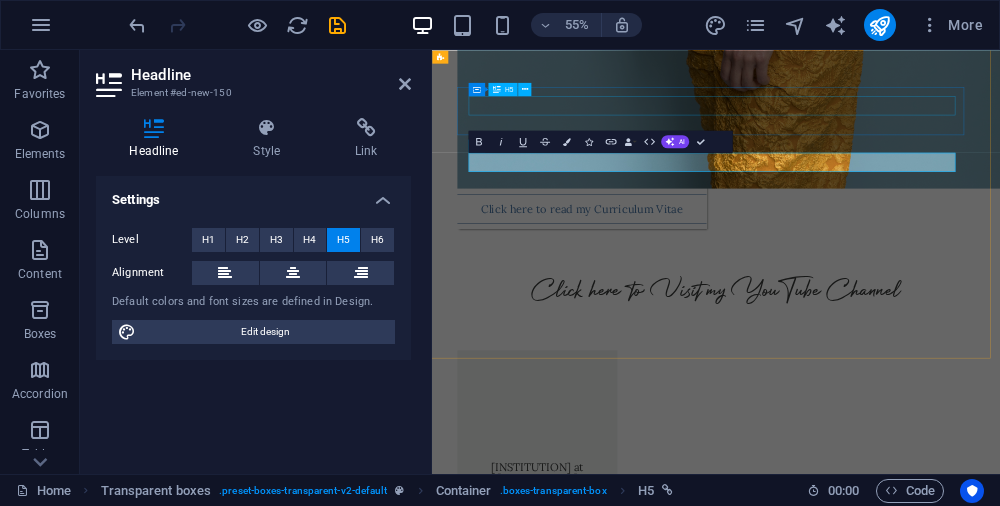 click on "[BRAND] [YEAR] Festival, [INSTITUTION], [STATE]" at bounding box center [948, 2809] 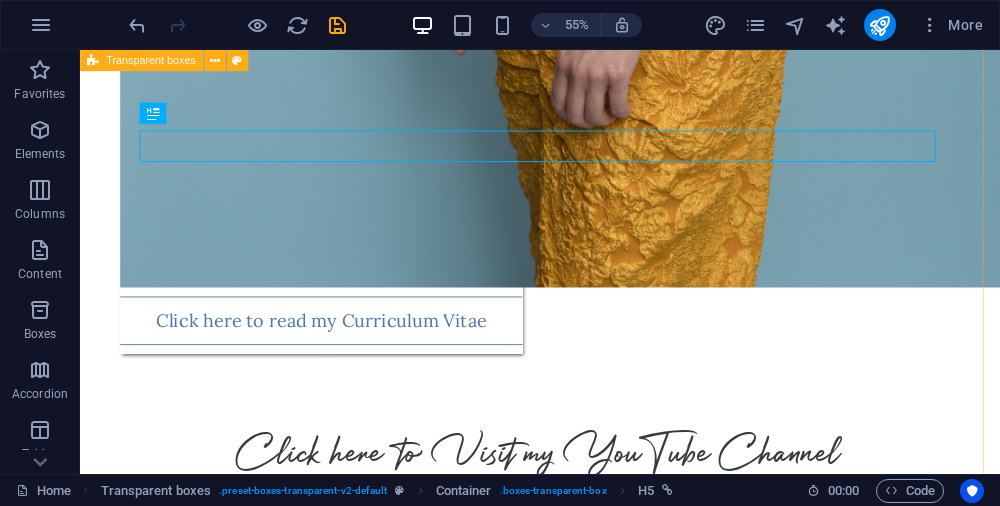 scroll, scrollTop: 3154, scrollLeft: 3, axis: both 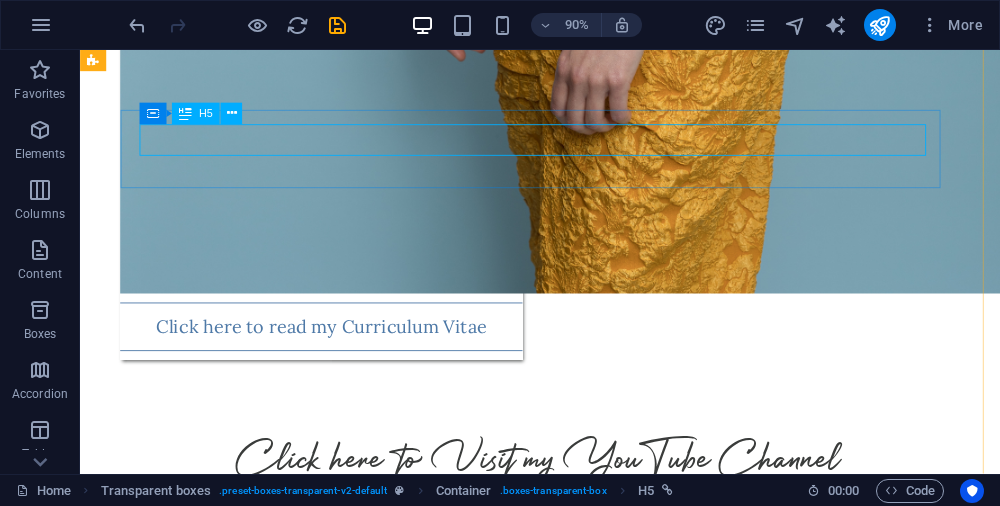 click on "[BRAND] [YEAR] Festival, [INSTITUTION], [STATE]" at bounding box center [590, 2827] 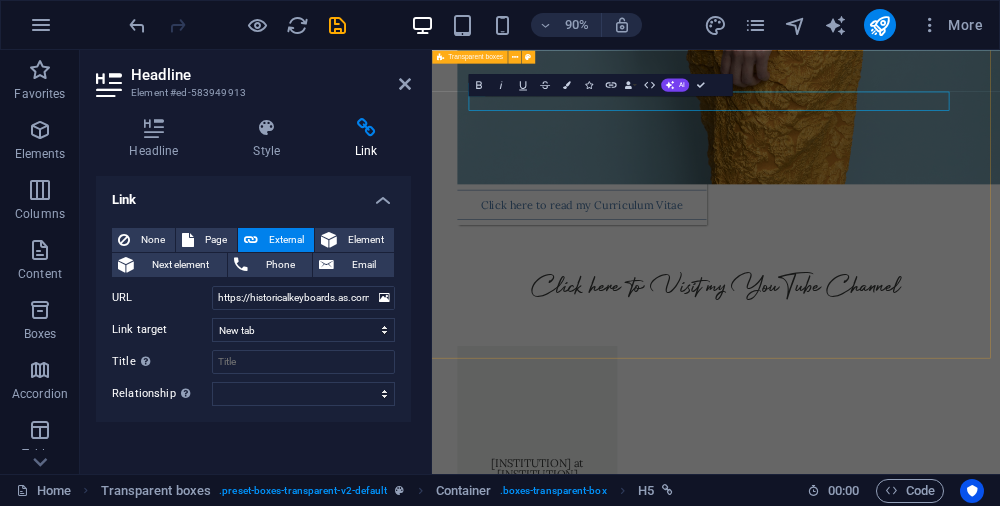 scroll, scrollTop: 3161, scrollLeft: 3, axis: both 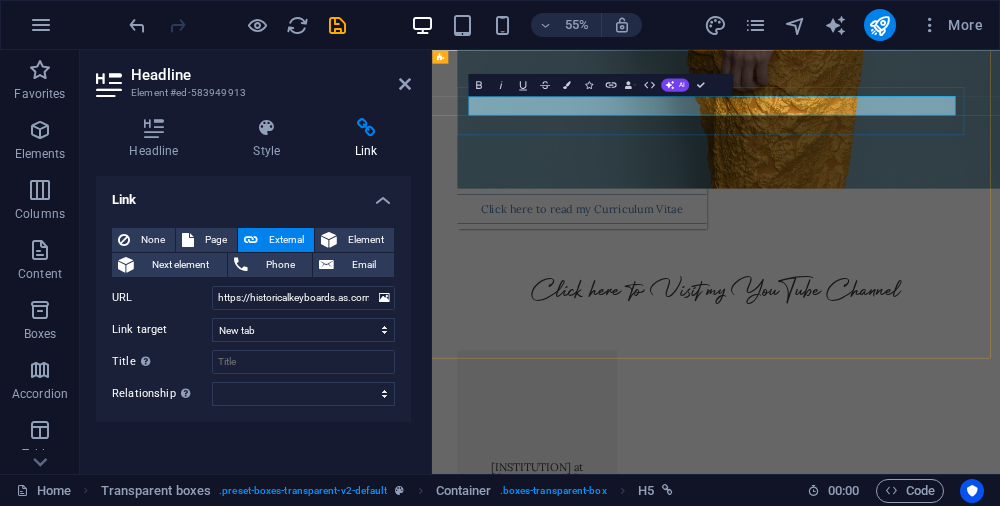 click on "[BRAND] [YEAR] Festival, [INSTITUTION], [STATE]" at bounding box center [948, 2809] 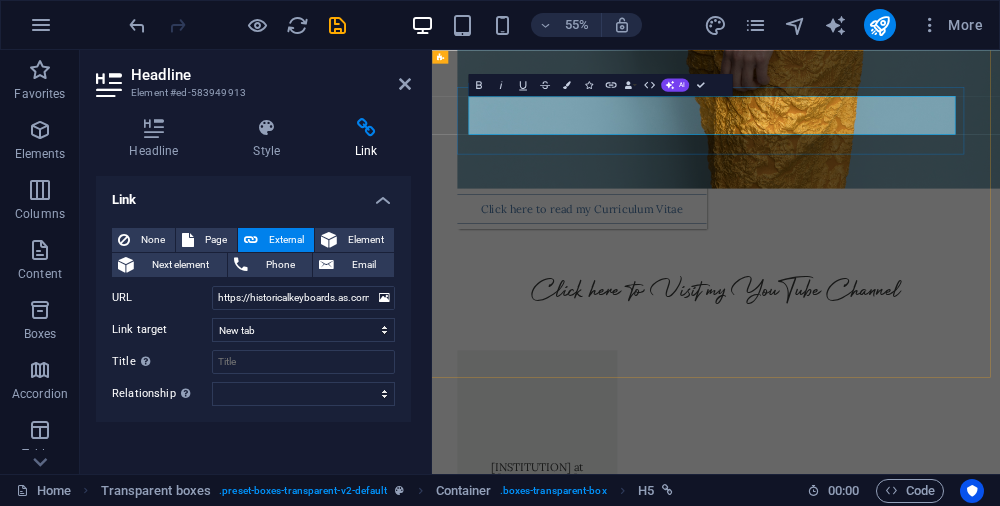 click on "Forte | Piano “The Salon: An Incubator for Untold Stories of Keyboard Culture”" at bounding box center [948, 2826] 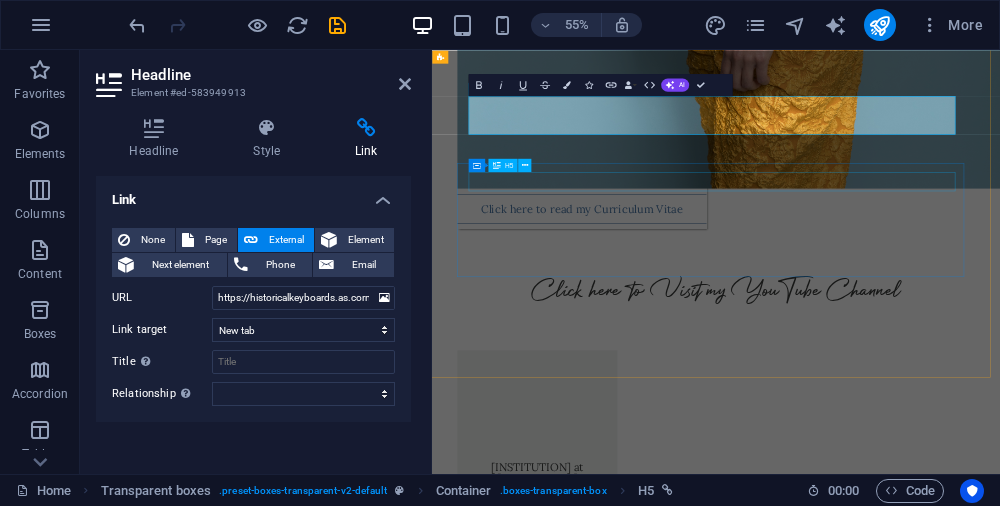 type 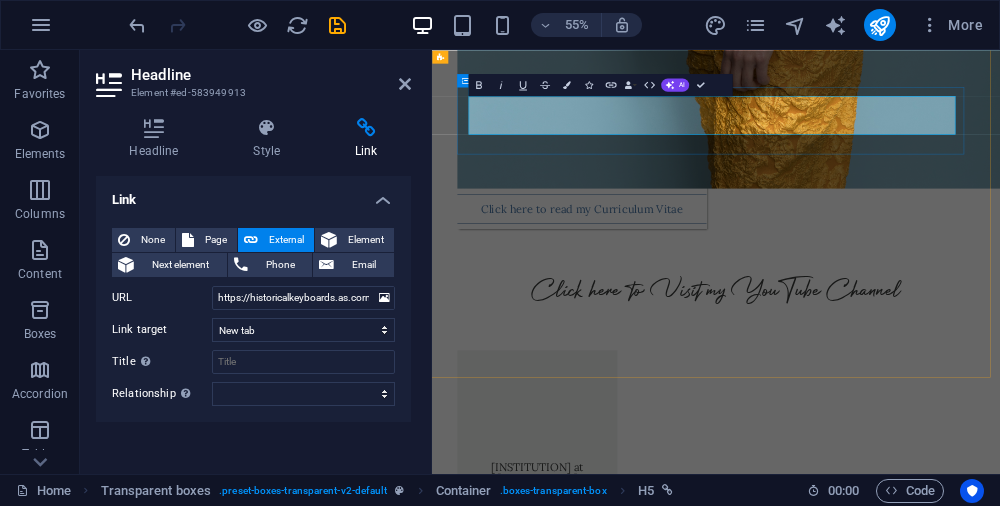 click on "[BRAND]: “The Salon: An Incubator for Untold Stories of Keyboard Culture” [MONTH] [DAY]-[DAY], [YEAR]" at bounding box center (945, 2837) 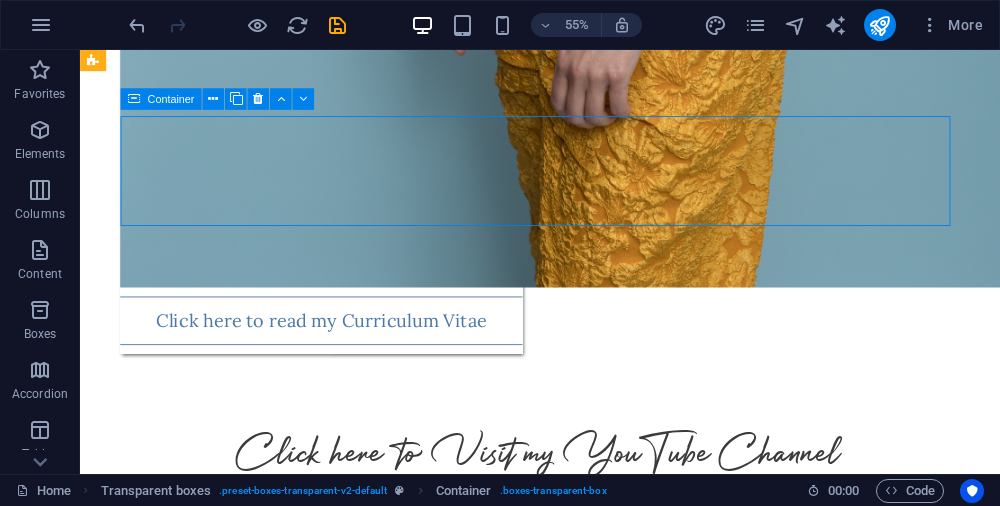 scroll, scrollTop: 3154, scrollLeft: 3, axis: both 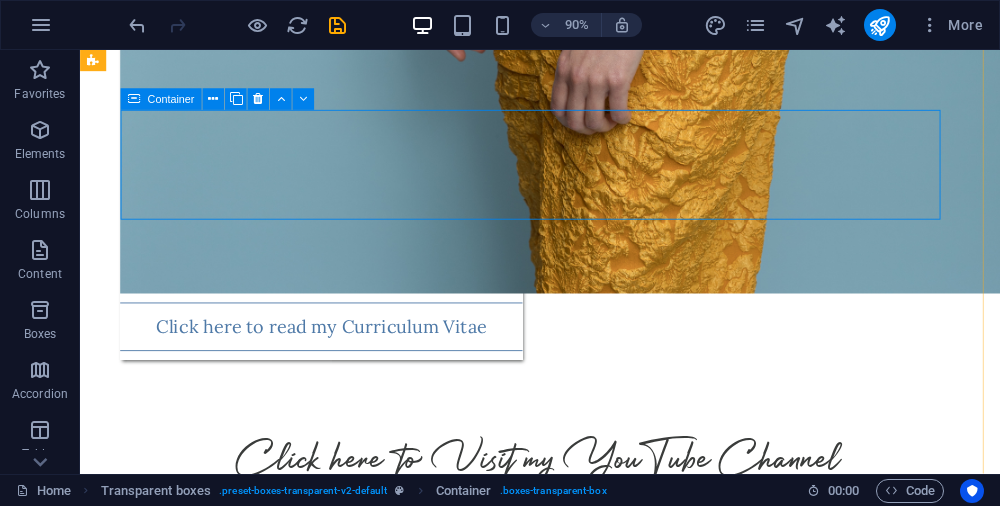 click on "[BRAND]: “The Salon: An Incubator for Untold Stories of Keyboard Culture” [MONTH] [DAY]-[DAY], [YEAR]" at bounding box center (588, 2855) 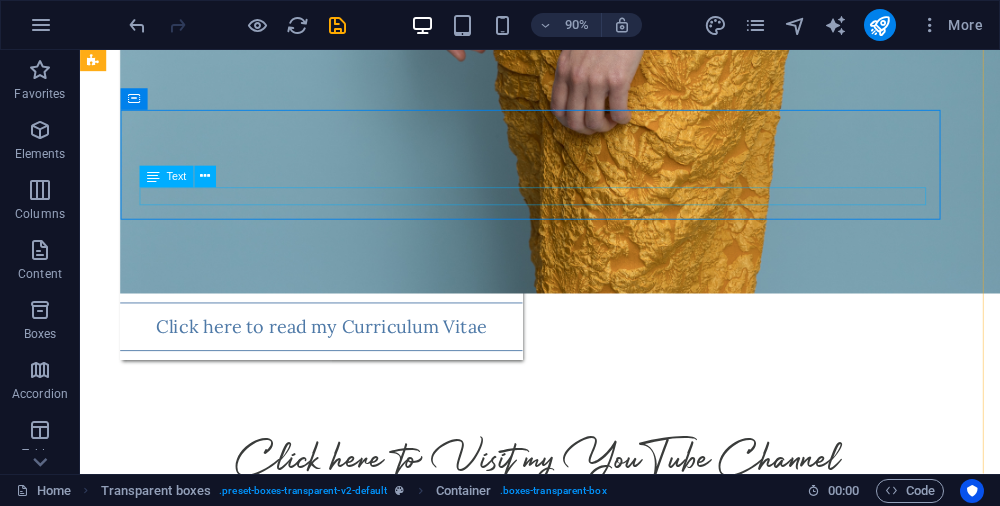 click on "[MONTH] [DAY]-[DAY], [YEAR]" at bounding box center (590, 2890) 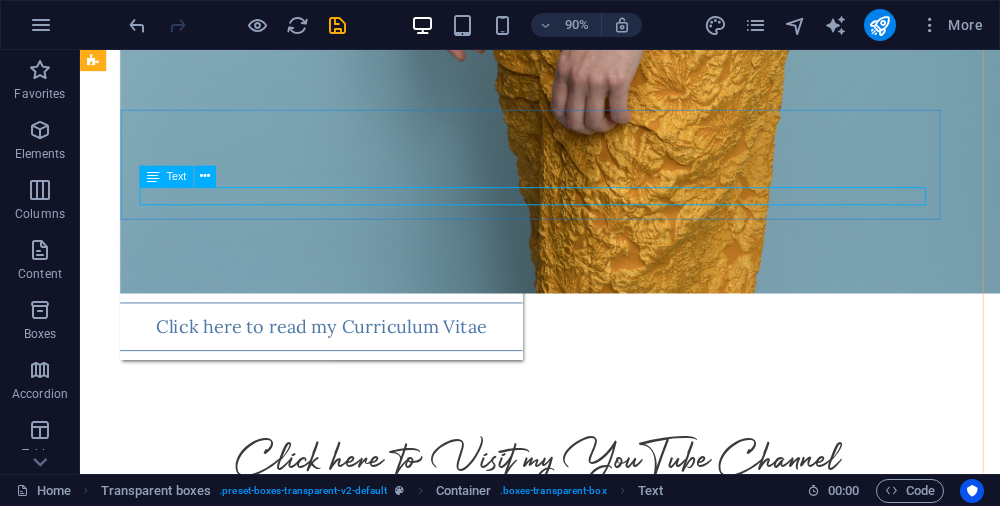 click on "[MONTH] [DAY]-[DAY], [YEAR]" at bounding box center (590, 2890) 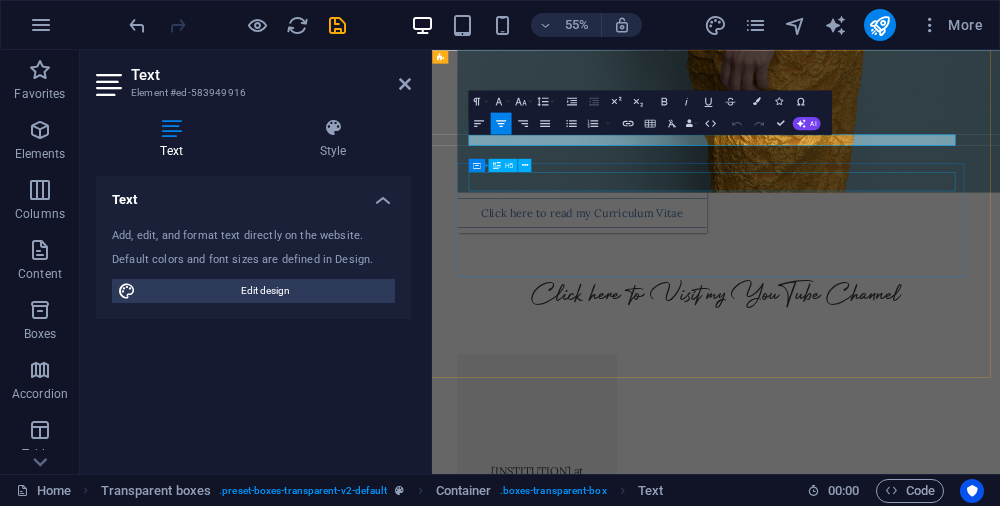 scroll, scrollTop: 3161, scrollLeft: 3, axis: both 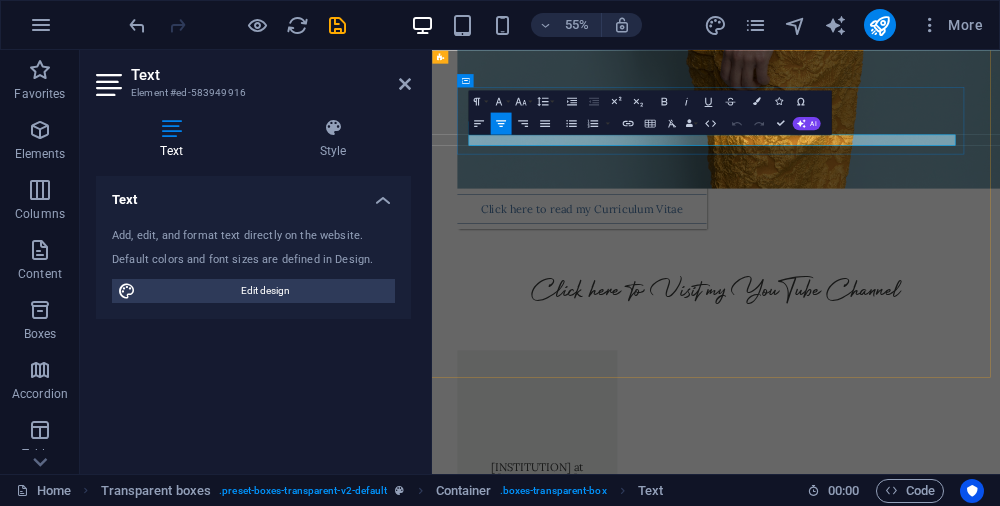 click on "[MONTH] [DAY]-[DAY], [YEAR]" at bounding box center (948, 2872) 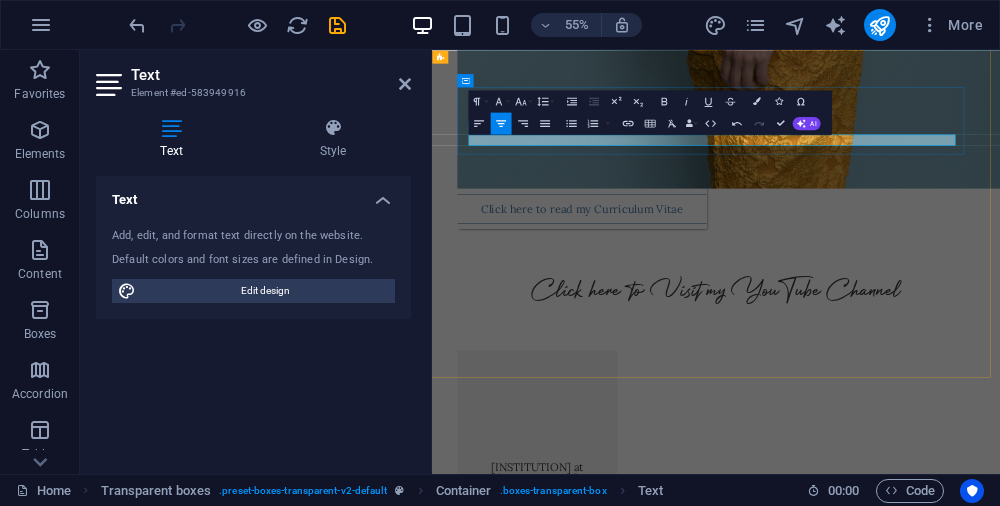 drag, startPoint x: 858, startPoint y: 217, endPoint x: 1049, endPoint y: 216, distance: 191.00262 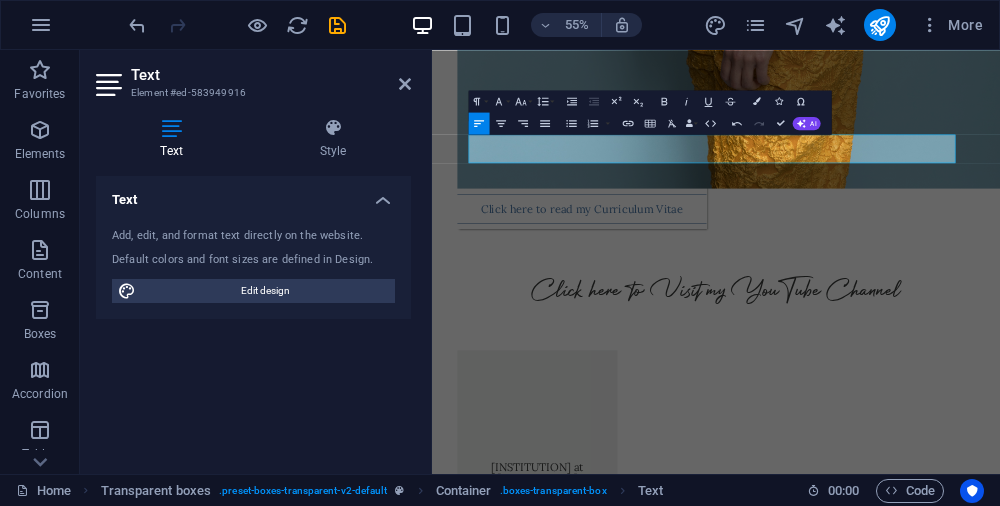 click at bounding box center (137, 25) 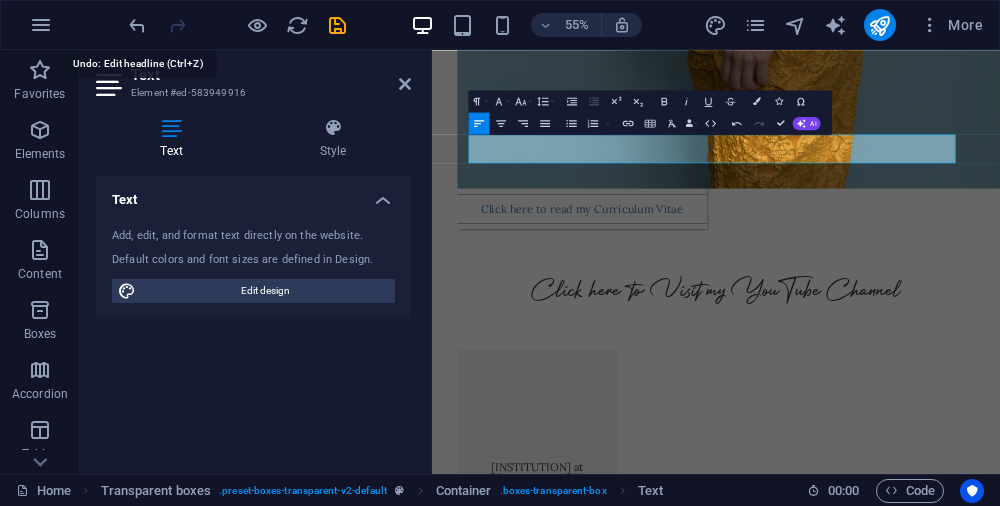 click at bounding box center [137, 25] 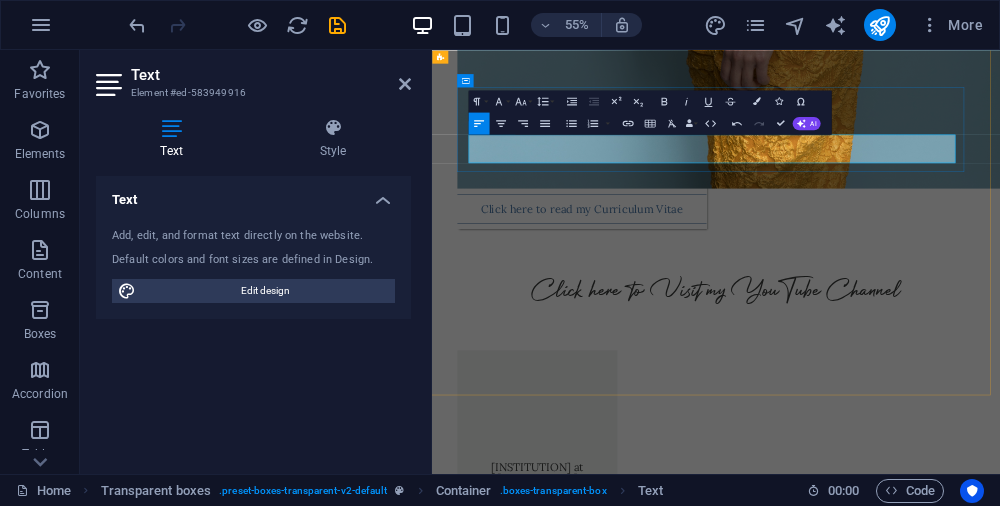 click on "[FIRST] [LAST], [FIRST] [LAST], and [FIRST] [LAST] present a special evening of music, games, conversation, and creative exploration inspired by the spirit of 18th-century salons." at bounding box center [948, 2899] 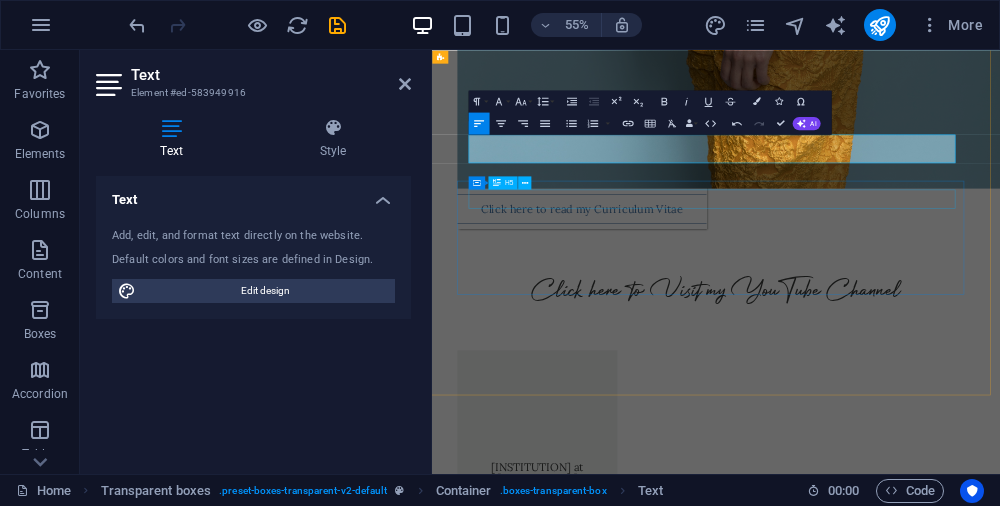 scroll, scrollTop: 3020, scrollLeft: 3, axis: both 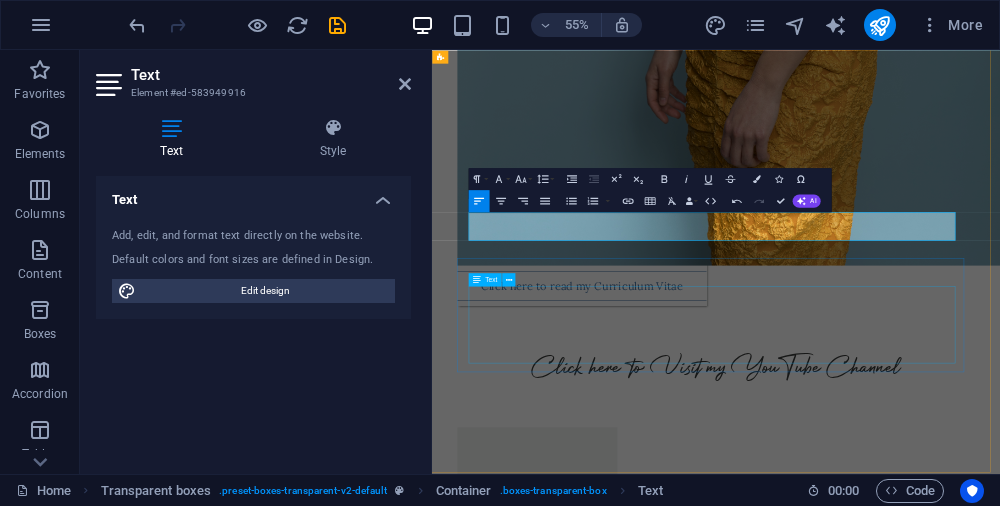 click on "[MONTH] [DAY] at [TIME] · [LOCATION] - [FIRST] [LAST], [FIRST] [LAST], and [FIRST] [LAST] lead this playful, thought-provoking event exploring Mozart’s connection to improvisation and theatrical tradition through the lens of Commedia dell’Arte." at bounding box center [948, 3200] 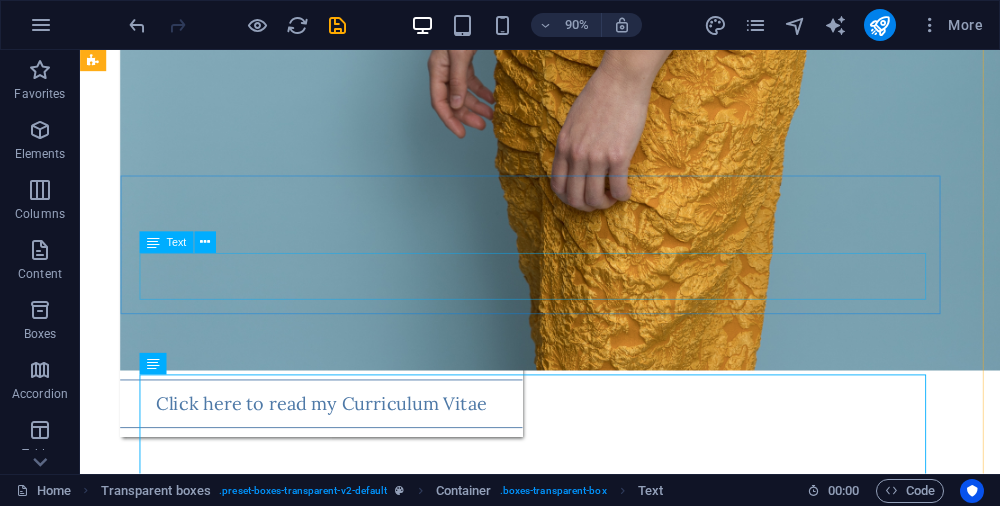 scroll, scrollTop: 3083, scrollLeft: 3, axis: both 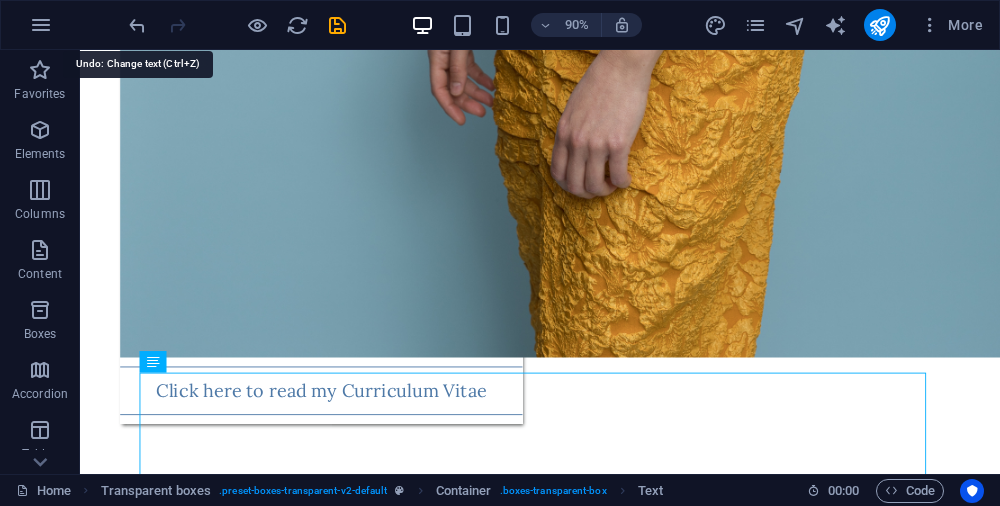 click at bounding box center (137, 25) 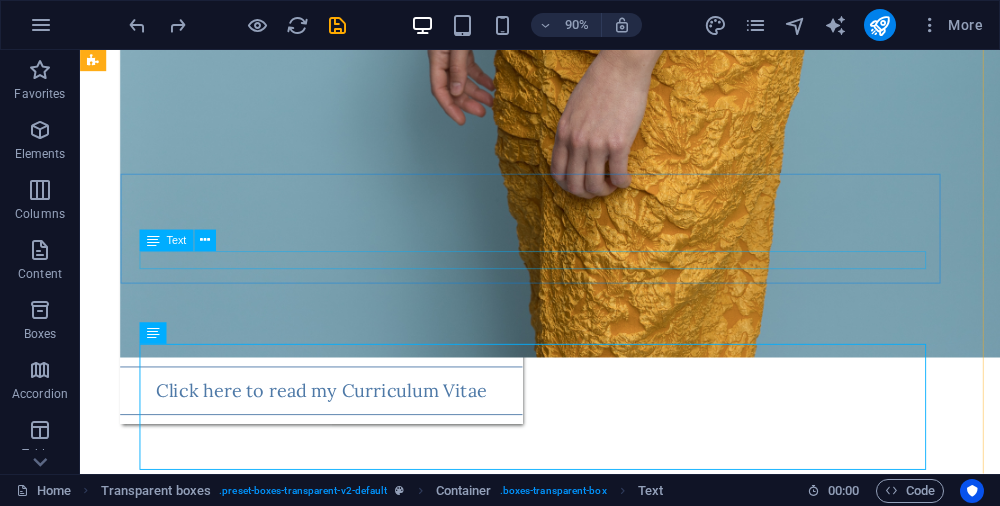 click on "[MONTH] [DAY]-[DAY], [YEAR]" at bounding box center [590, 2961] 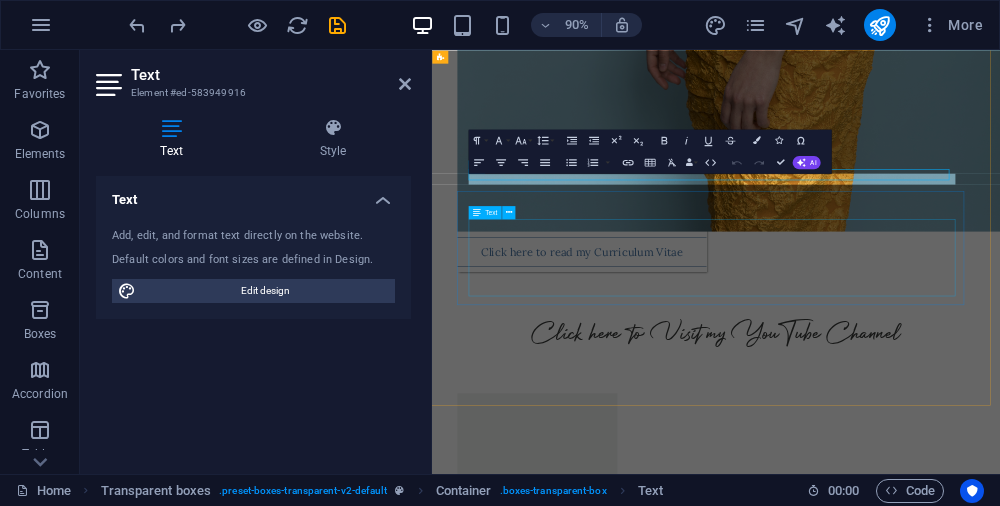scroll, scrollTop: 3090, scrollLeft: 3, axis: both 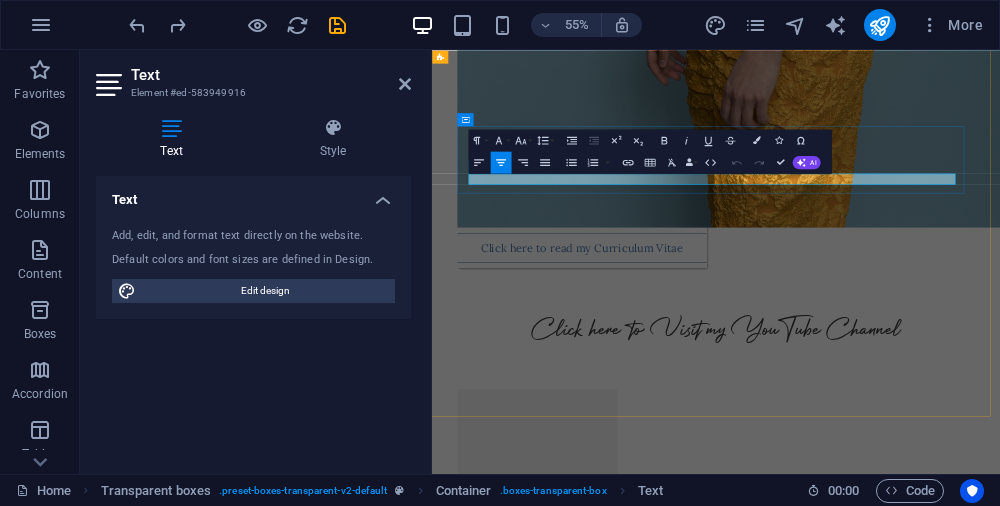 click on "[MONTH] [DAY]-[DAY], [YEAR]" at bounding box center [948, 2943] 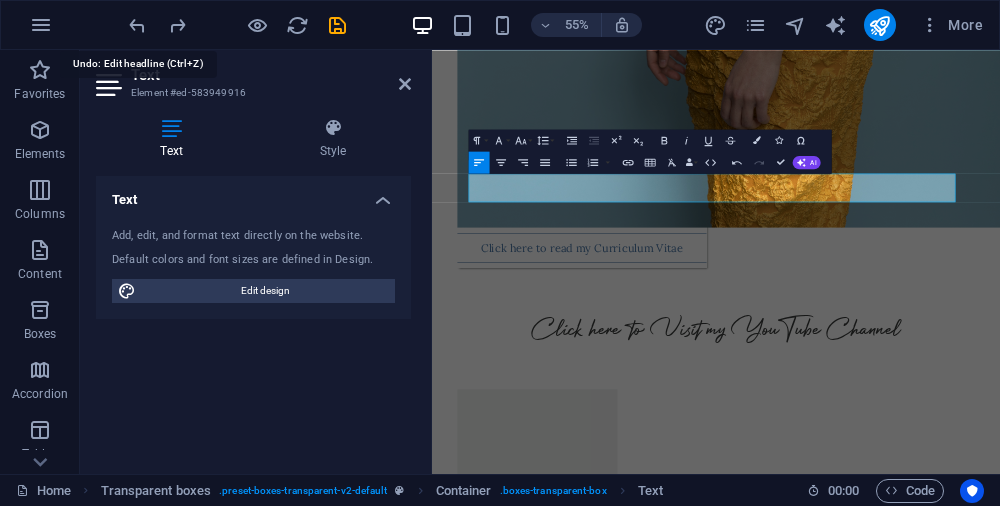 click at bounding box center (137, 25) 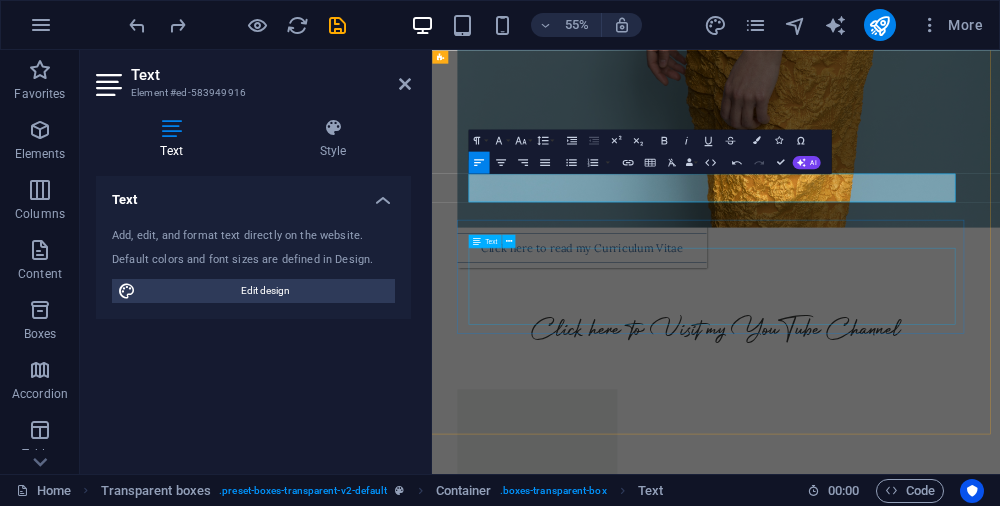 click on "[MONTH] [DAY] at [TIME] · [LOCATION] - [FIRST] [LAST], [FIRST] [LAST], and [FIRST] [LAST] lead this playful, thought-provoking event exploring Mozart’s connection to improvisation and theatrical tradition through the lens of Commedia dell’Arte." at bounding box center [948, 3130] 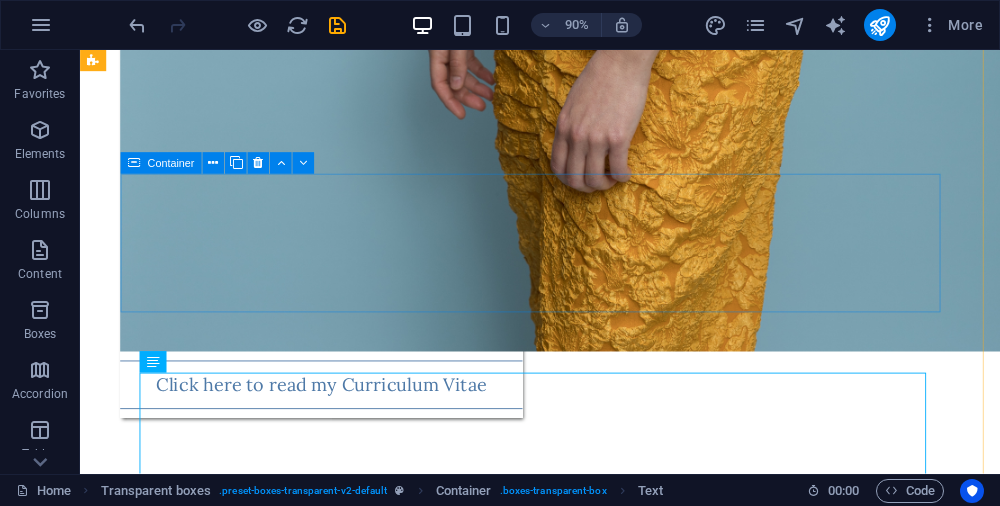 scroll, scrollTop: 3083, scrollLeft: 3, axis: both 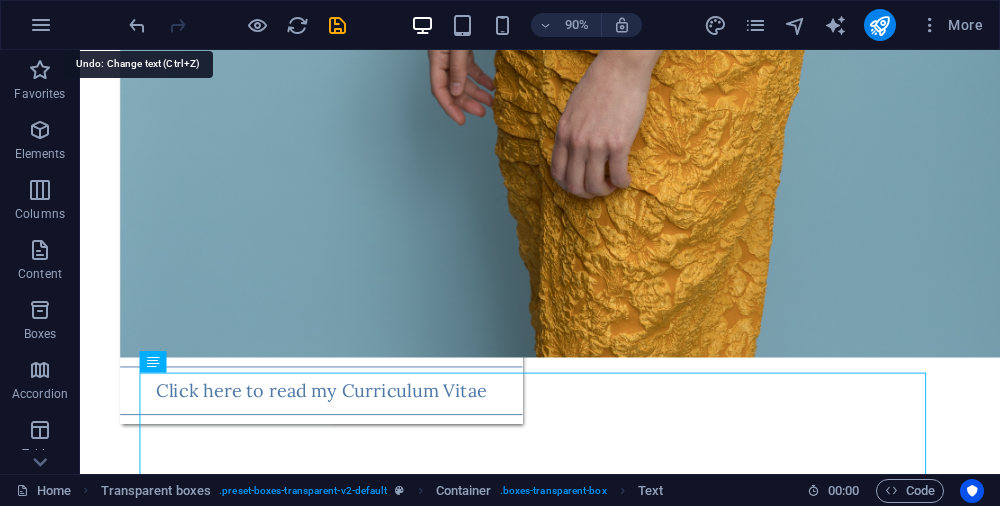 click at bounding box center [137, 25] 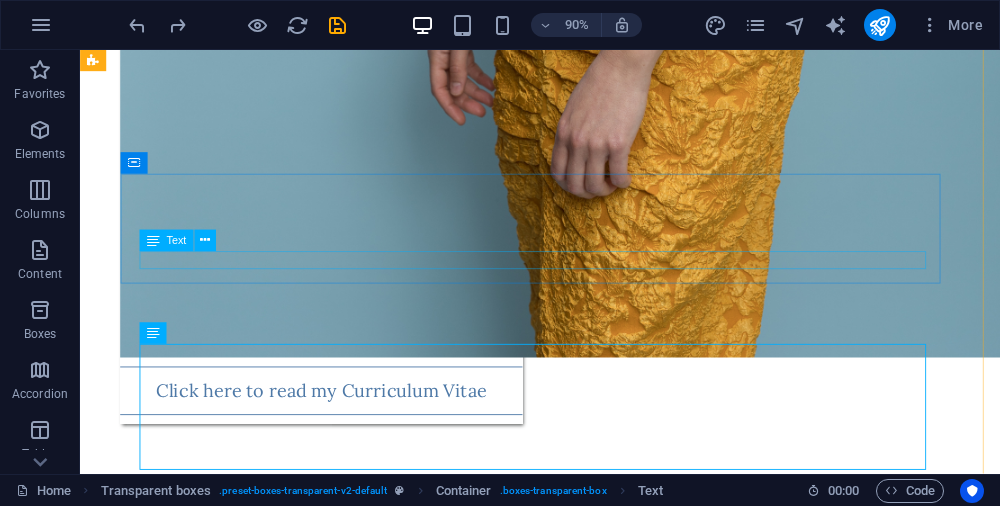 click on "[MONTH] [DAY]-[DAY], [YEAR]" at bounding box center [590, 2961] 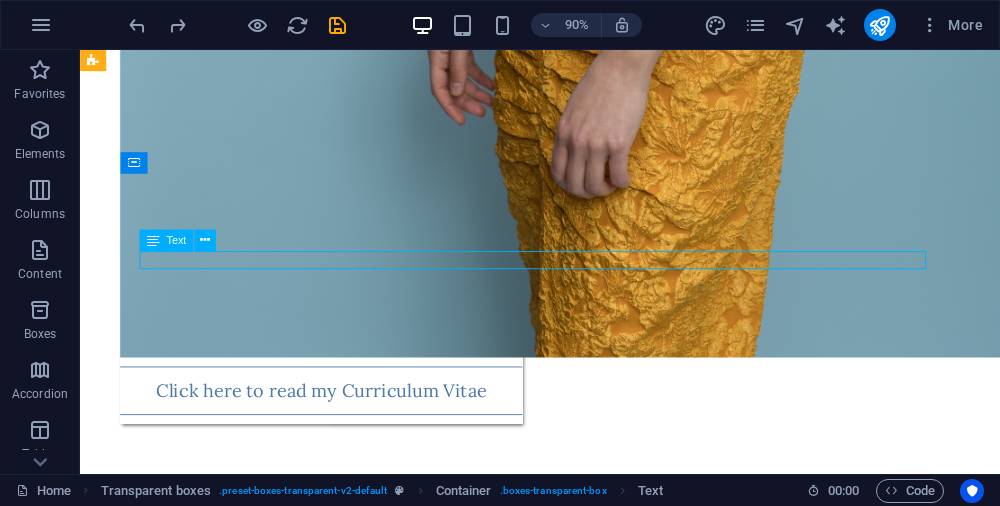click on "[MONTH] [DAY]-[DAY], [YEAR]" at bounding box center (590, 2961) 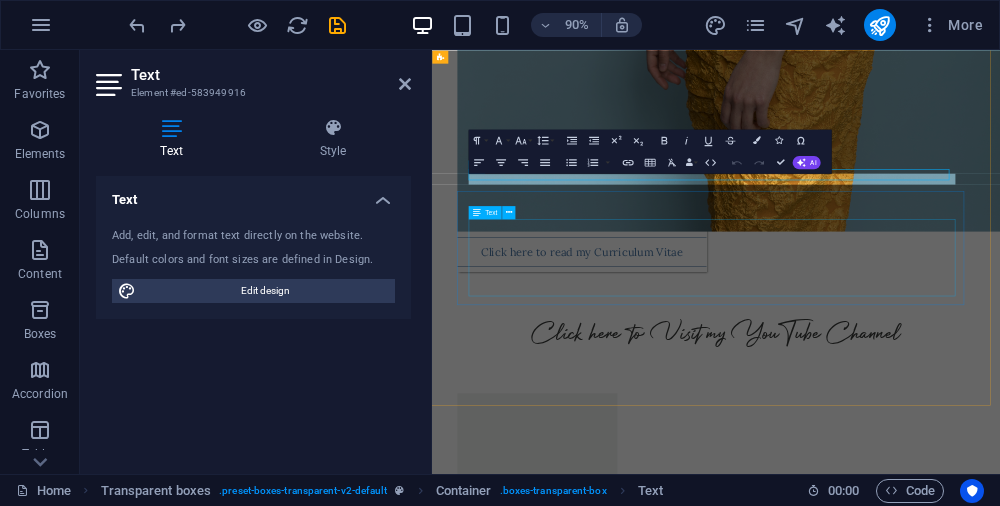 scroll, scrollTop: 3090, scrollLeft: 3, axis: both 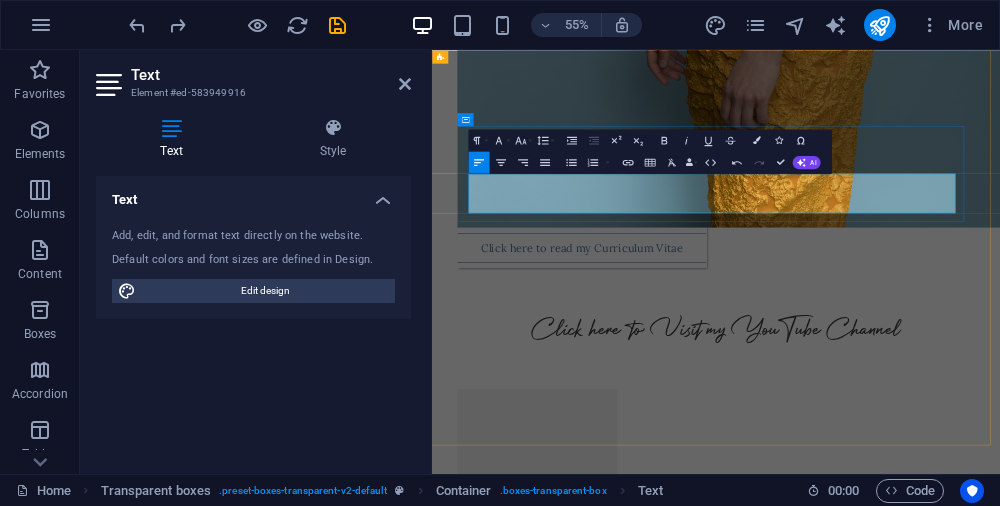 click on "[MONTH] [DAY]-[DAY], [YEAR]" at bounding box center [948, 2995] 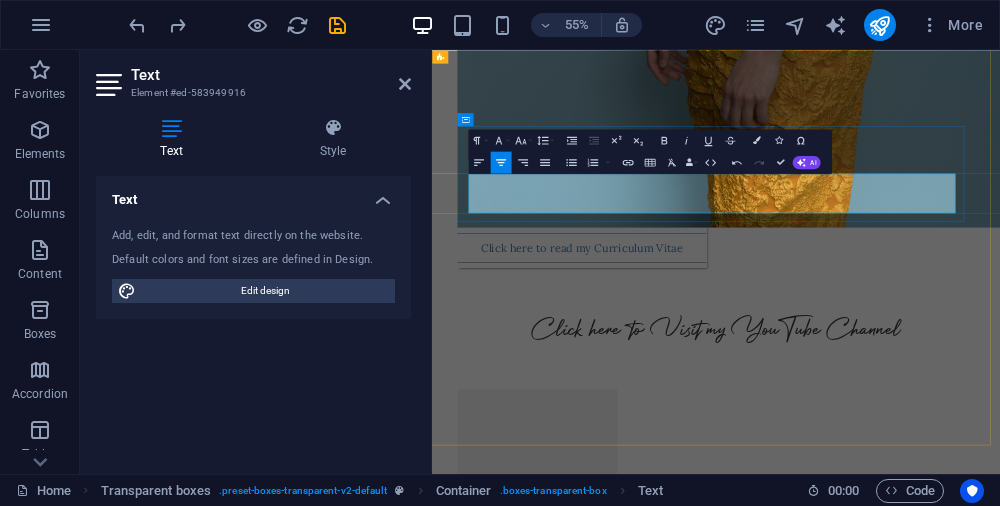 click on "[MONTH] [DAY]-[DAY], [YEAR]" at bounding box center (948, 2995) 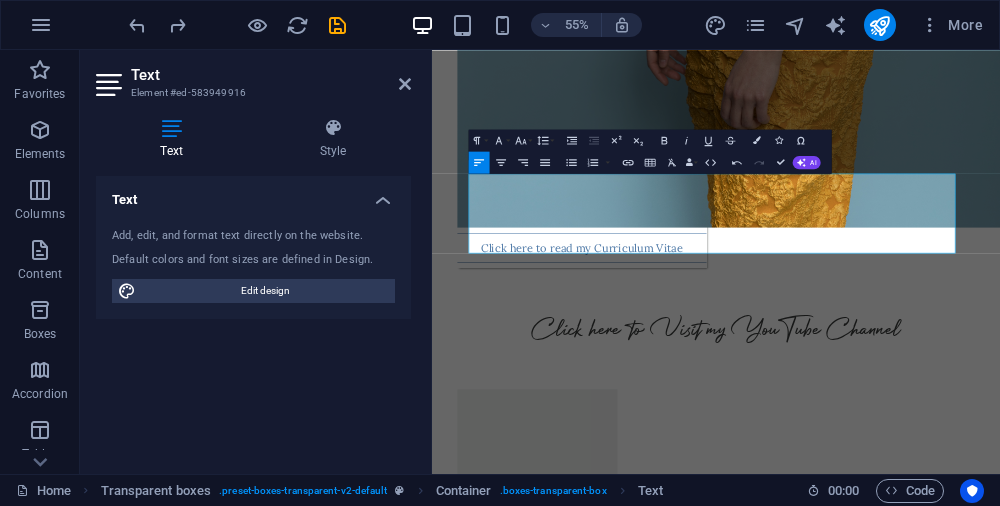 click on "55% More" at bounding box center (500, 25) 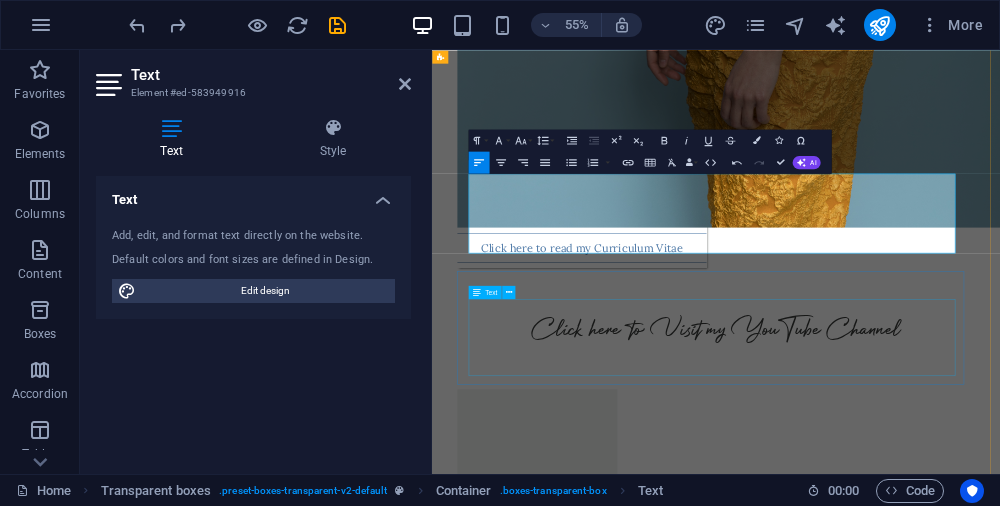 click on "[MONTH] [DAY] at [TIME] · [LOCATION] - [FIRST] [LAST], [FIRST] [LAST], and [FIRST] [LAST] lead this playful, thought-provoking event exploring Mozart’s connection to improvisation and theatrical tradition through the lens of Commedia dell’Arte." at bounding box center [948, 3223] 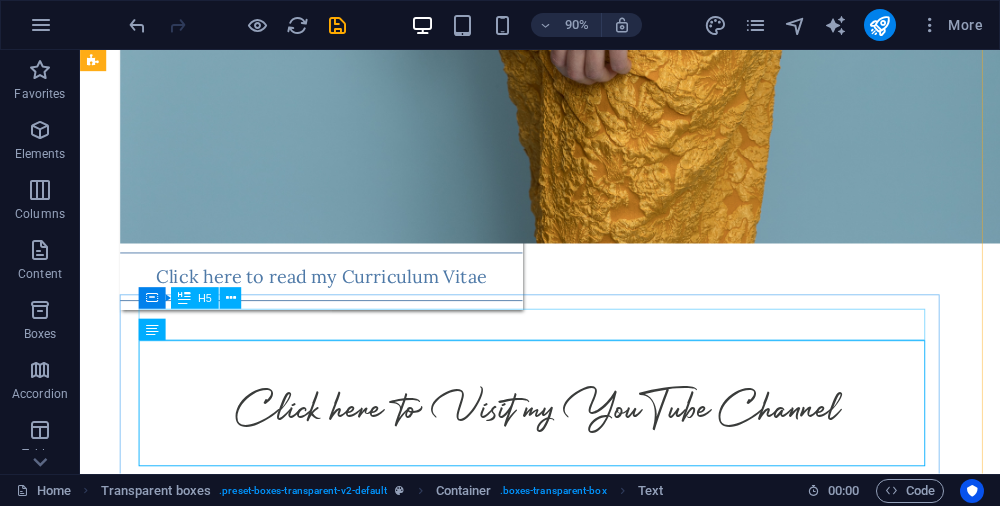 scroll, scrollTop: 3213, scrollLeft: 4, axis: both 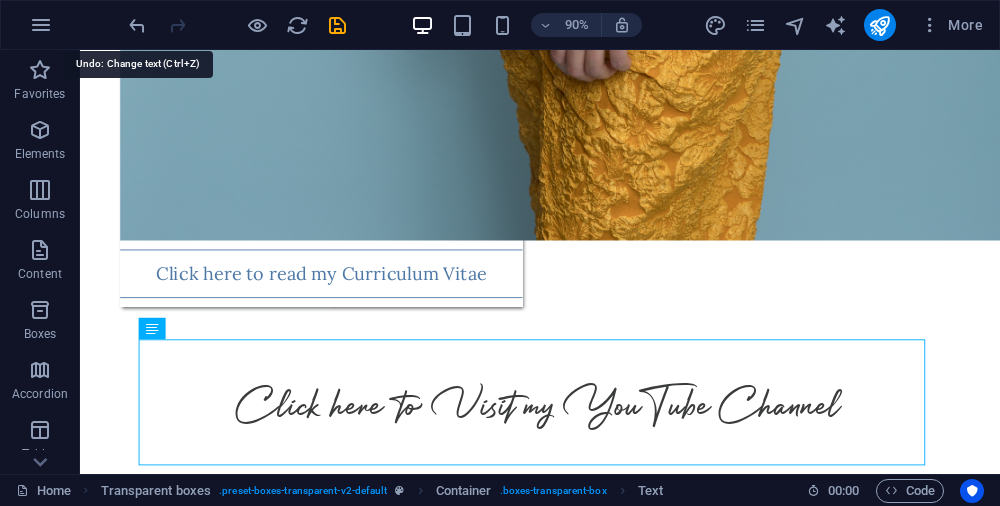 click at bounding box center (137, 25) 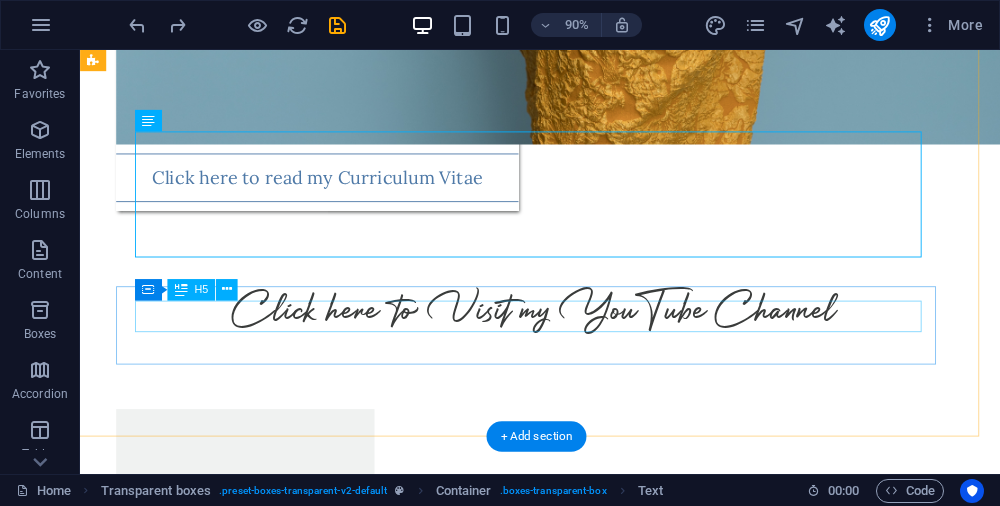 scroll, scrollTop: 3294, scrollLeft: 7, axis: both 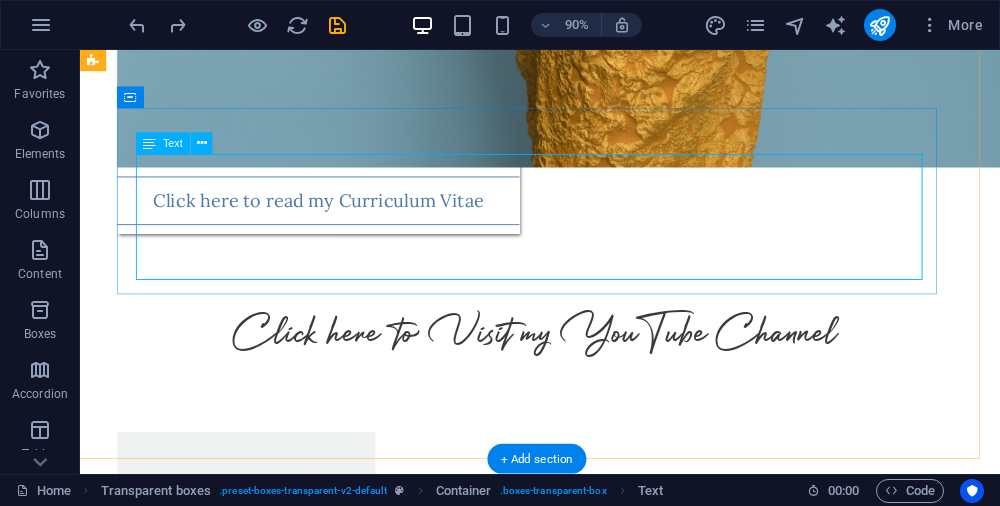 click on "[MONTH] [DAY] at [TIME] · [LOCATION] - [FIRST] [LAST], [FIRST] [LAST], and [FIRST] [LAST] lead this playful, thought-provoking event exploring Mozart’s connection to improvisation and theatrical tradition through the lens of Commedia dell’Arte." at bounding box center [586, 2905] 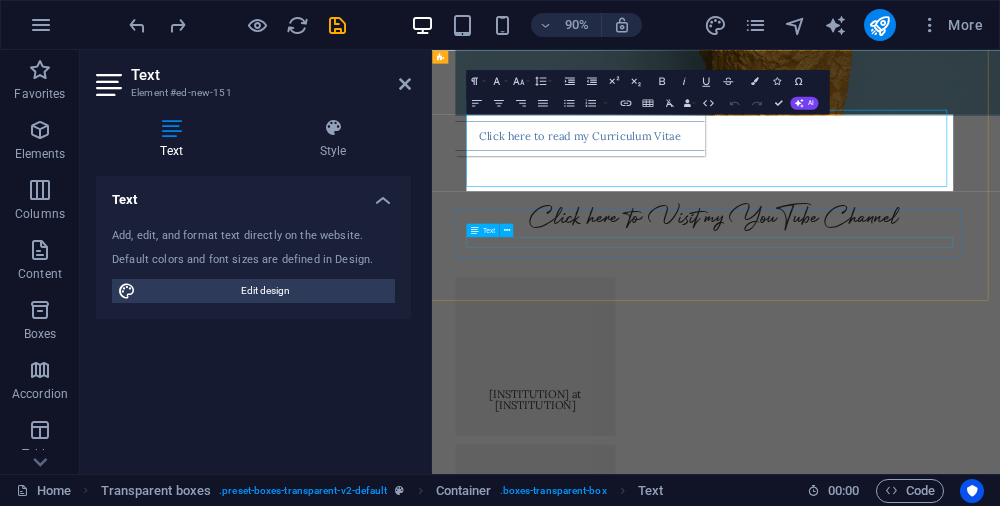 scroll, scrollTop: 3301, scrollLeft: 7, axis: both 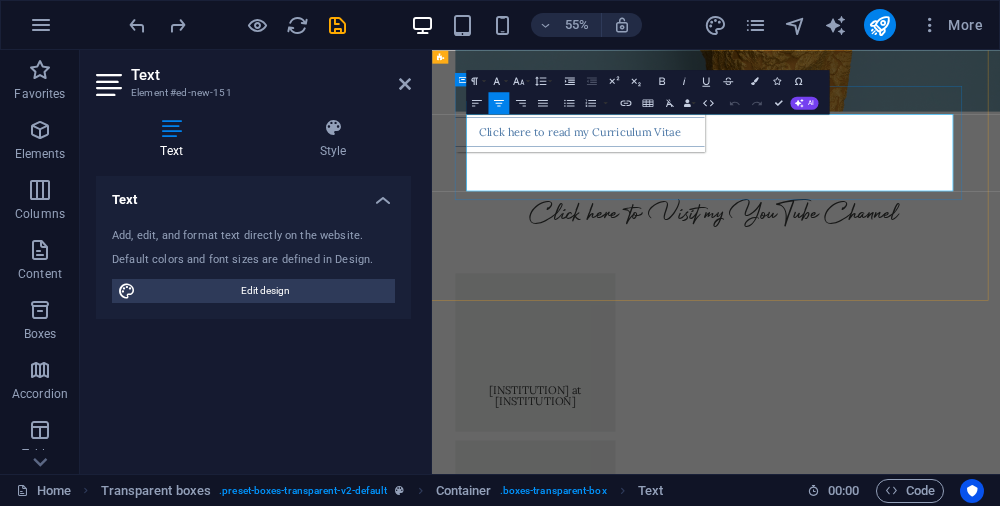 drag, startPoint x: 1290, startPoint y: 284, endPoint x: 493, endPoint y: 194, distance: 802.0654 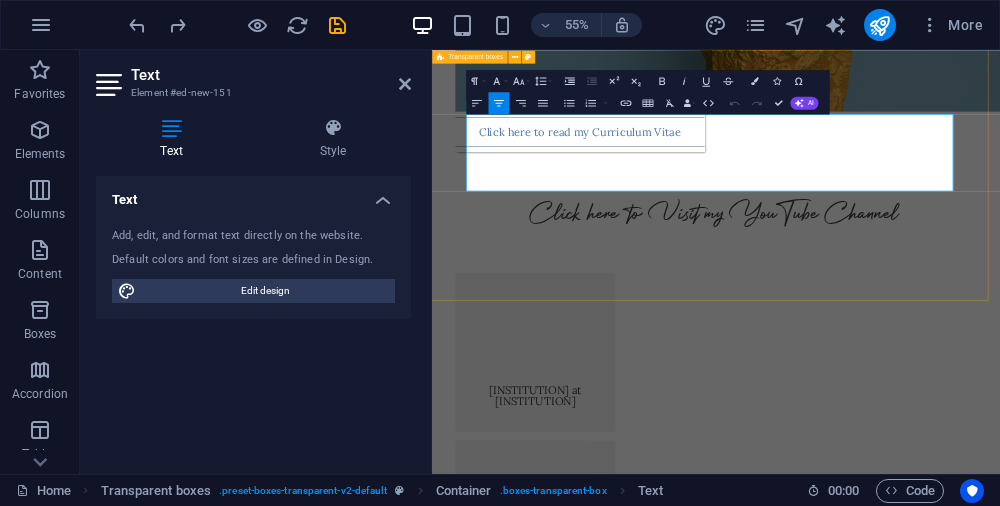 click on "Concert and Masterclass at [INSTITUTION], [STATE] "Carefully Cultivated Personae: Marianna Martines and Helene de Montgeroult"- [DAY]-[YEAR] [LOCATION], [MANHATTAN], [NYC] “The Great Fear: Musical Exiles of the French Revolution” with Ad Libitum- [DAY], [YEAR], [TIME] [INSTITUTION], [STATE] “Music for a Nation…by a Lady” - [DAY] [YEAR], [TIME] [INSTITUTION], [CITY], [STATE] "American Women at the Piano"- [DAY] [YEAR], [TIME] [INSTITUTION], [LOCATION] ([STATE]) “Classical Collaborations:” including Martines Concerto in G & Mozart Kv.376 with [FIRST] [LAST] - [DAY] [YEAR], [TIME] [BRAND]: “The Salon: An Incubator for Untold Stories of Keyboard Culture” [MONTH] [DAY]-[DAY], [YEAR] [BRAND]: “Mozart’s Pantomime: Commedia dell’Arte and Improvisation” [INSTITUTION] – [INSTITUTION] ([CITY], [STATE]) [MONTH] [DAY], [YEAR]" at bounding box center [941, 2594] 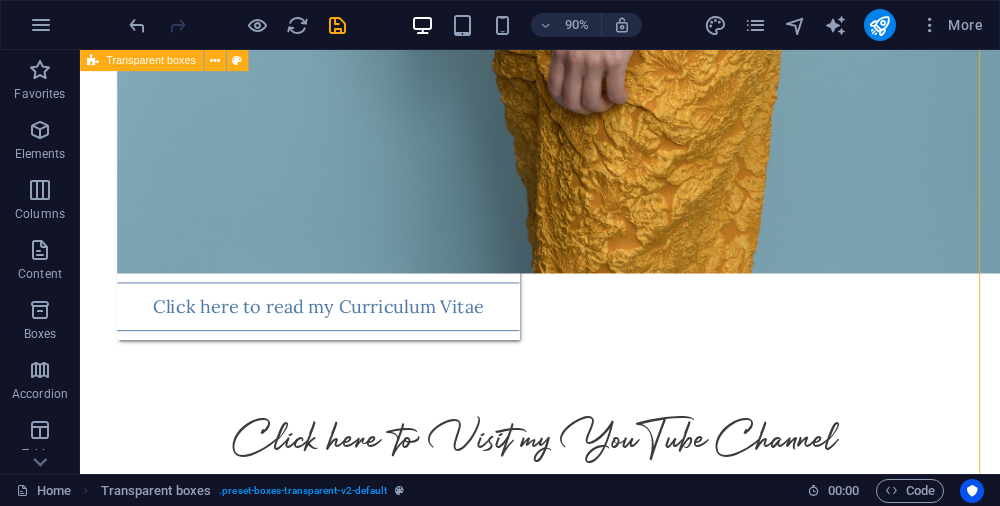 scroll, scrollTop: 3173, scrollLeft: 7, axis: both 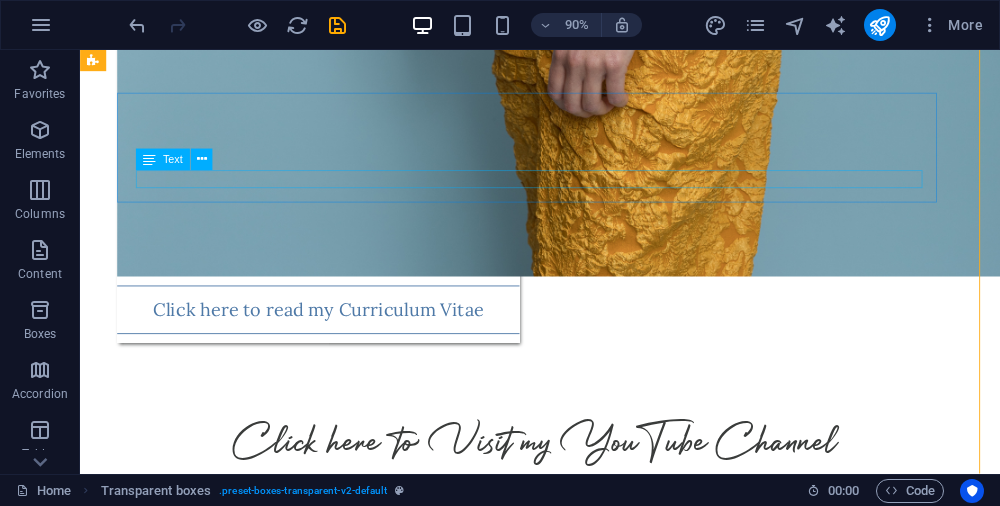 click on "[MONTH] [DAY]-[DAY], [YEAR]" at bounding box center [586, 2871] 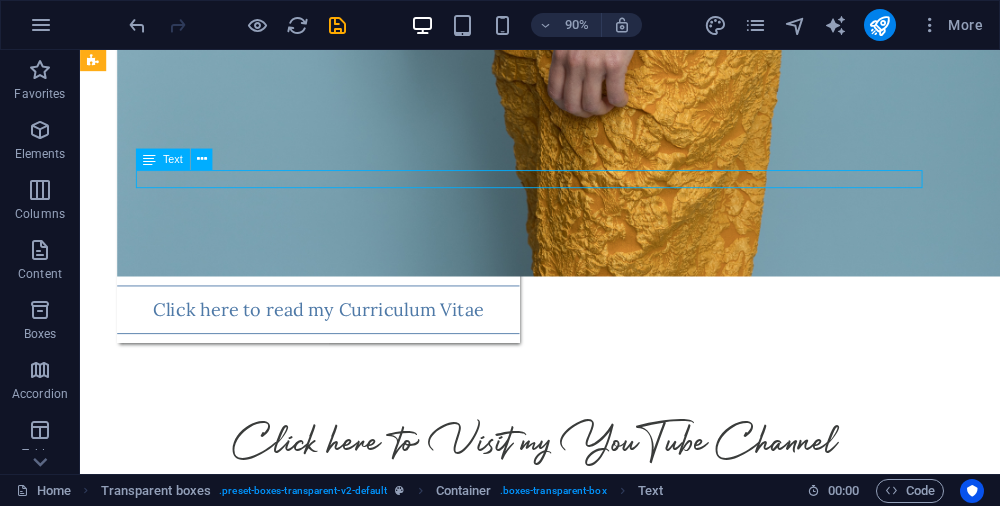 click on "[MONTH] [DAY]-[DAY], [YEAR]" at bounding box center [586, 2871] 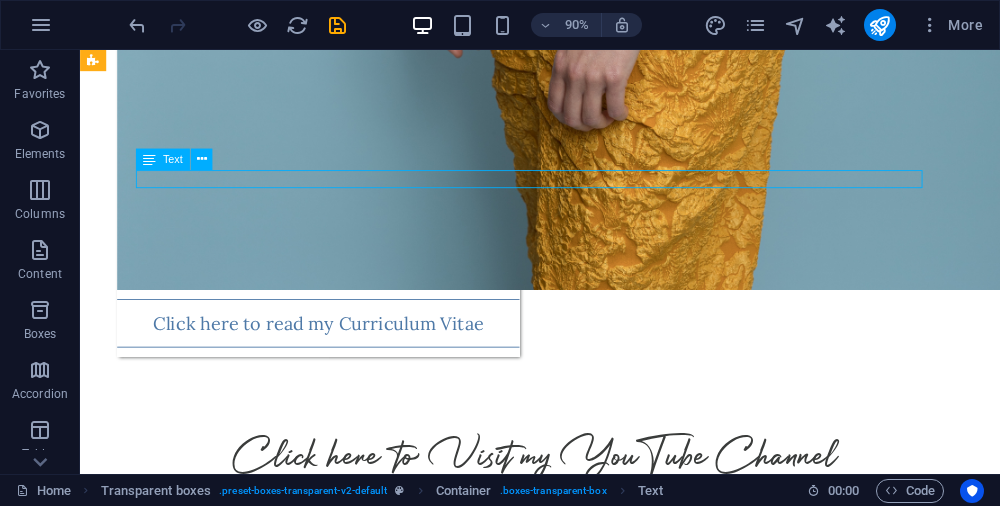 scroll, scrollTop: 3180, scrollLeft: 7, axis: both 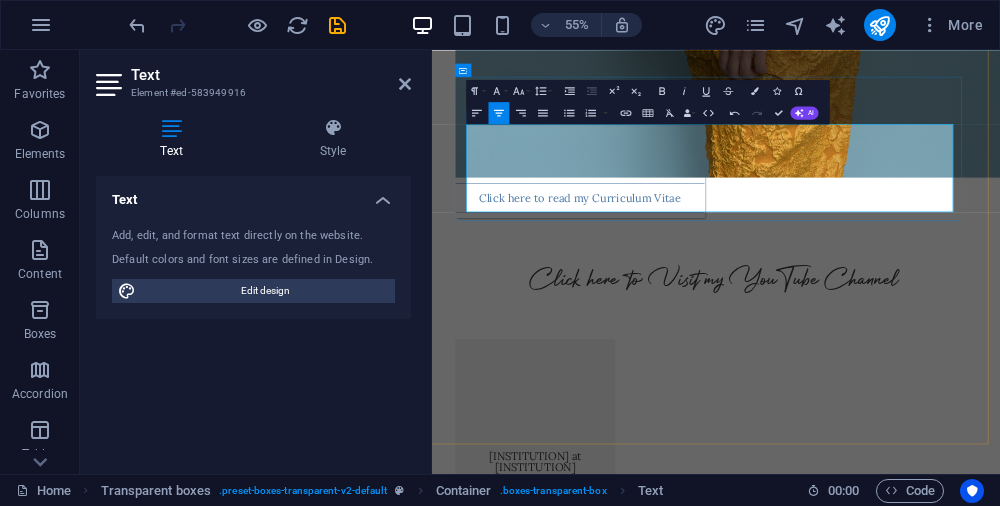 click on "[MONTH] [DAY] at [TIME] · [LOCATION] - [FIRST] [LAST], [FIRST] [LAST], and [FIRST] [LAST] lead this playful, thought-provoking event exploring Mozart’s connection to improvisation and theatrical tradition through the lens of Commedia dell’Arte." at bounding box center (944, 2912) 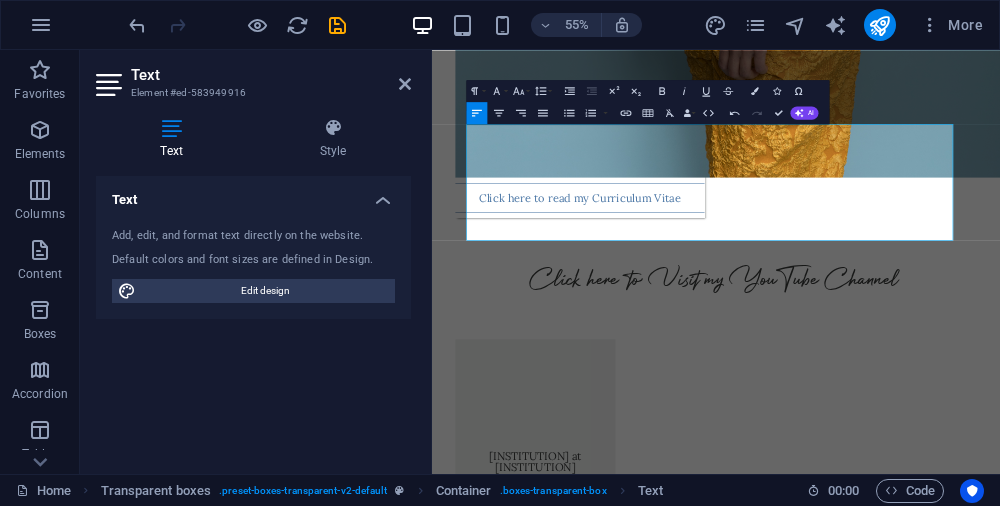 click at bounding box center (137, 25) 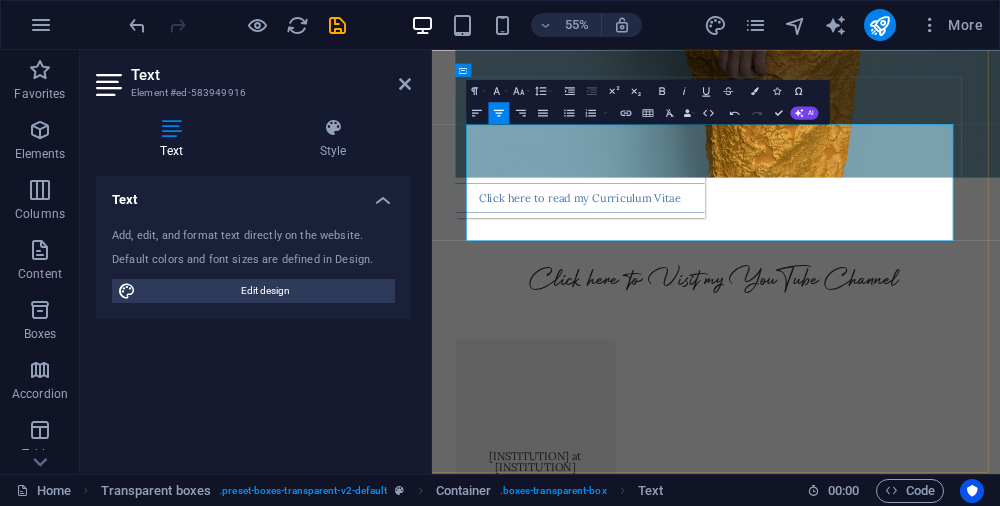scroll, scrollTop: 4982, scrollLeft: 3, axis: both 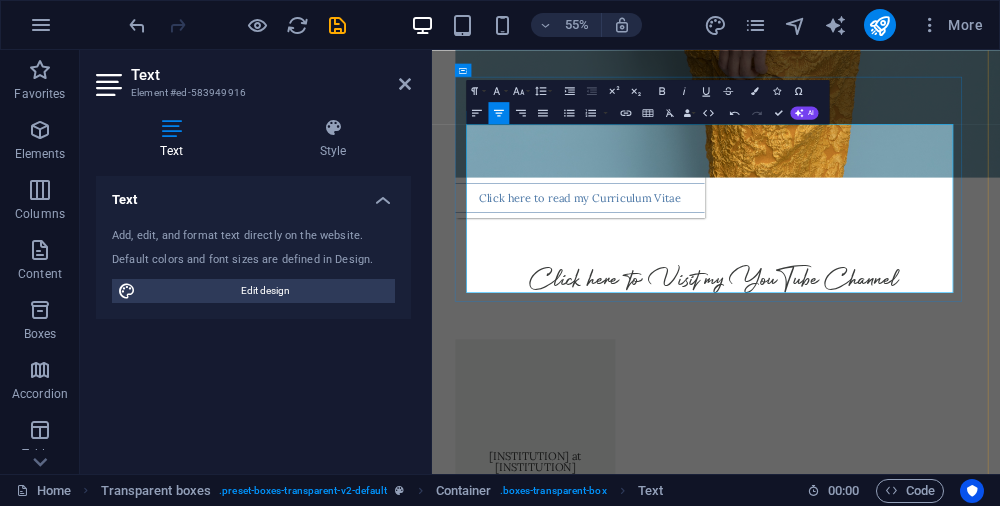 drag, startPoint x: 1052, startPoint y: 482, endPoint x: 494, endPoint y: 391, distance: 565.3716 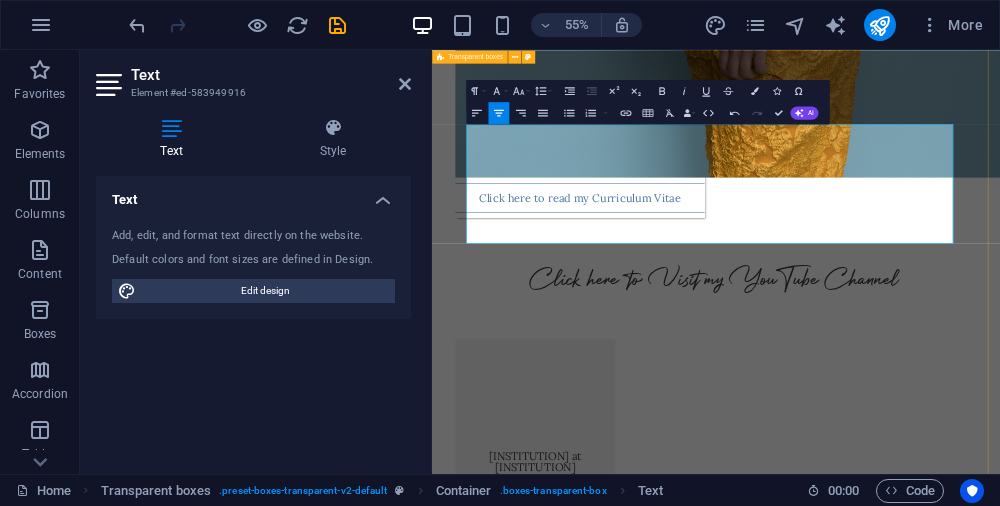 drag, startPoint x: 1018, startPoint y: 273, endPoint x: 470, endPoint y: 186, distance: 554.86304 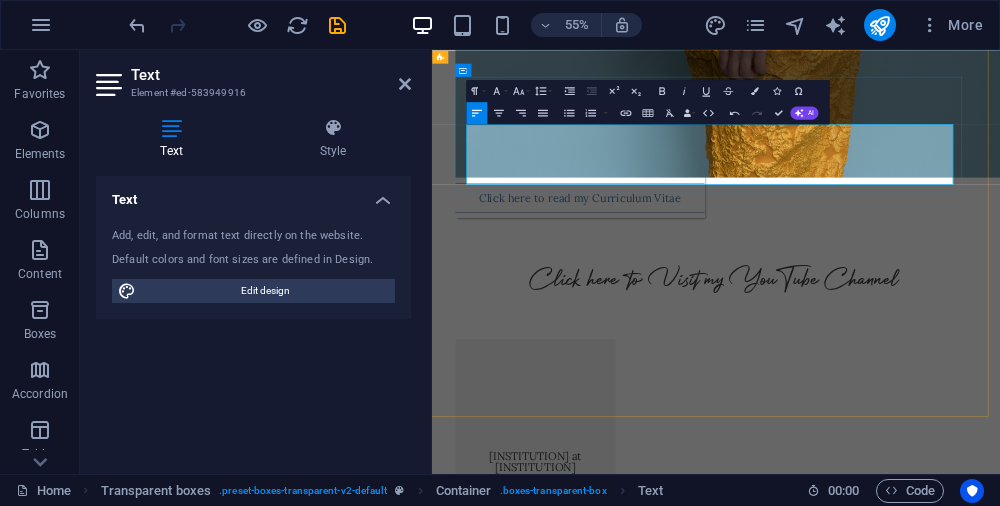 drag, startPoint x: 1359, startPoint y: 256, endPoint x: 632, endPoint y: 211, distance: 728.39136 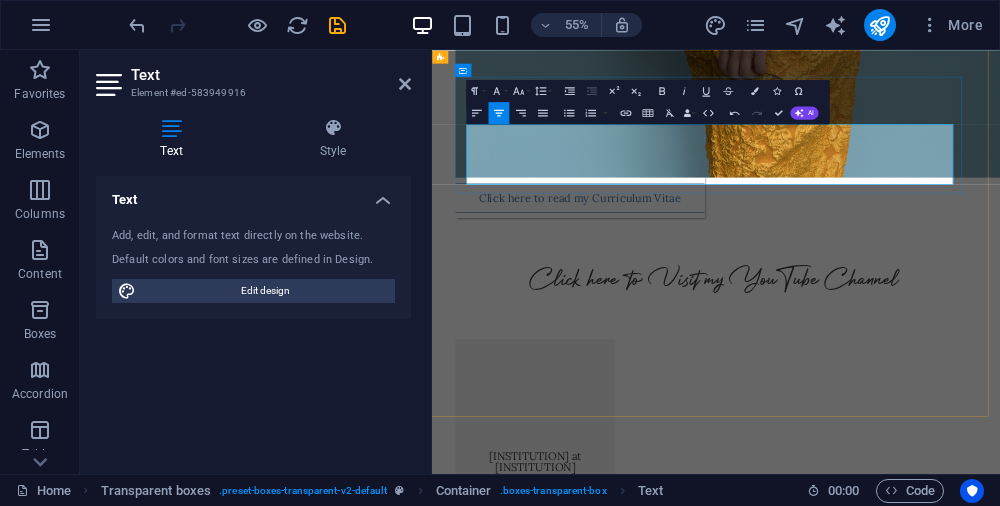type 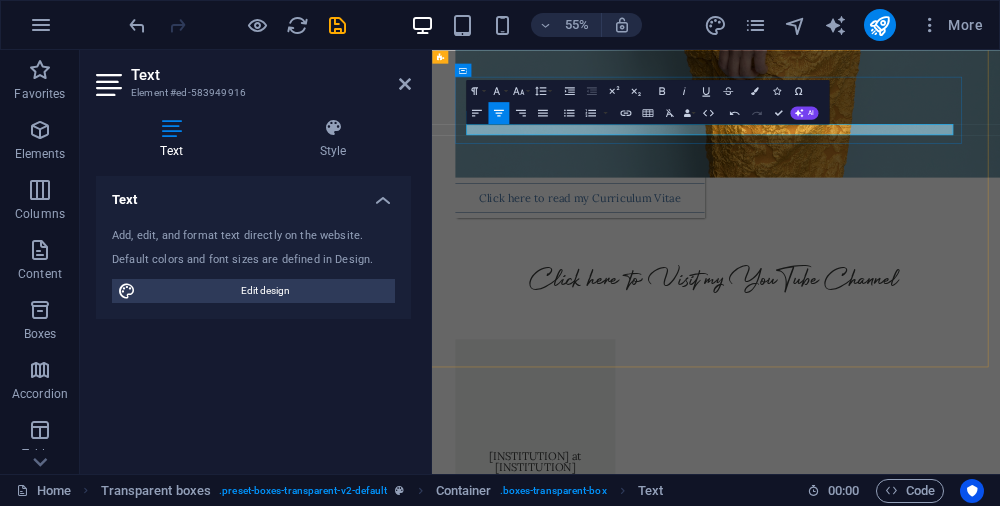 click at bounding box center (944, 2853) 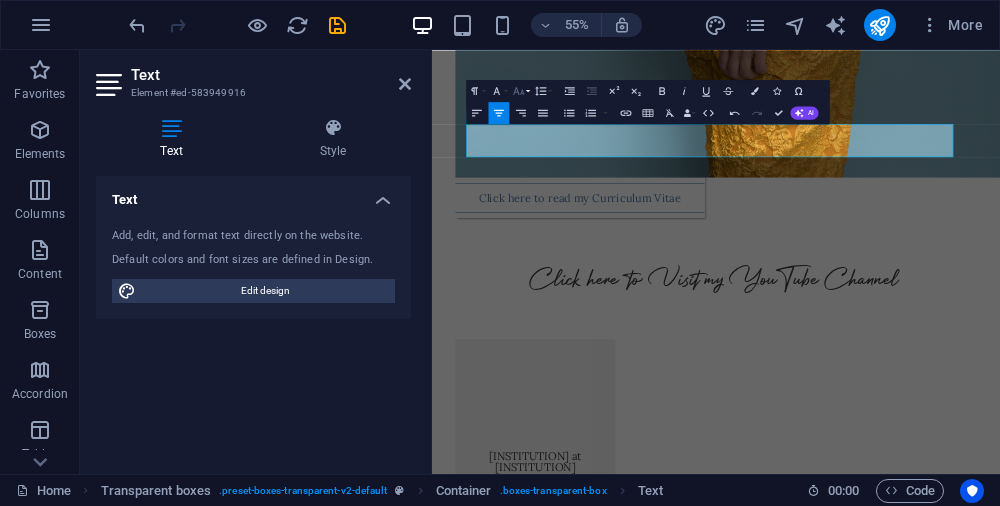 click 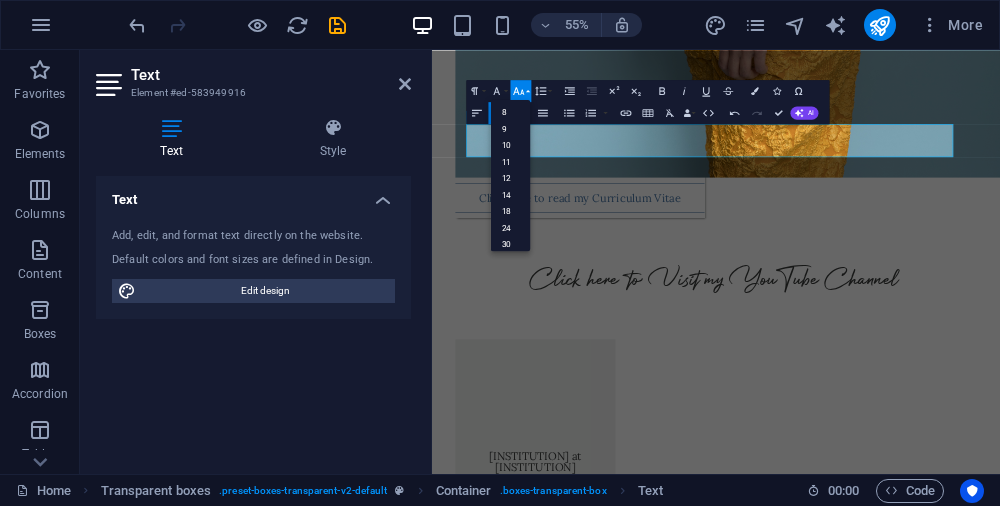 click on "12" at bounding box center [510, 178] 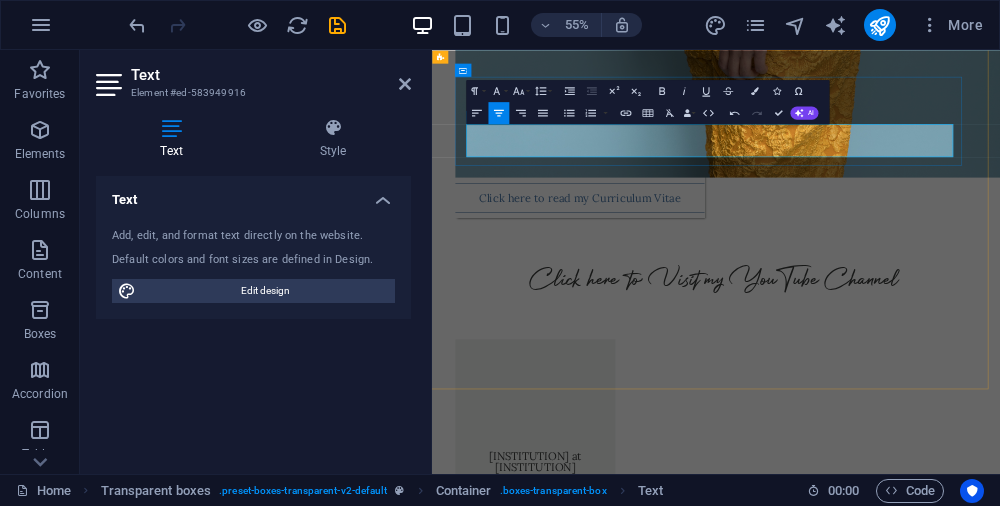 drag, startPoint x: 1363, startPoint y: 229, endPoint x: 596, endPoint y: 193, distance: 767.84436 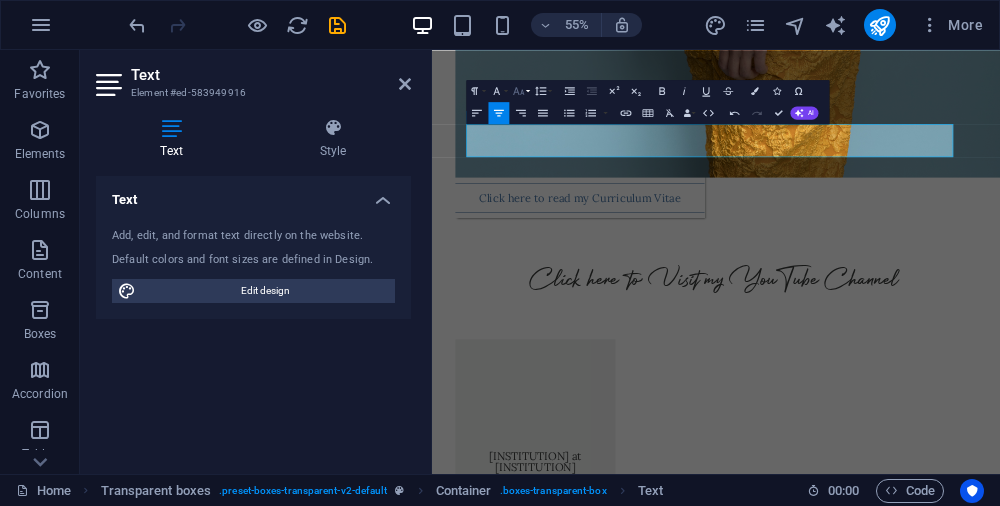click on "Font Size" at bounding box center (520, 90) 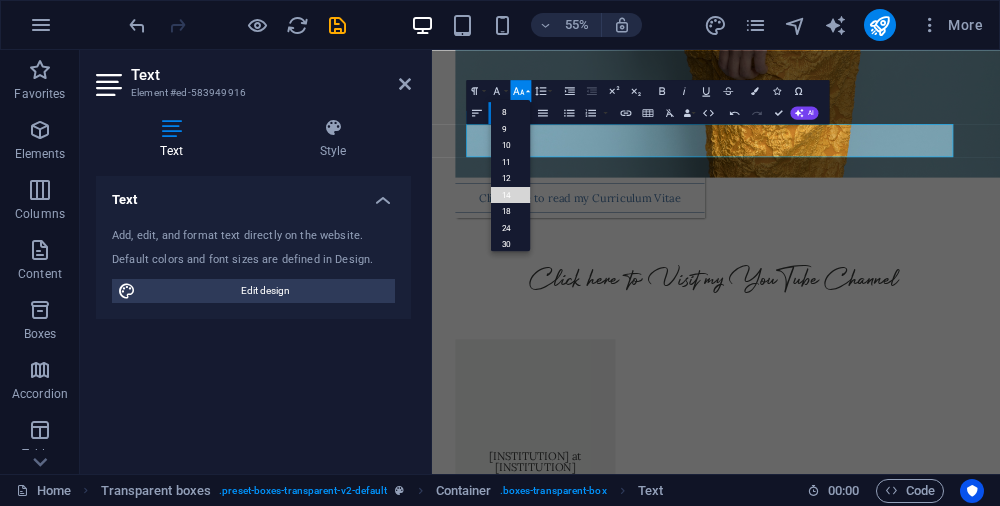 click on "14" at bounding box center (510, 194) 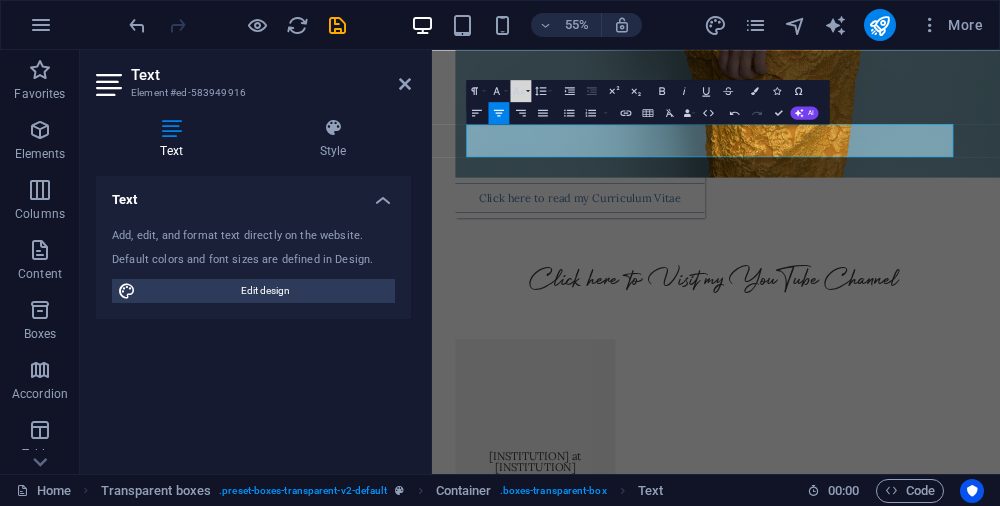 click 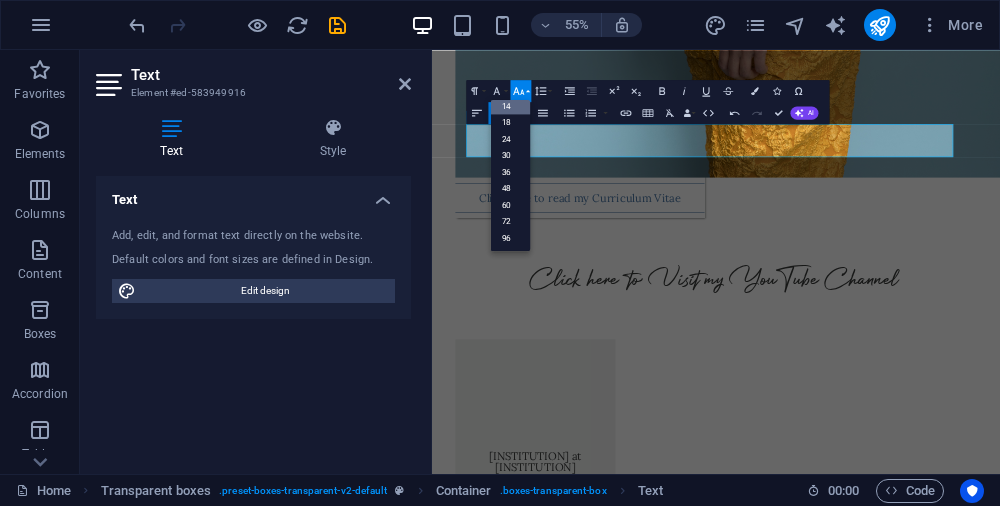 scroll, scrollTop: 161, scrollLeft: 0, axis: vertical 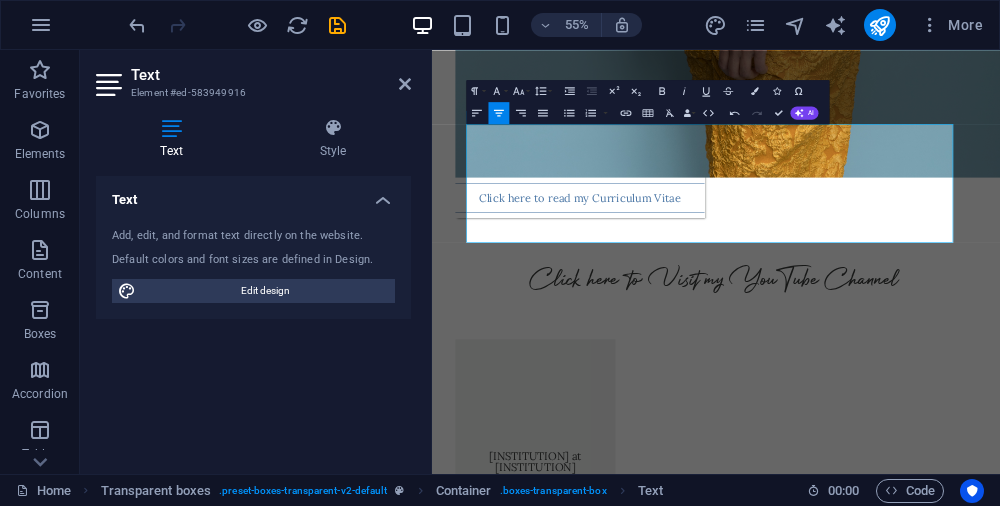 click on "Font Size" at bounding box center (520, 90) 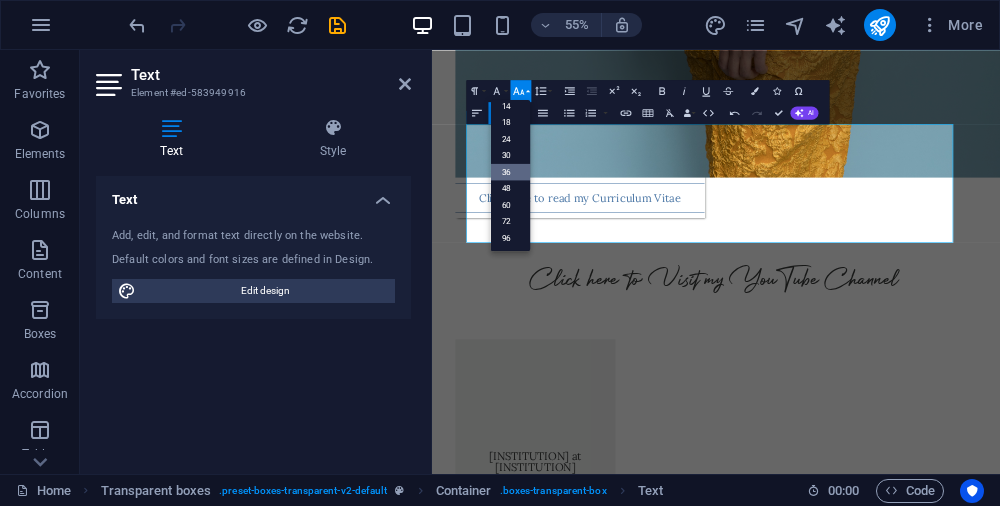 scroll, scrollTop: 161, scrollLeft: 0, axis: vertical 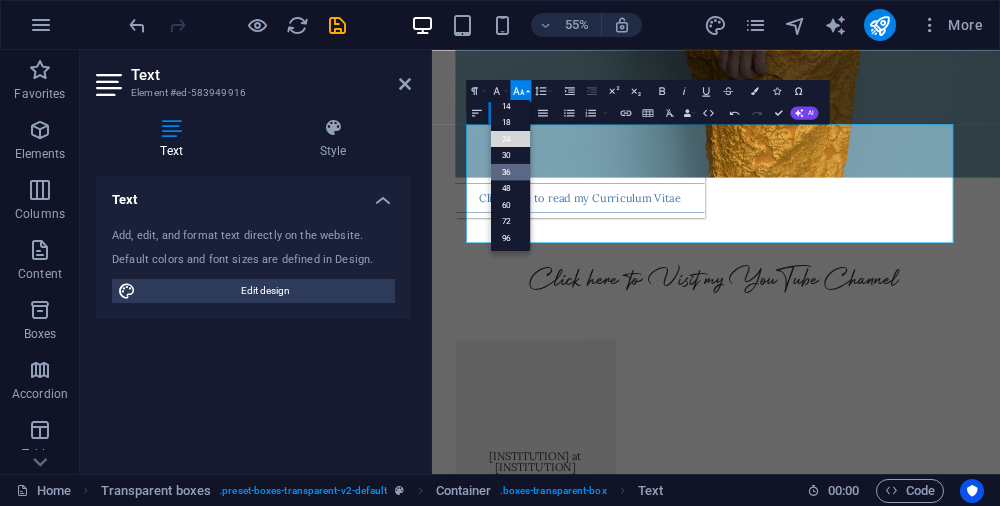 click on "24" at bounding box center [510, 139] 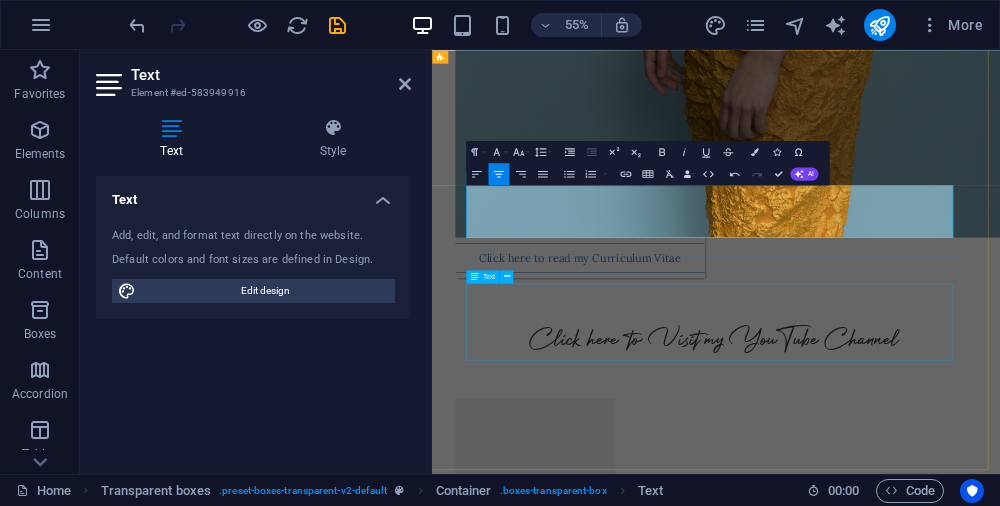 scroll, scrollTop: 3065, scrollLeft: 7, axis: both 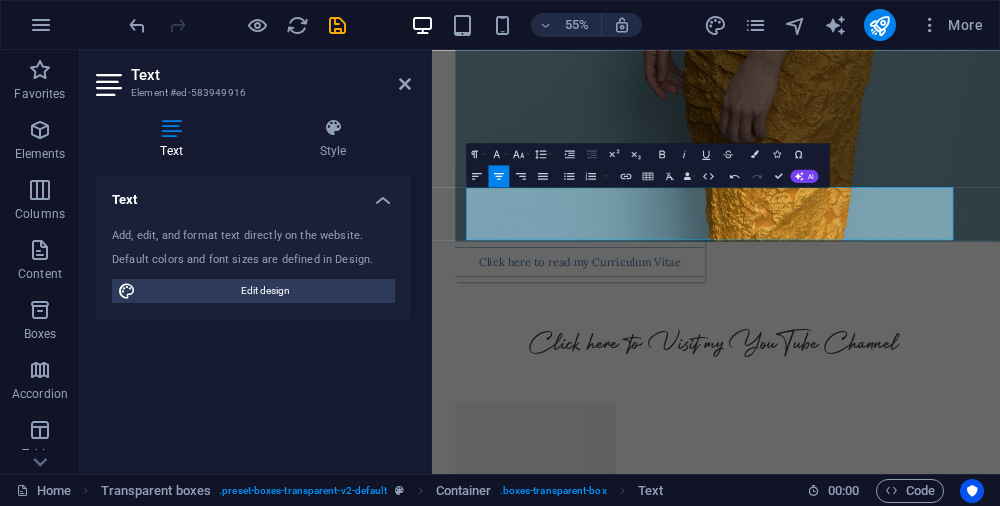 click on "Font Size" at bounding box center (520, 154) 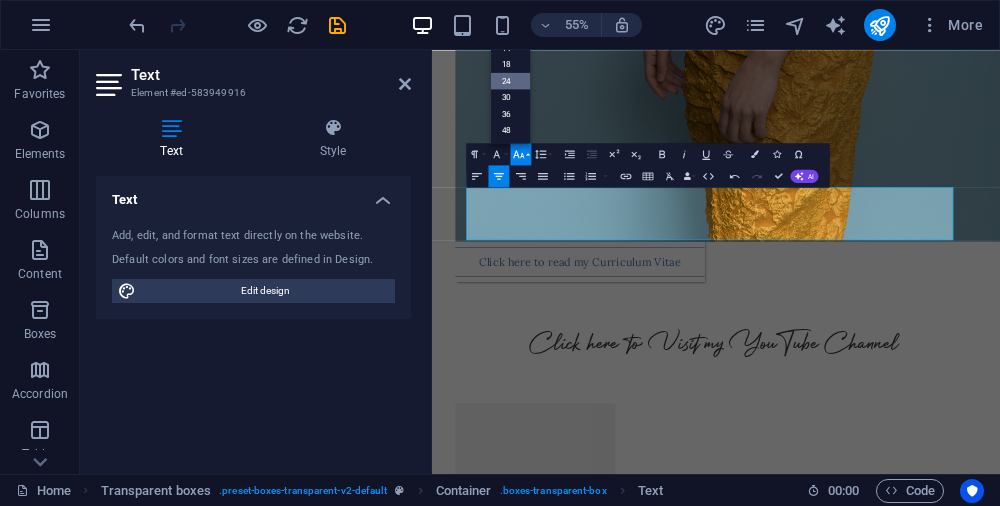 scroll, scrollTop: 71, scrollLeft: 0, axis: vertical 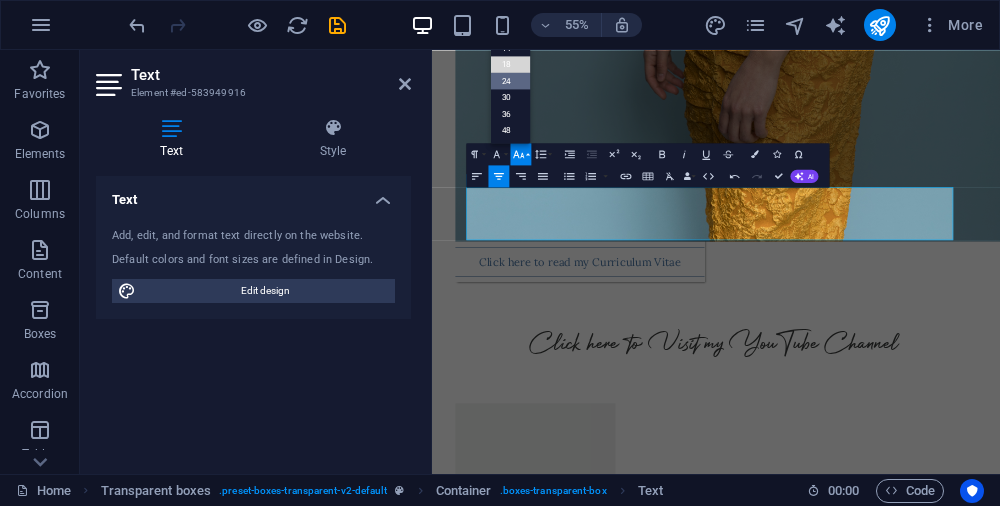click on "18" at bounding box center [510, 64] 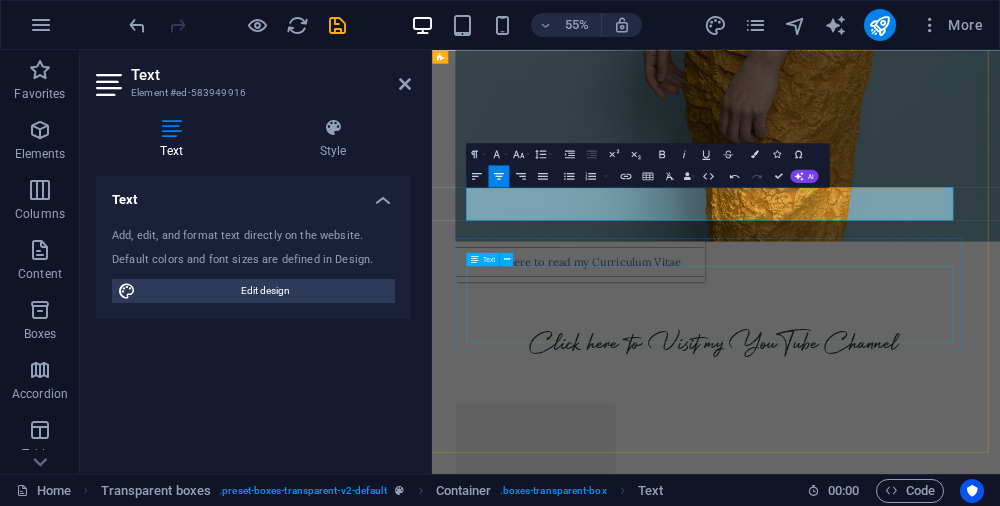 click on "[MONTH] [DAY] at [TIME] · [LOCATION] - [FIRST] [LAST], [FIRST] [LAST], and [FIRST] [LAST] lead this playful, thought-provoking event exploring Mozart’s connection to improvisation and theatrical tradition through the lens of Commedia dell’Arte." at bounding box center [944, 3163] 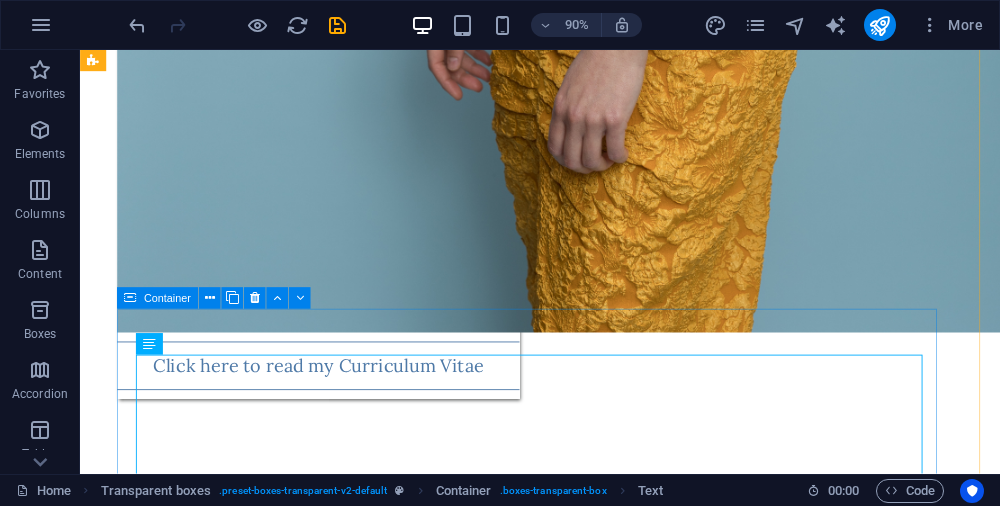 scroll, scrollTop: 3045, scrollLeft: 7, axis: both 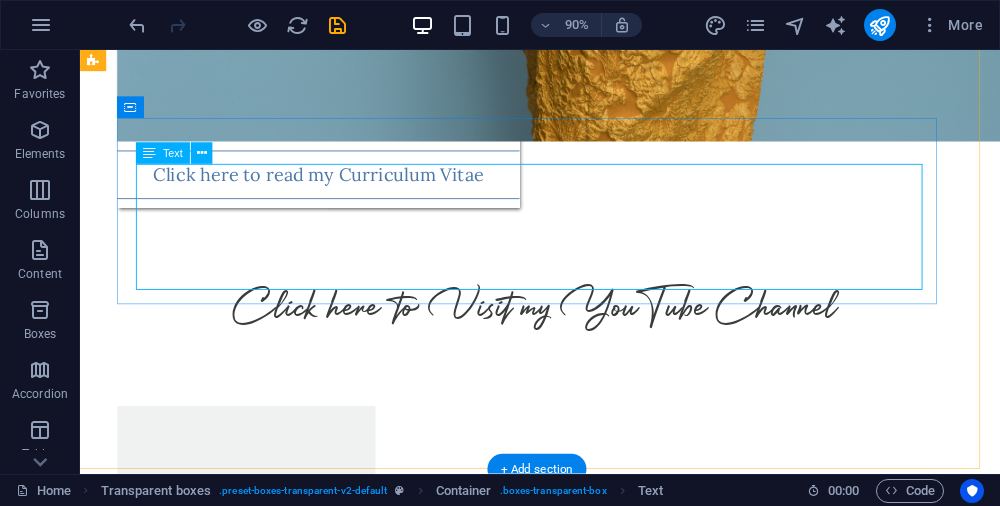 click on "[MONTH] [DAY] at [TIME] · [LOCATION] - [FIRST] [LAST], [FIRST] [LAST], and [FIRST] [LAST] lead this playful, thought-provoking event exploring Mozart’s connection to improvisation and theatrical tradition through the lens of Commedia dell’Arte." at bounding box center [586, 2916] 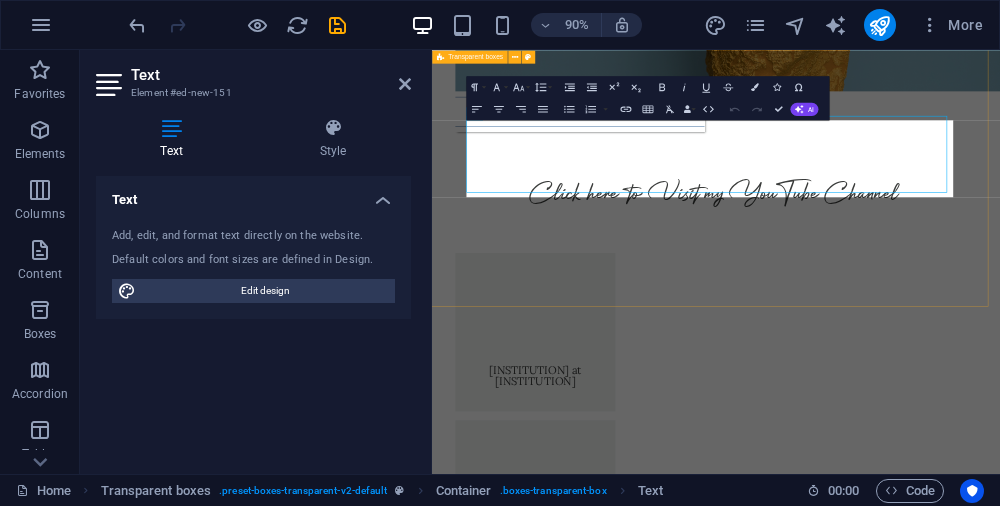 scroll, scrollTop: 3330, scrollLeft: 7, axis: both 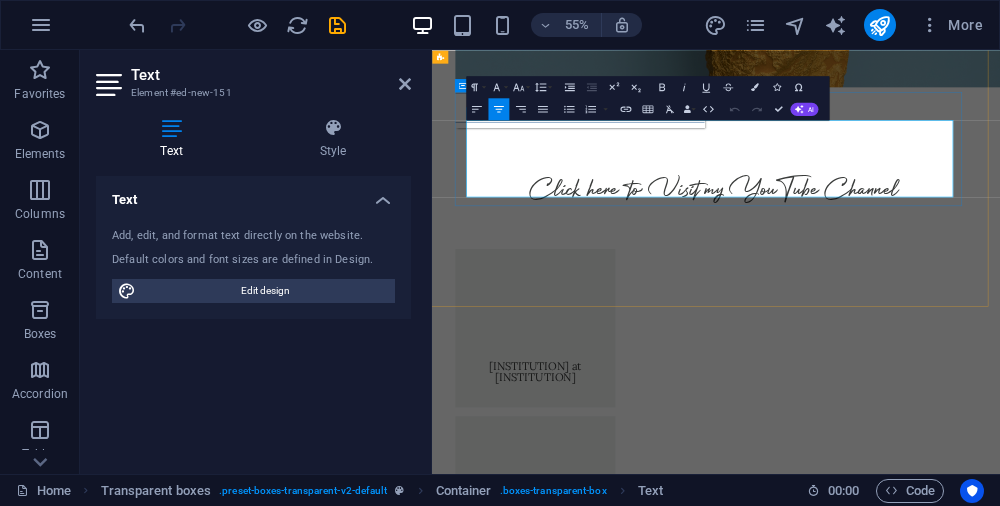 drag, startPoint x: 1296, startPoint y: 297, endPoint x: 484, endPoint y: 185, distance: 819.68774 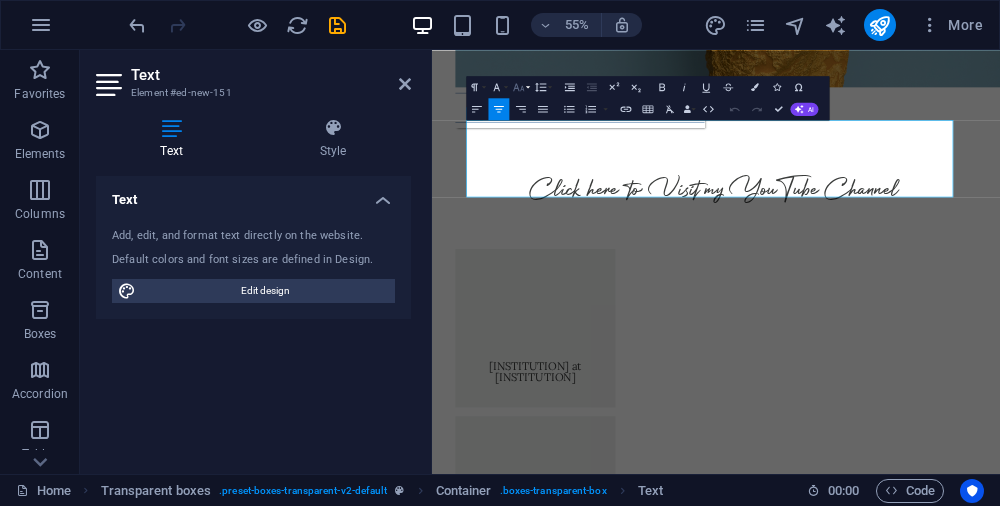 click on "Font Size" at bounding box center (520, 87) 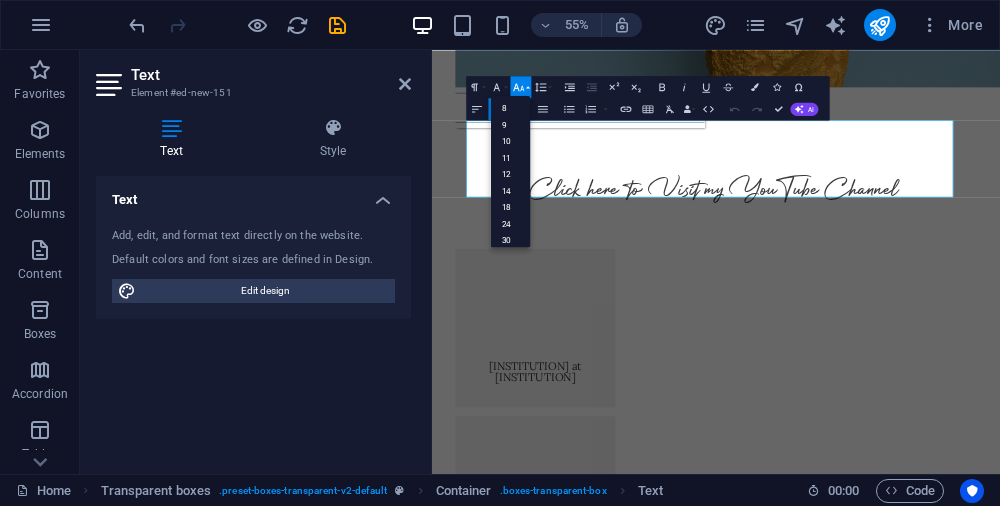 click on "18" at bounding box center [510, 207] 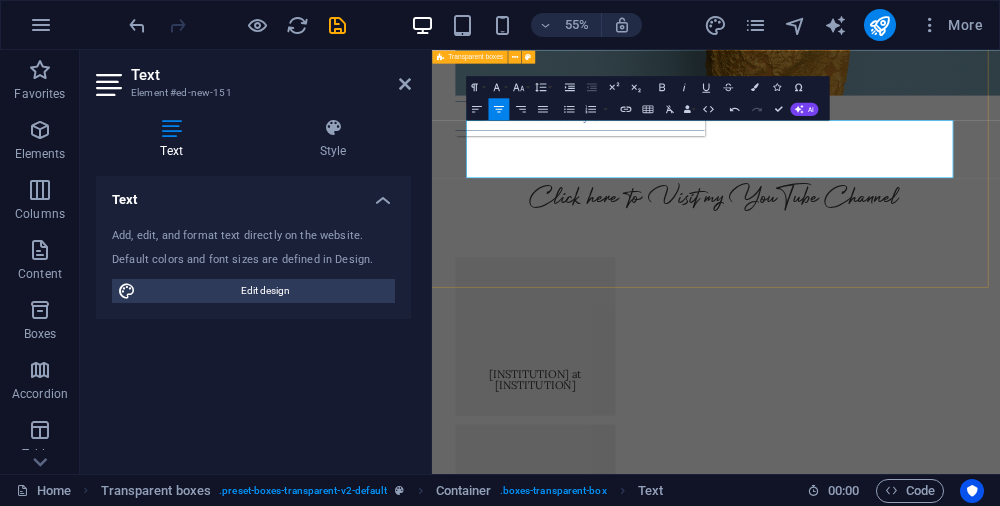 click on "[EVENT] at [UNIVERSITY], [STATE] ""- [DAY]-[DAY] [MONTH], [YEAR] [VENUE], [NUMBER] [STREET], [BOROUGH], [STATE] "" with [PERSON]- [DAY] [MONTH], [YEAR], [TIME] [VENUE], [UNIVERSITY], [STATE] "" - [DAY] [MONTH], [YEAR], [TIME] [VENUE], [LOCATION], [STATE] ""- [DAY] [MONTH], [YEAR], [TIME] [VENUE], [CITY] ([STATE]) "": including [PERSON] Concerto in [KEY] & Mozart Kv.376 with [PERSON] - [DAY] [MONTH], [YEAR], [TIME] [BRAND] | [BRAND]: "" [MONTH] [DAY] at [TIME] · [LOCATION], [LOCATION] Center [PERSON], [PERSON], and [PERSON] present a special evening of music, games, conversation, and creative exploration inspired by the spirit of 18th-century salons. [MONTH] [DAY], [YEAR]" at bounding box center [941, 2568] 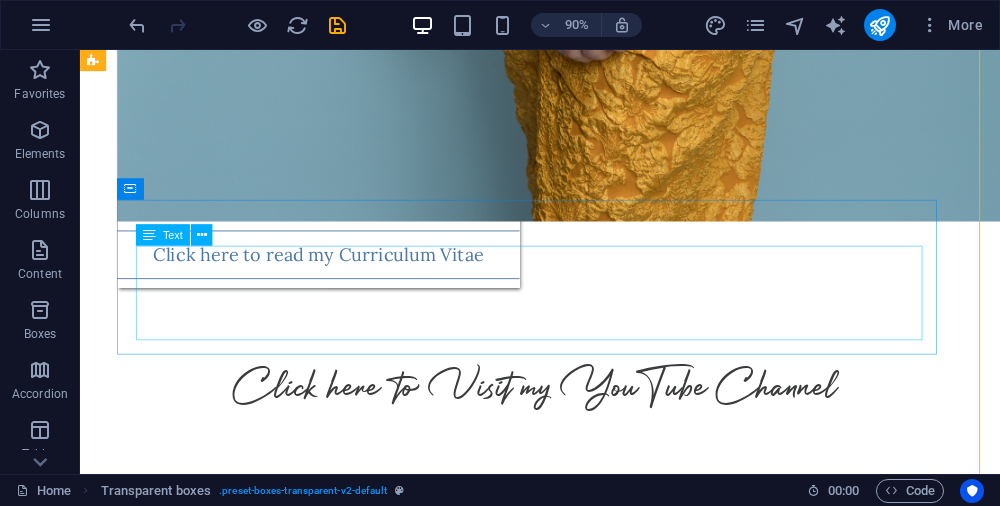 scroll, scrollTop: 3232, scrollLeft: 7, axis: both 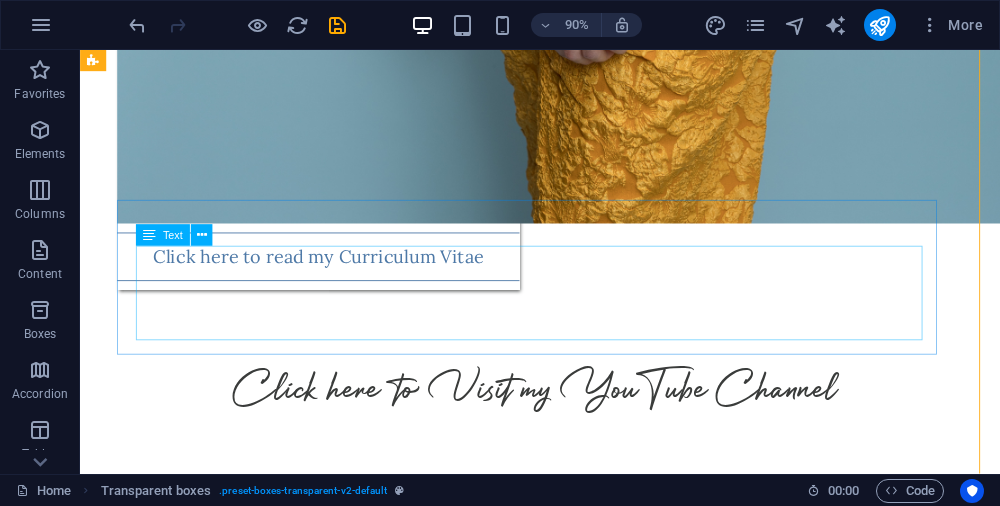 click on "[MONTH] [DAY] at [TIME] · [LOCATION] - [FIRST] [LAST], [FIRST] [LAST], and [FIRST] [LAST] lead this playful, thought-provoking event exploring Mozart’s connection to improvisation and theatrical tradition through the lens of Commedia dell’Arte." at bounding box center (586, 2989) 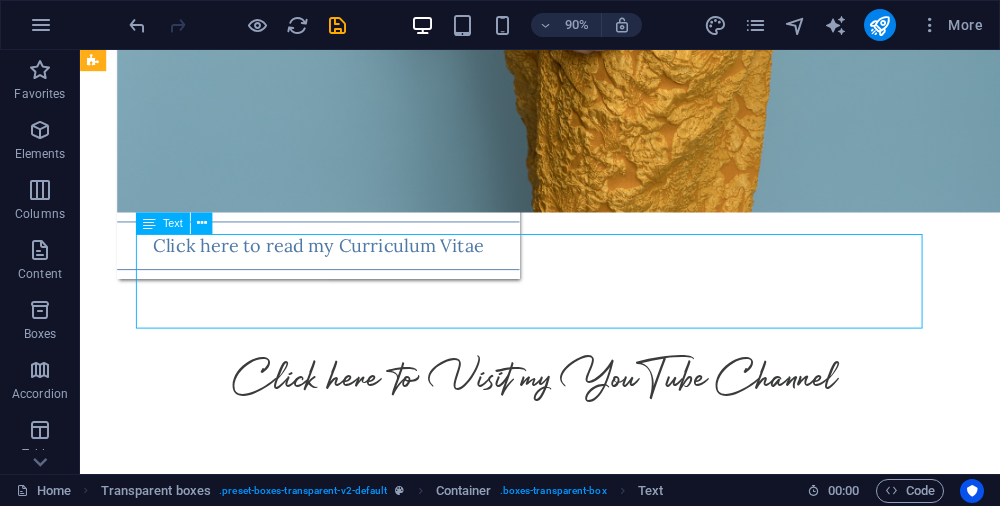 scroll, scrollTop: 3245, scrollLeft: 7, axis: both 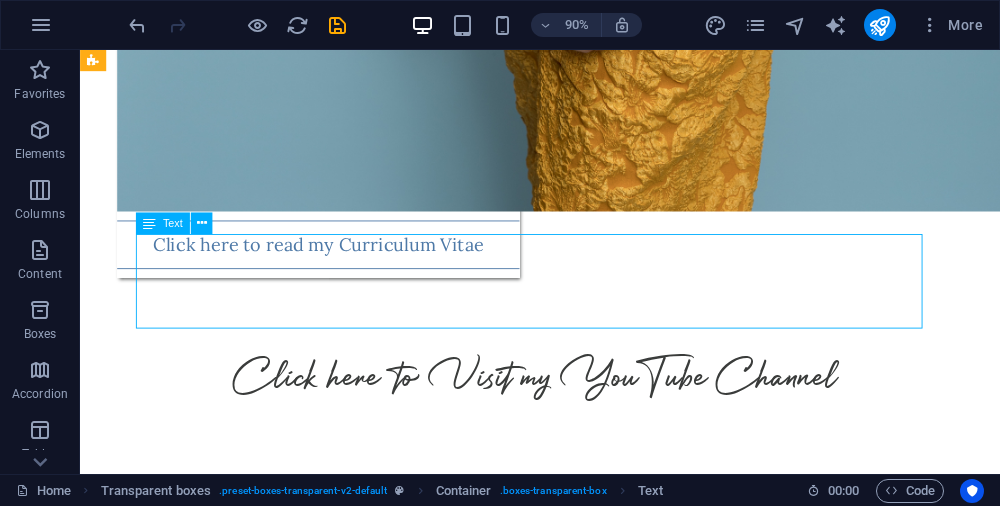 click on "[MONTH] [DAY] at [TIME] · [LOCATION] - [FIRST] [LAST], [FIRST] [LAST], and [FIRST] [LAST] lead this playful, thought-provoking event exploring Mozart’s connection to improvisation and theatrical tradition through the lens of Commedia dell’Arte." at bounding box center (586, 2976) 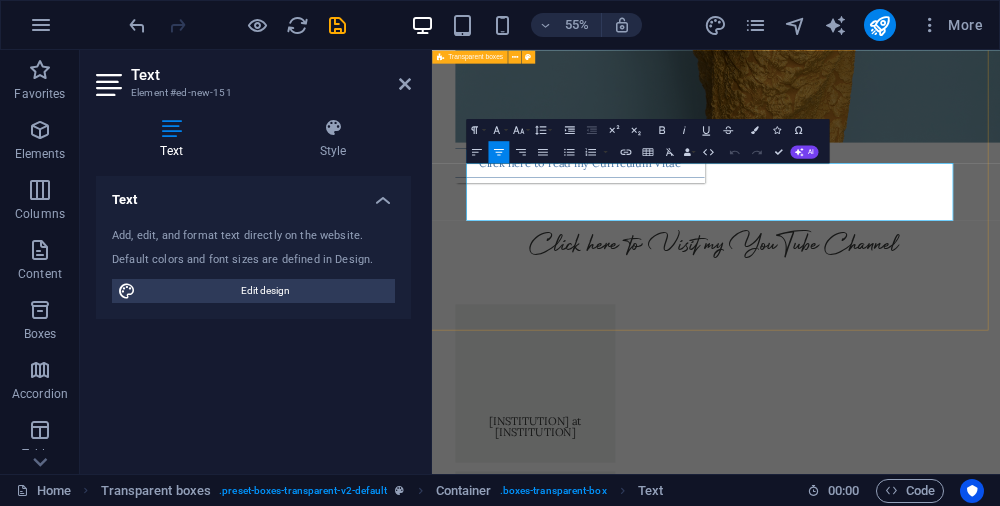 scroll, scrollTop: 3252, scrollLeft: 7, axis: both 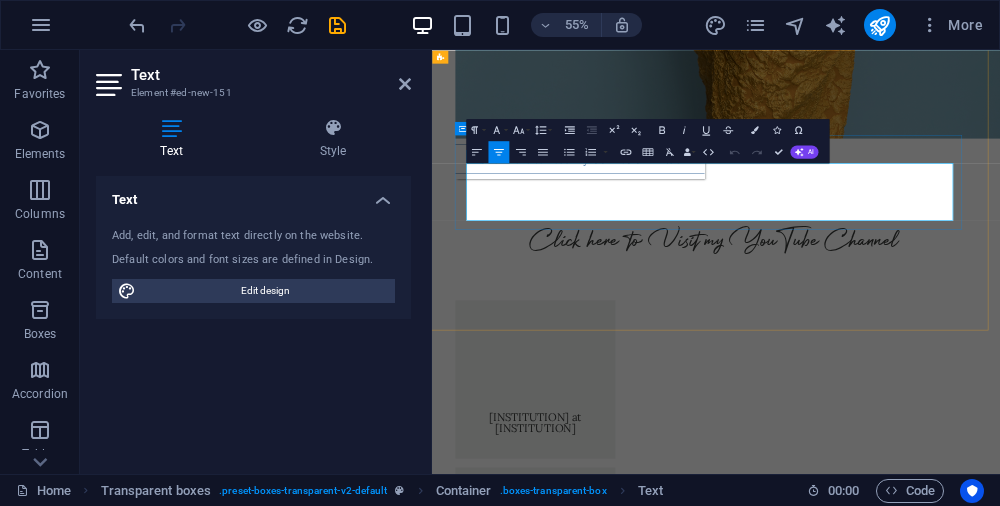 drag, startPoint x: 1215, startPoint y: 349, endPoint x: 479, endPoint y: 279, distance: 739.3213 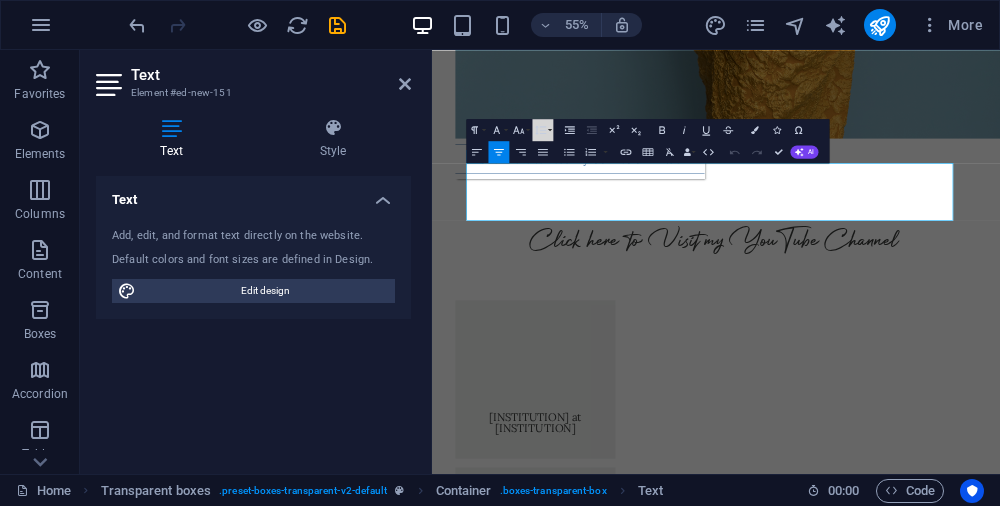 click on "Line Height" at bounding box center (542, 130) 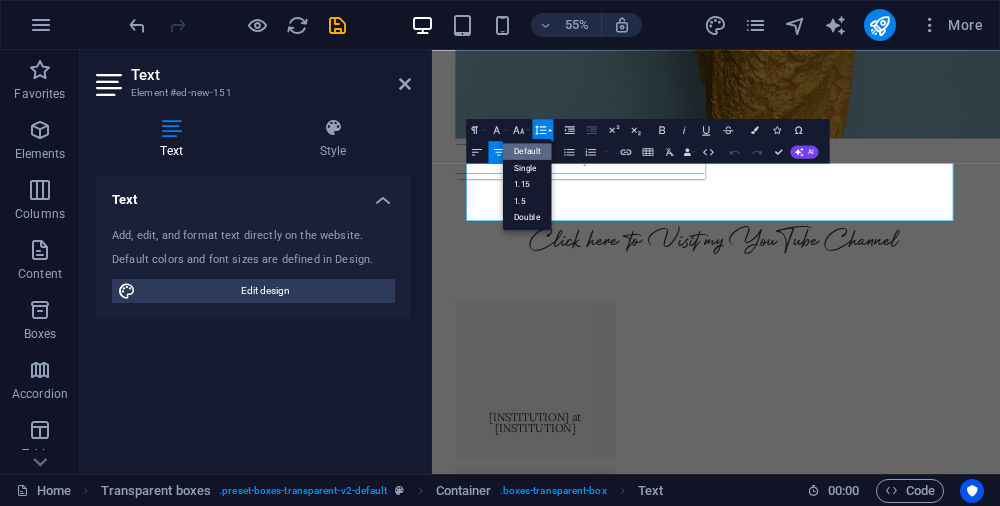 scroll, scrollTop: 0, scrollLeft: 0, axis: both 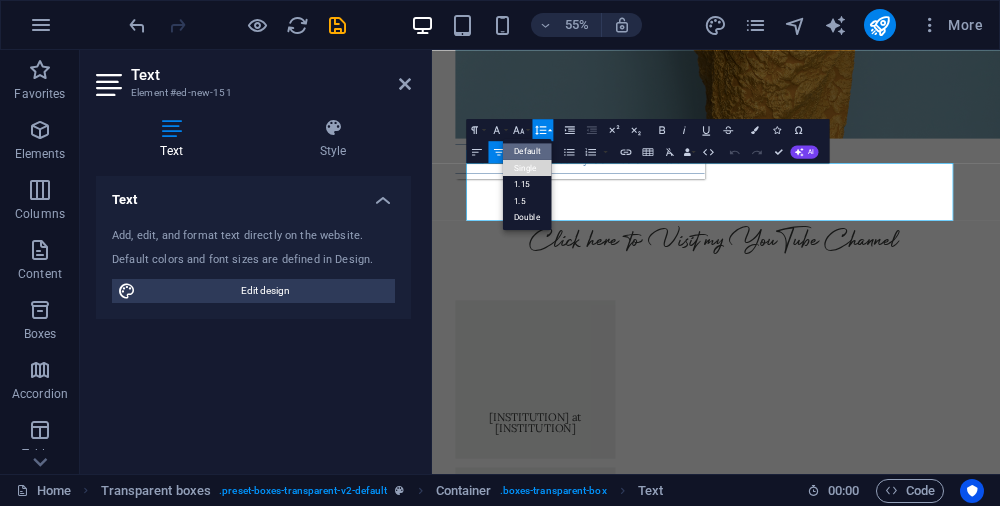 click on "Single" at bounding box center (526, 167) 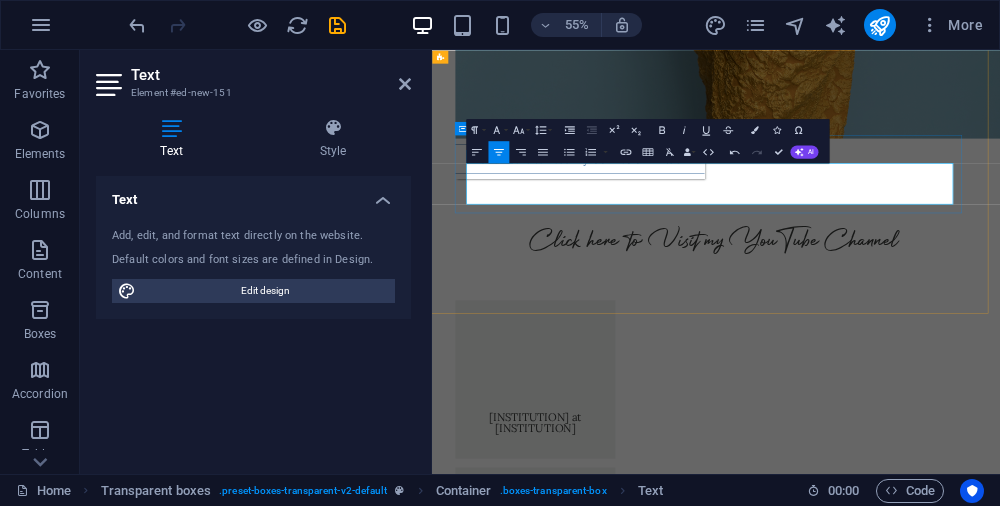click on "[MONTH] [DAY] at [TIME] · [LOCATION] - [FIRST] [LAST], [FIRST] [LAST], and [FIRST] [LAST] lead this playful, thought-provoking event exploring Mozart’s connection to improvisation and theatrical tradition through the lens of Commedia dell’Arte." at bounding box center [944, 2945] 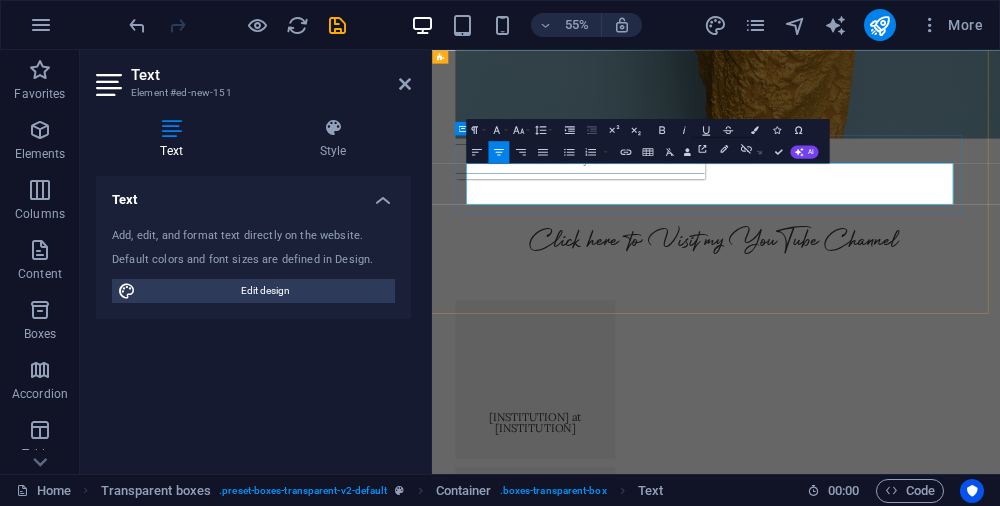 click on "[MONTH] [DAY] at [TIME] · [LOCATION] - [FIRST] [LAST], [FIRST] [LAST], and [FIRST] [LAST] lead this playful, thought-provoking event exploring Mozart’s connection to improvisation and theatrical tradition through the lens of Commedia dell’Arte." at bounding box center [944, 2943] 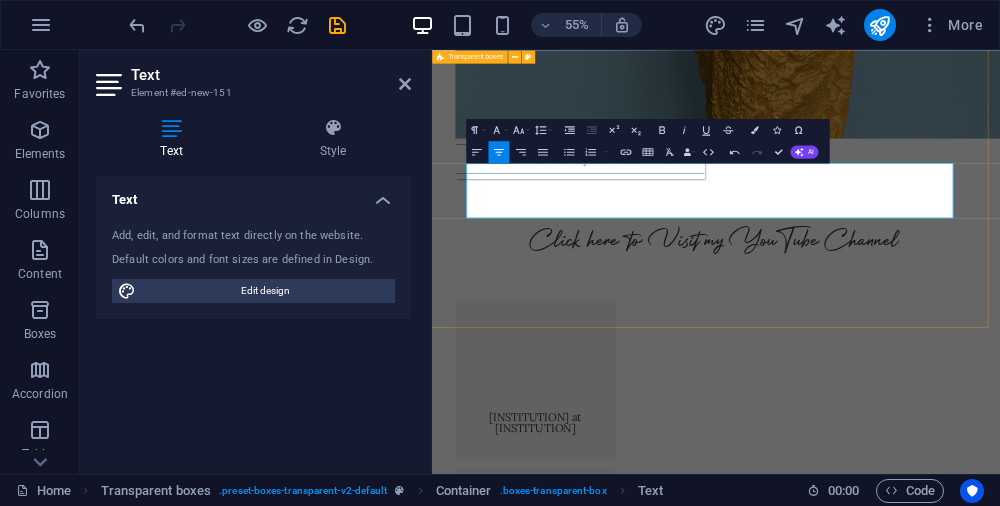 click on "[EVENT] at [UNIVERSITY], [STATE] ""- [DAY]-[DAY] [MONTH], [YEAR] [VENUE], [NUMBER] [STREET], [BOROUGH], [STATE] "" with [PERSON]- [DAY] [MONTH], [YEAR], [TIME] [VENUE], [UNIVERSITY], [STATE] "" - [DAY] [MONTH], [YEAR], [TIME] [VENUE], [LOCATION], [STATE] ""- [DAY] [MONTH], [YEAR], [TIME] [VENUE], [CITY] ([STATE]) "": including [PERSON] Concerto in [KEY] & Mozart Kv.376 with [PERSON] - [DAY] [MONTH], [YEAR], [TIME] [BRAND] | [BRAND]: "" [MONTH] [DAY] at [TIME] · [LOCATION], [LOCATION] Center [PERSON], [PERSON], and [PERSON] present a special evening of music, games, conversation, and creative exploration inspired by the spirit of 18th-century salons. [MONTH] [DAY], [YEAR]" at bounding box center (941, 2631) 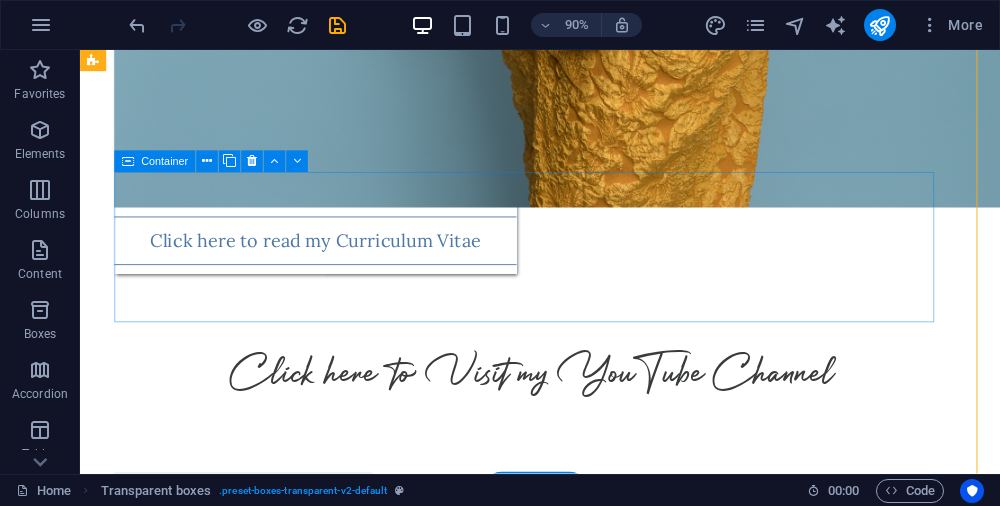 scroll, scrollTop: 3297, scrollLeft: 10, axis: both 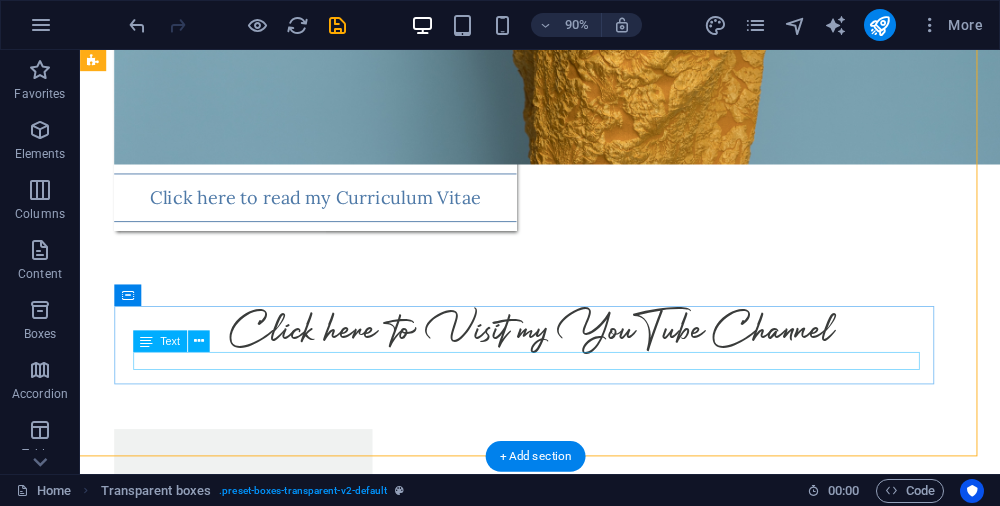 click on "[MONTH] [DAY], [YEAR]" at bounding box center (583, 3032) 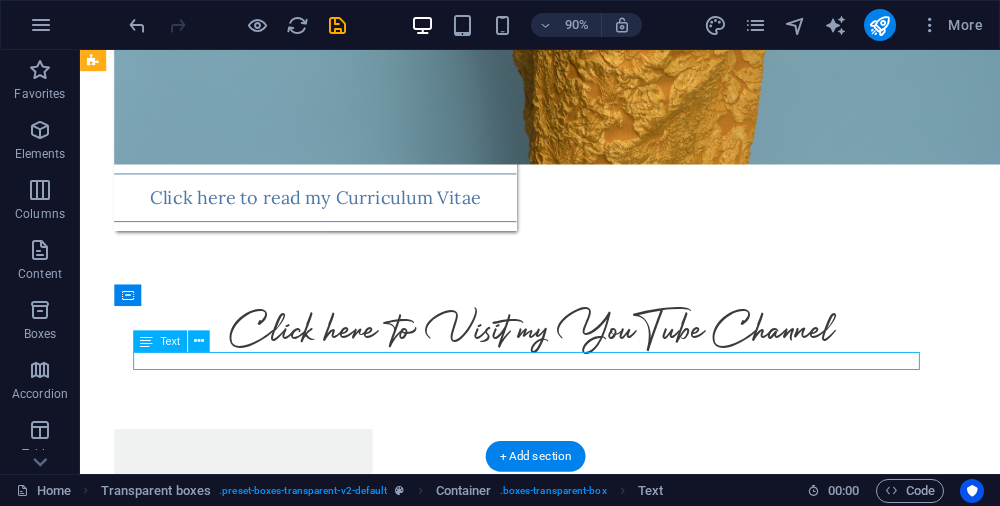 click on "[MONTH] [DAY], [YEAR]" at bounding box center [583, 3032] 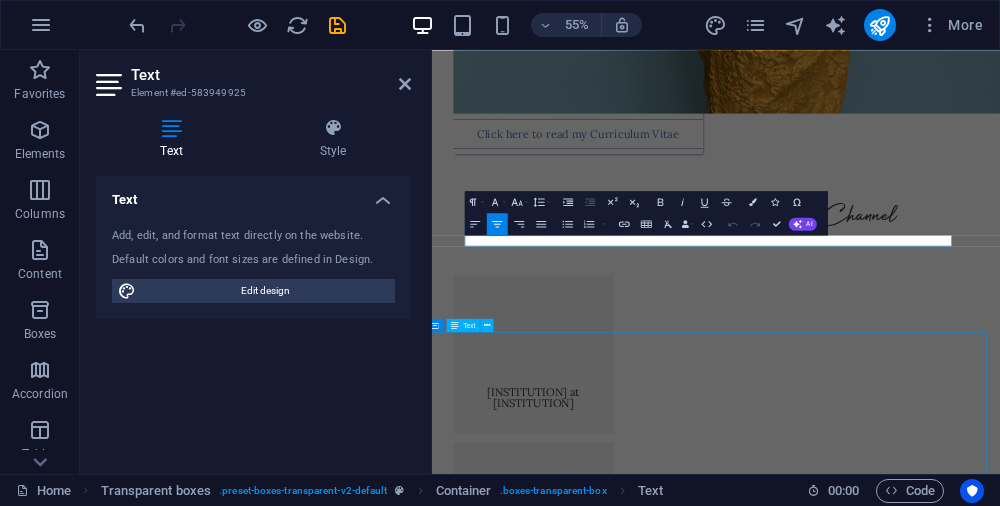 scroll, scrollTop: 3304, scrollLeft: 10, axis: both 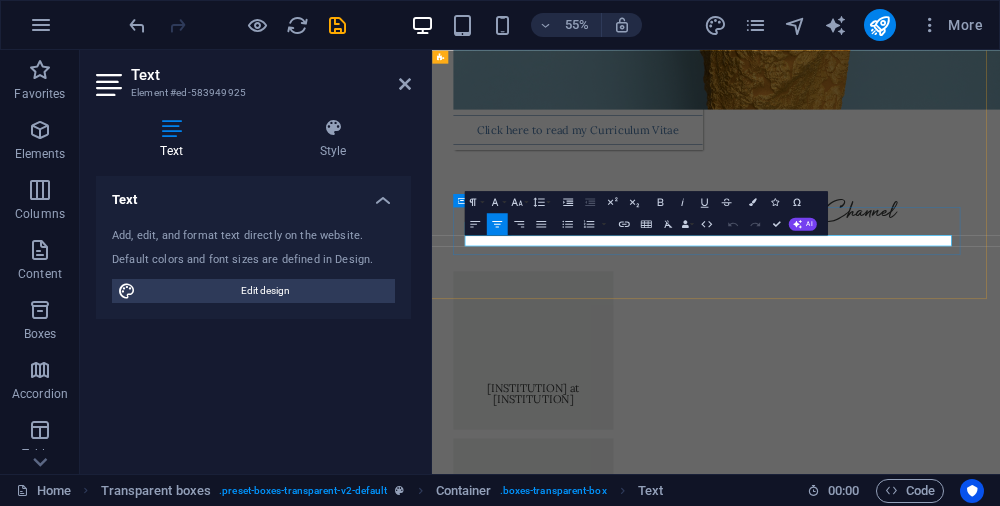 click on "[MONTH] [DAY], [YEAR]" at bounding box center [941, 3014] 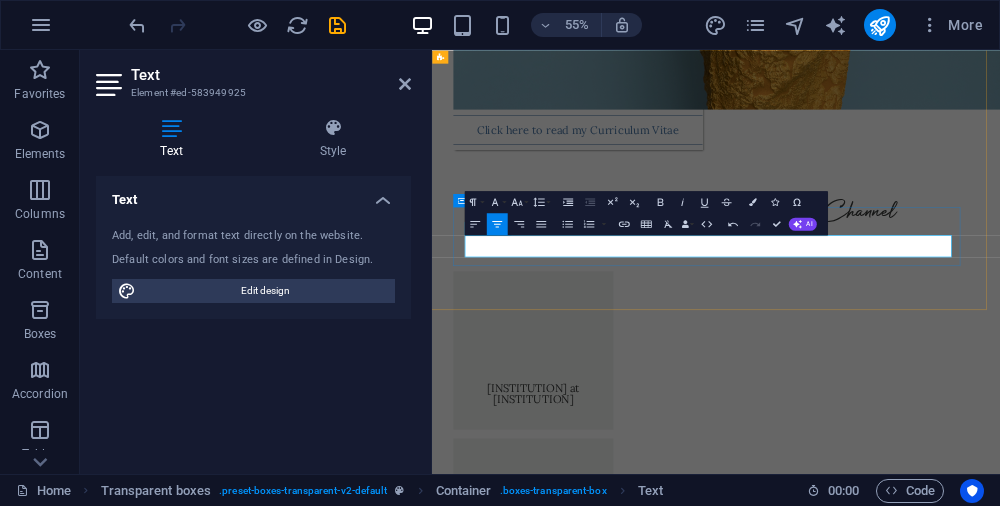 click on "[MONTH] [DAY], [YEAR]" at bounding box center [941, 3014] 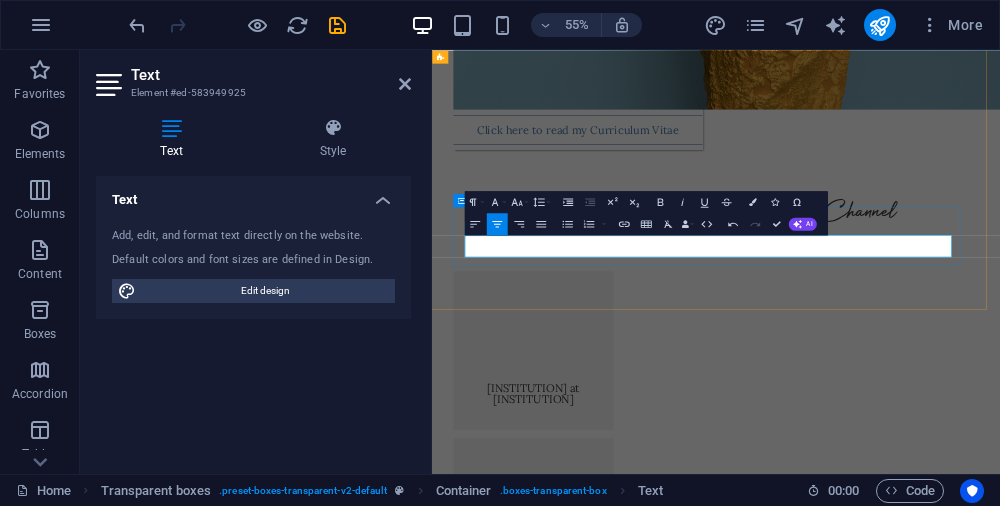 scroll, scrollTop: 390, scrollLeft: 9, axis: both 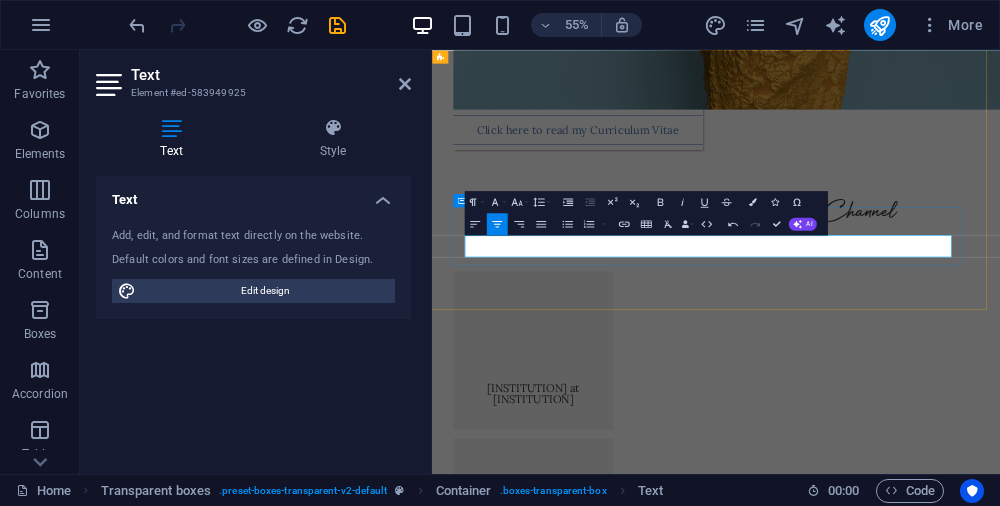 click on "[MONTH] [DAY], [YEAR] [CITY] & Paris: Women at the Keyboard, 1740–1875" at bounding box center [941, 3014] 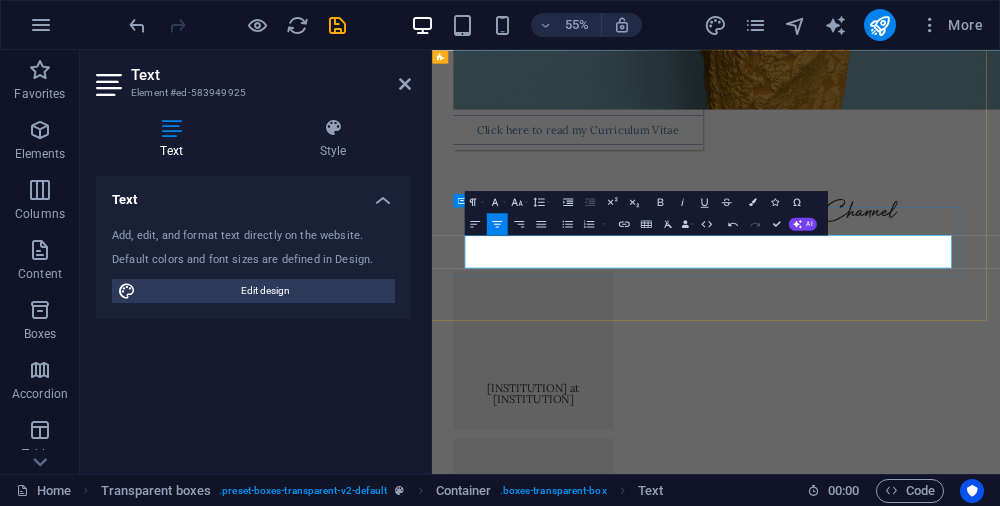 type 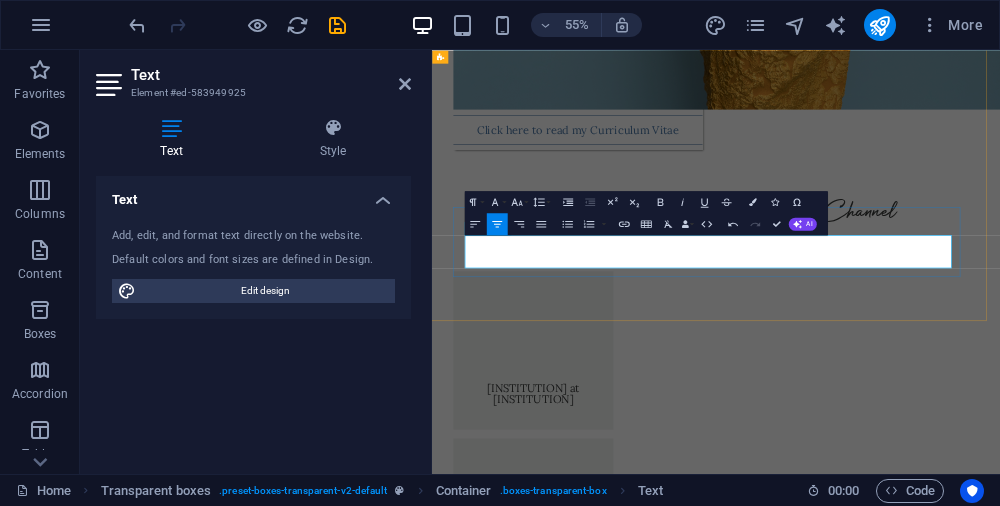click on "[CITY] & Paris: Women at the Keyboard, 1740–1875" at bounding box center (941, 3034) 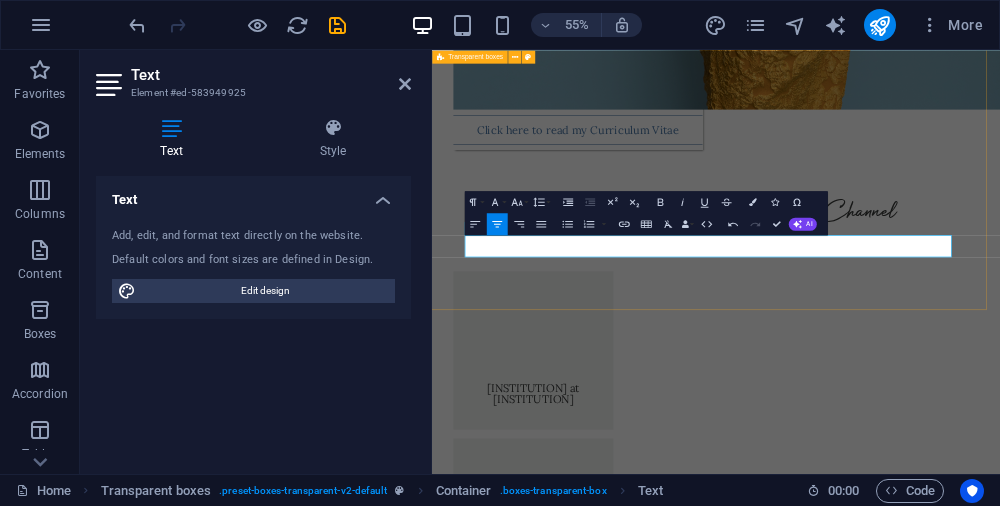 click on "[EVENT] at [UNIVERSITY], [STATE] ""- [DAY]-[DAY] [MONTH], [YEAR] [VENUE], [NUMBER] [STREET], [BOROUGH], [STATE] "" with [PERSON]- [DAY] [MONTH], [YEAR], [TIME] [VENUE], [UNIVERSITY], [STATE] "" - [DAY] [MONTH], [YEAR], [TIME] [VENUE], [LOCATION], [STATE] ""- [DAY] [MONTH], [YEAR], [TIME] [VENUE], [CITY] ([STATE]) "": including [PERSON] Concerto in [KEY] & Mozart Kv.376 with [PERSON] - [DAY] [MONTH], [YEAR], [TIME] [BRAND] | [BRAND]: "" [MONTH] [DAY] at [TIME] · [LOCATION], [LOCATION] Center [PERSON], [PERSON], and [PERSON] present a special evening of music, games, conversation, and creative exploration inspired by the spirit of 18th-century salons. [MONTH] [DAY], [YEAR]" at bounding box center [938, 2589] 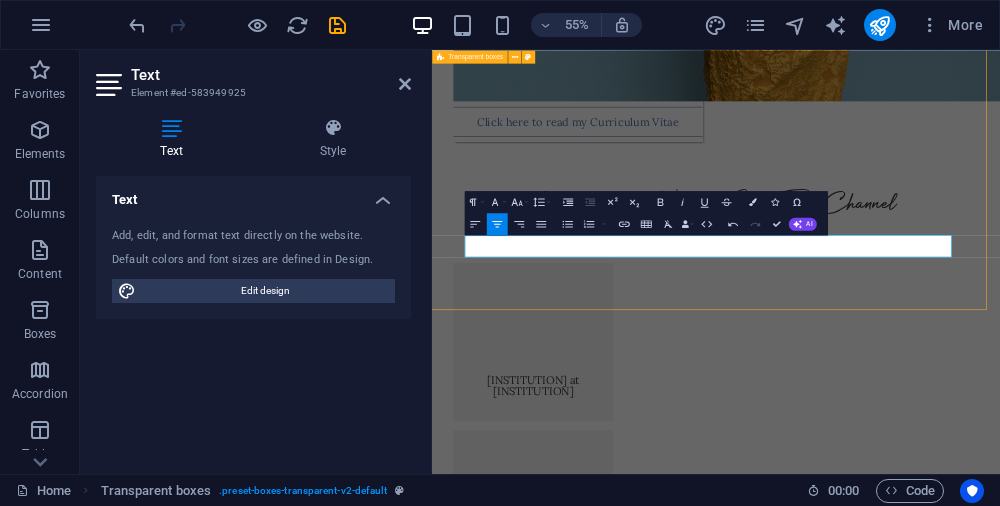 scroll, scrollTop: 3297, scrollLeft: 10, axis: both 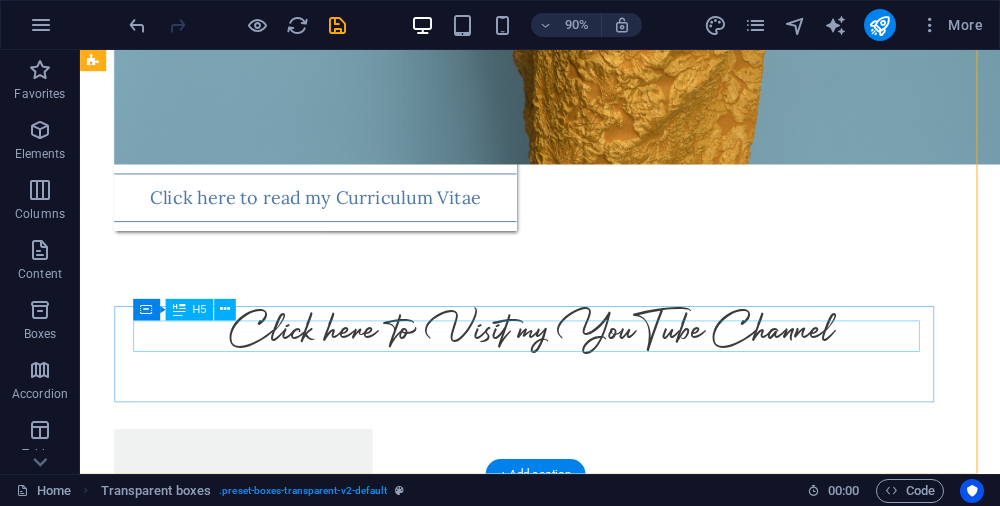click on "[INSTITUTION] – [INSTITUTION] ([CITY], [STATE])" at bounding box center (583, 3004) 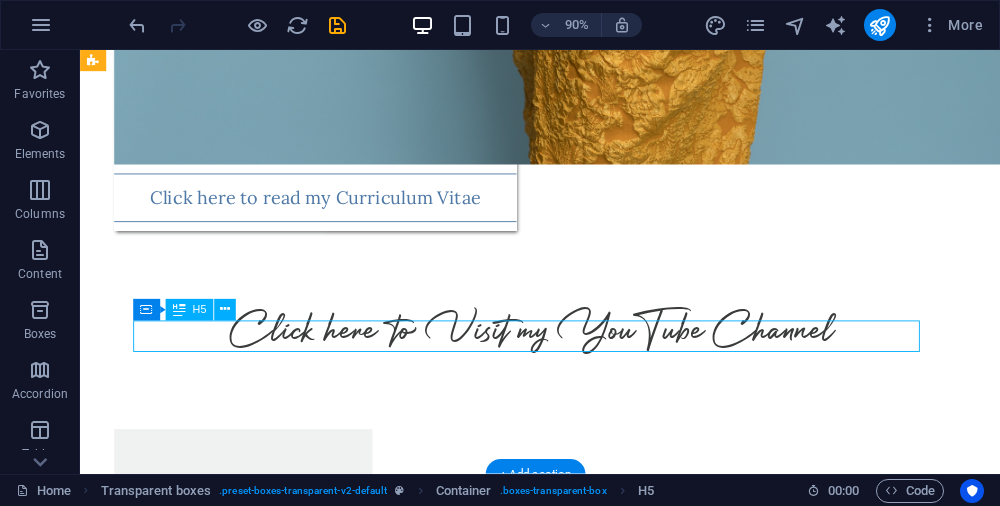 click on "[INSTITUTION] – [INSTITUTION] ([CITY], [STATE])" at bounding box center (583, 3004) 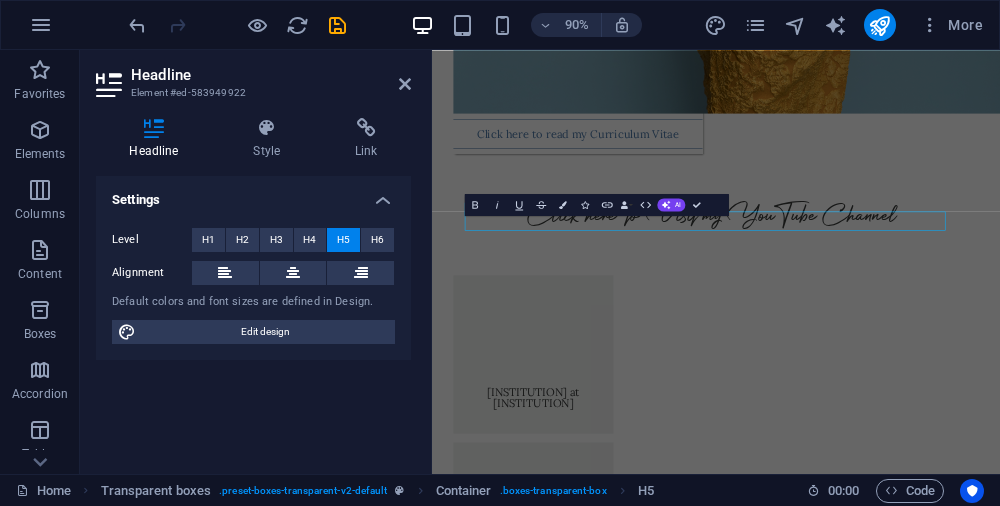 scroll, scrollTop: 3304, scrollLeft: 10, axis: both 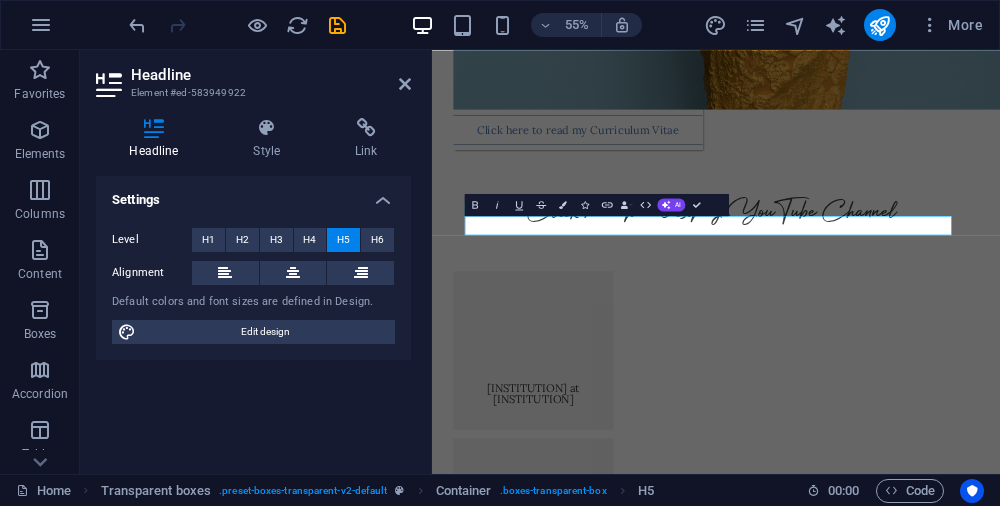 click at bounding box center [563, 204] 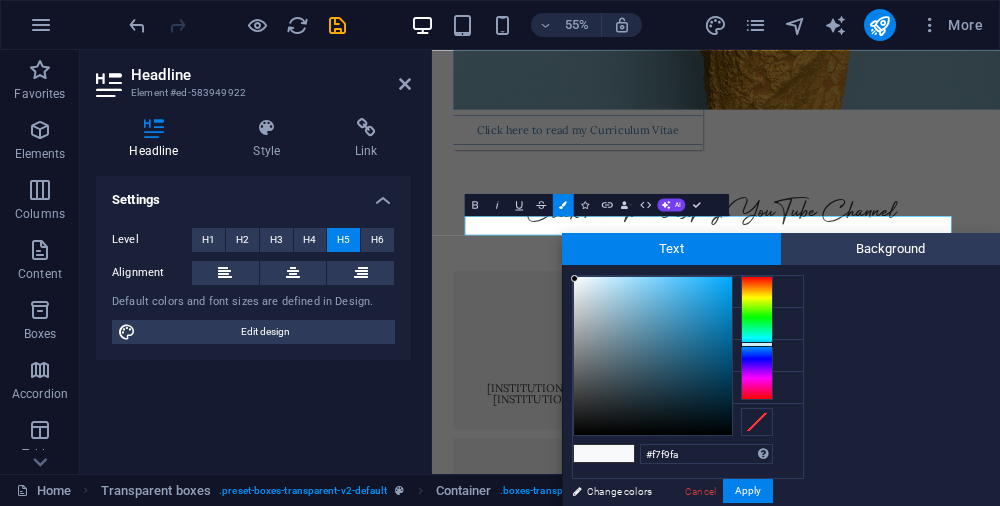 type on "#000304" 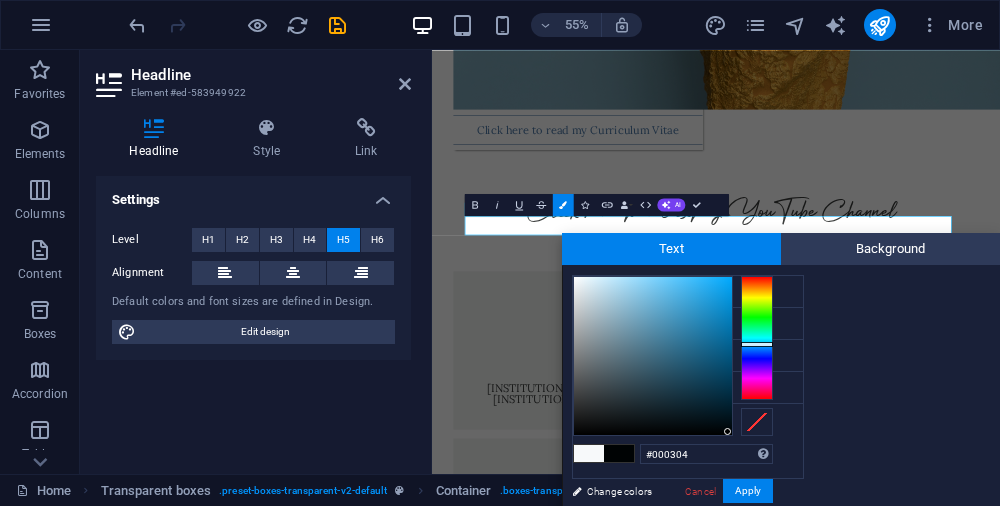 click at bounding box center [653, 356] 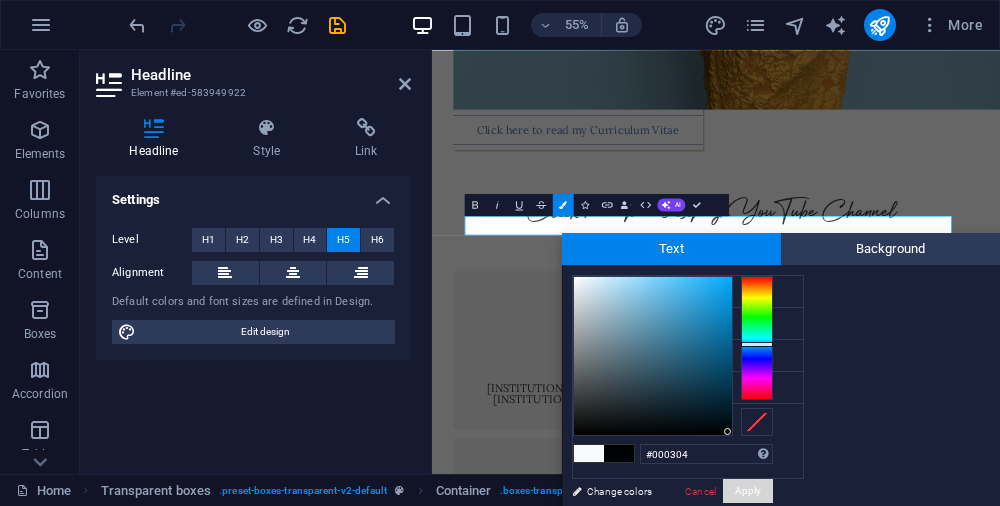 click on "Apply" at bounding box center [748, 491] 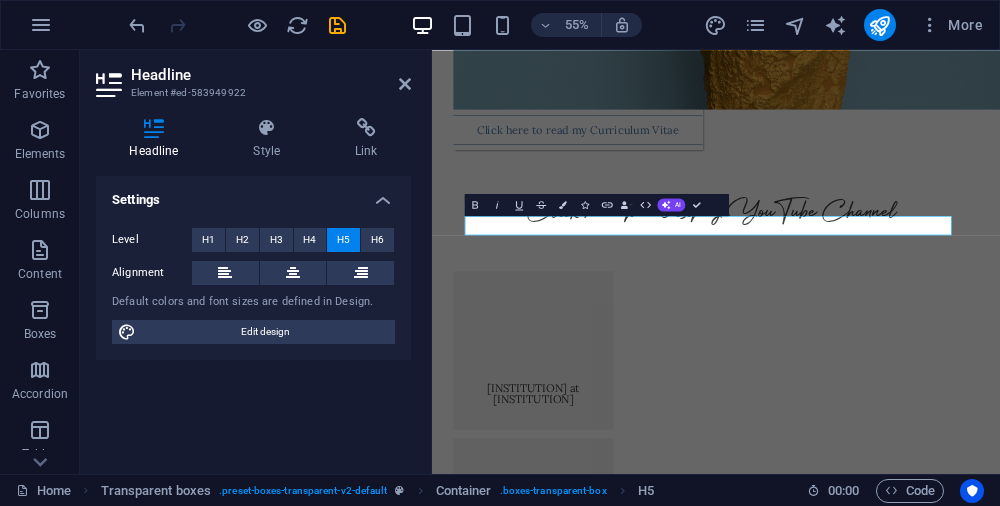click at bounding box center (366, 128) 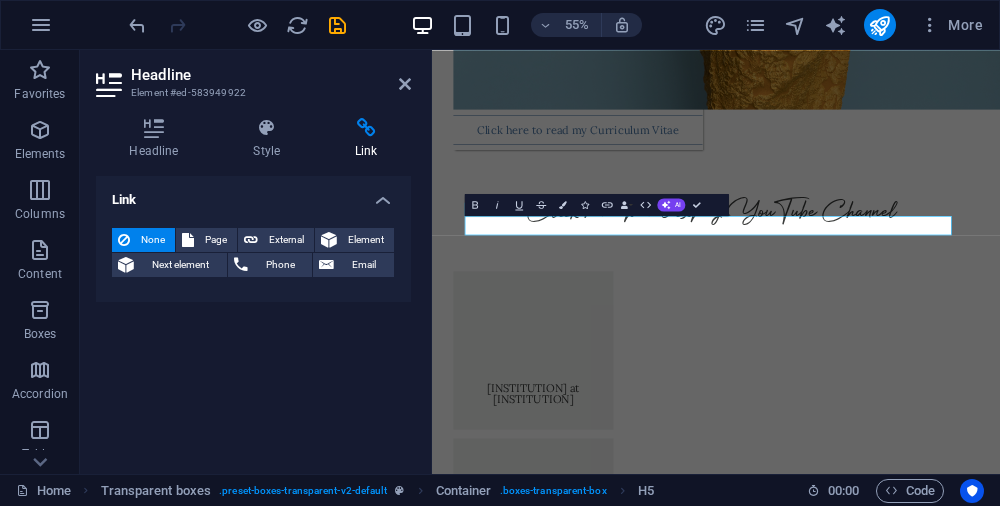 click at bounding box center [366, 128] 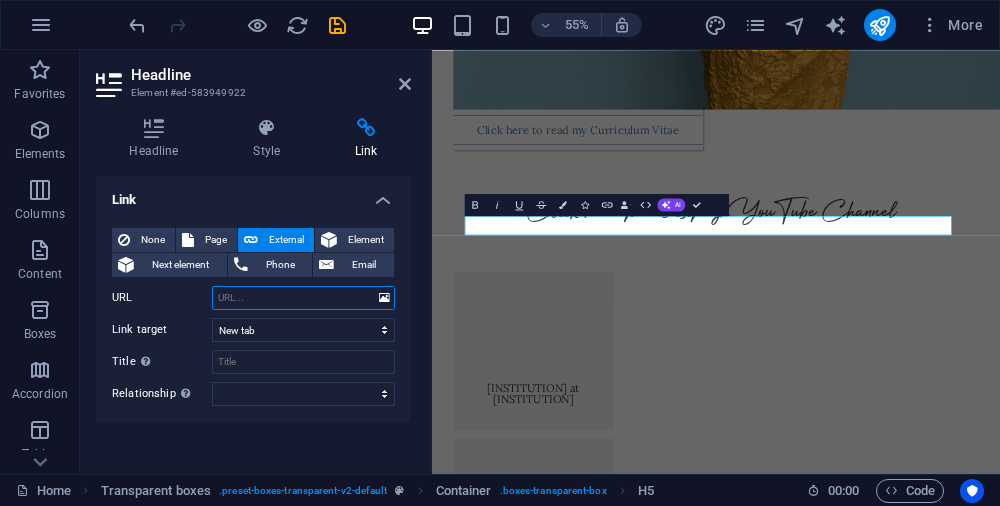 paste on "https://www.catskillmtn.org/performances/#/select-tickets" 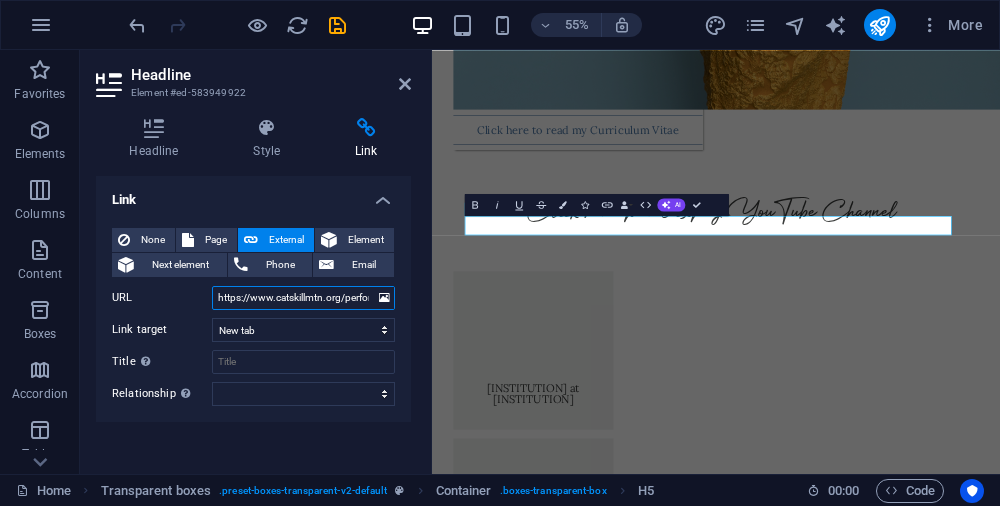 scroll, scrollTop: 0, scrollLeft: 116, axis: horizontal 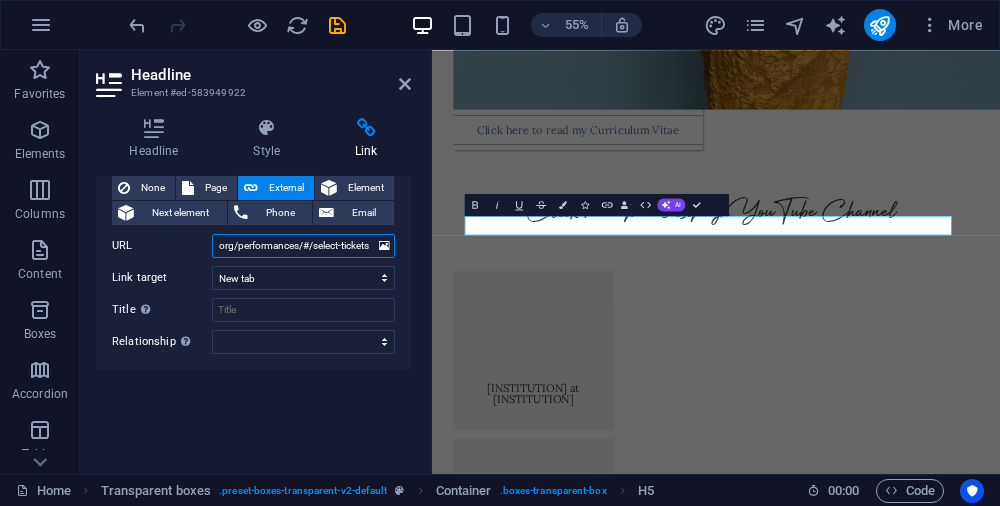 type on "https://www.catskillmtn.org/performances/#/select-tickets" 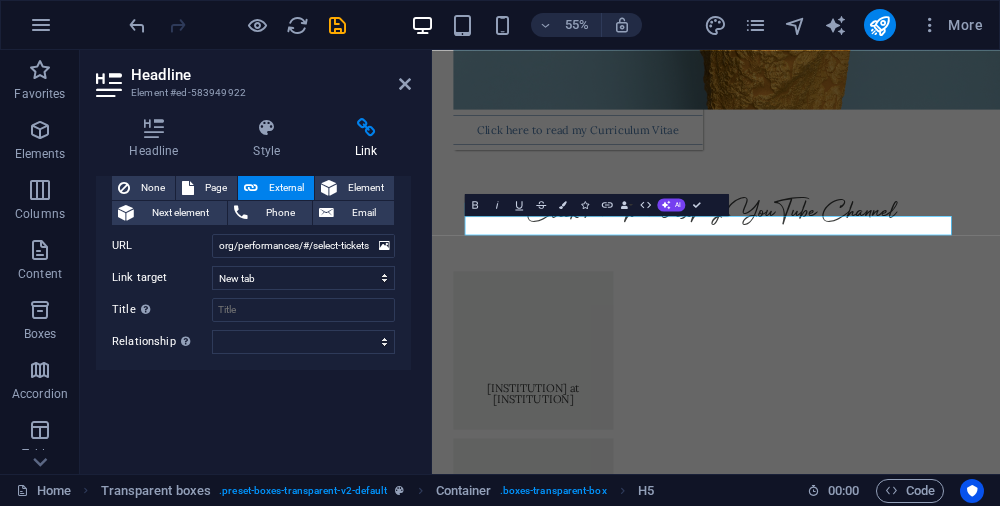 click at bounding box center [405, 84] 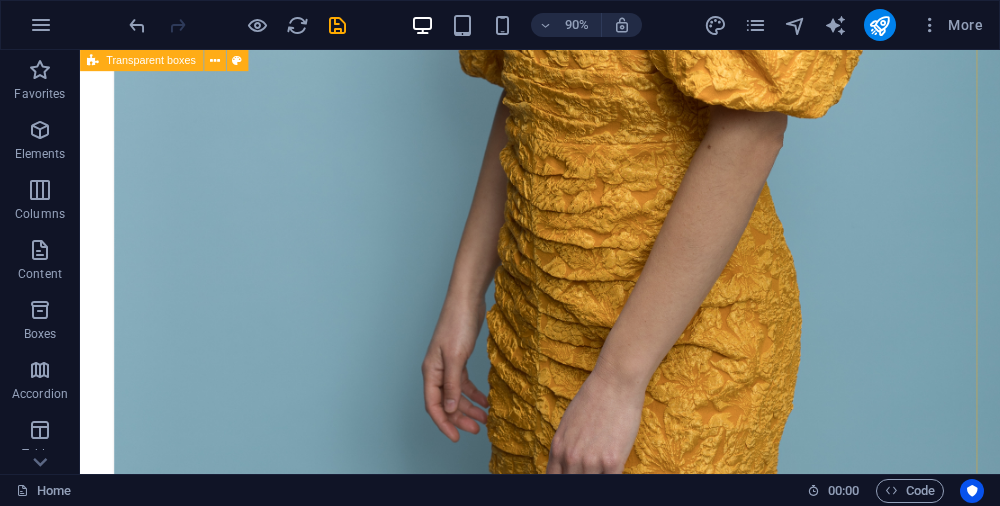 scroll, scrollTop: 2730, scrollLeft: 10, axis: both 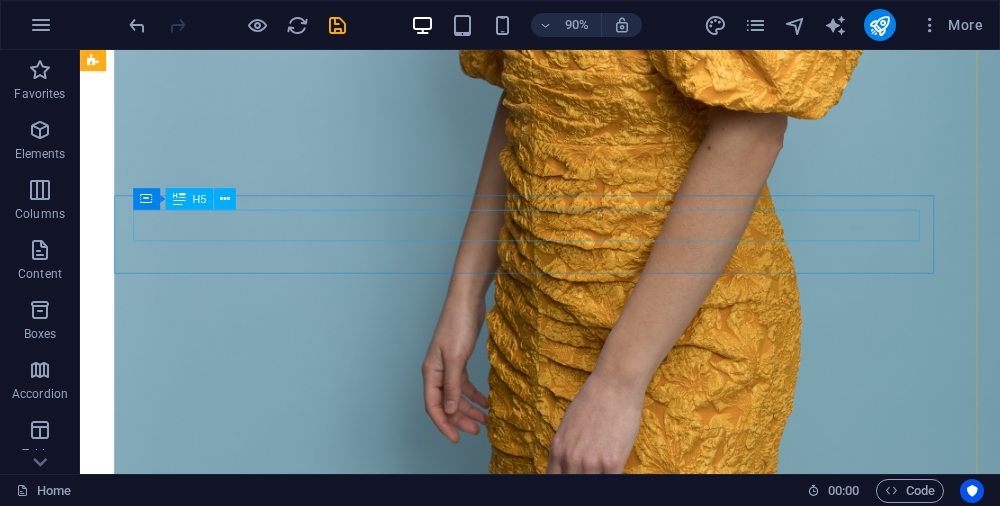 click on "[INSTITUTION], [INSTITUTION], [STATE]" at bounding box center (583, 2946) 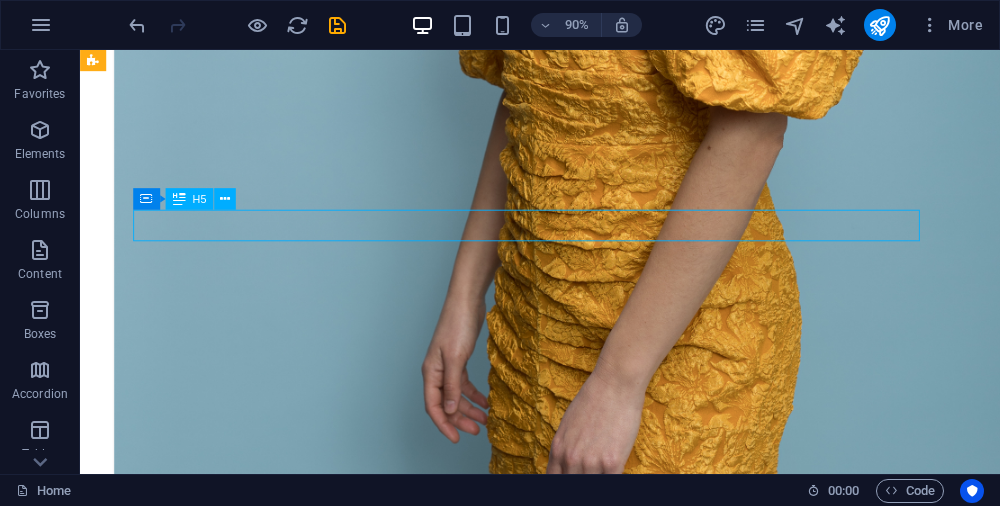 click on "[INSTITUTION], [INSTITUTION], [STATE]" at bounding box center [583, 2946] 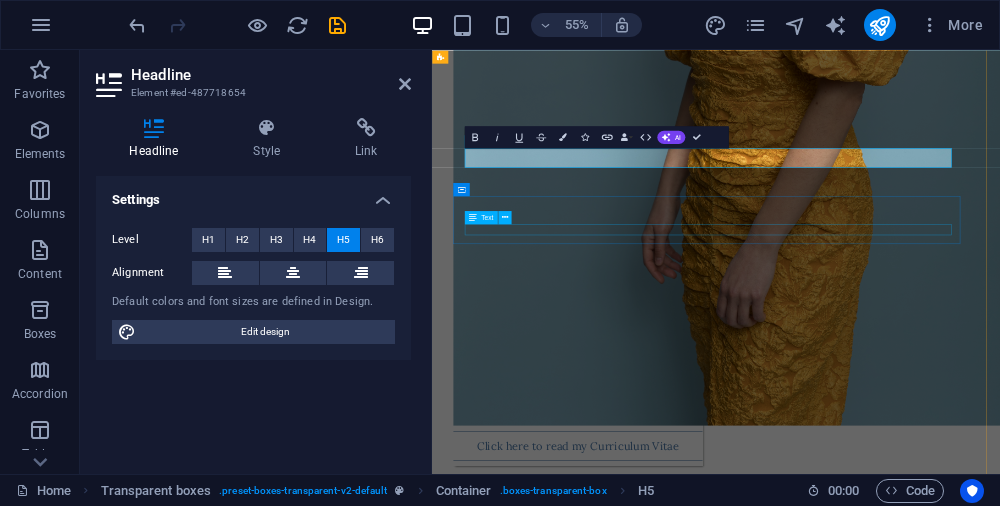 scroll, scrollTop: 2737, scrollLeft: 10, axis: both 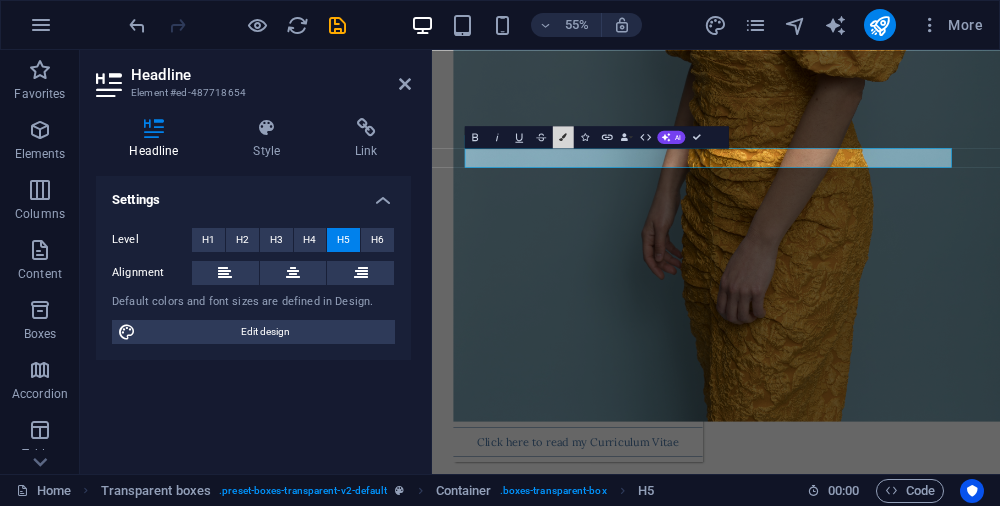 click at bounding box center [563, 137] 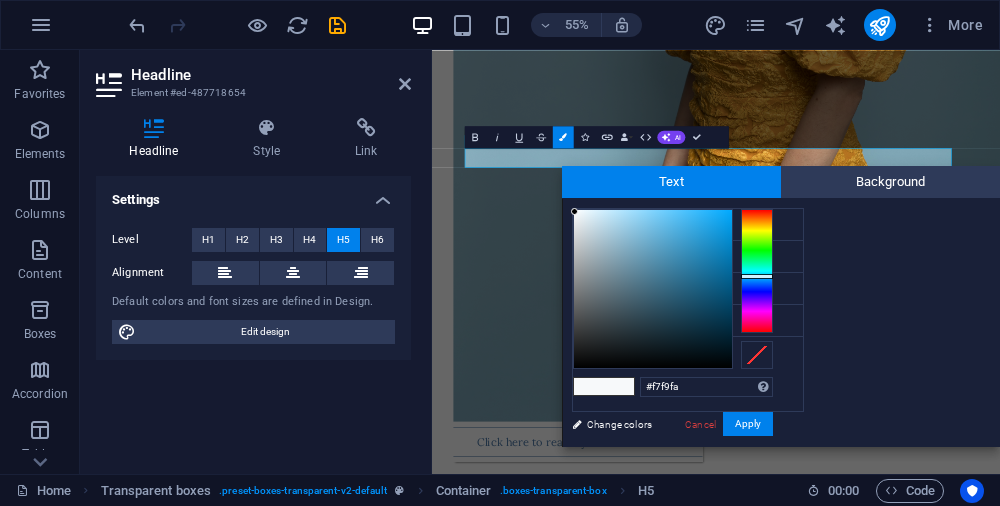 type on "#000304" 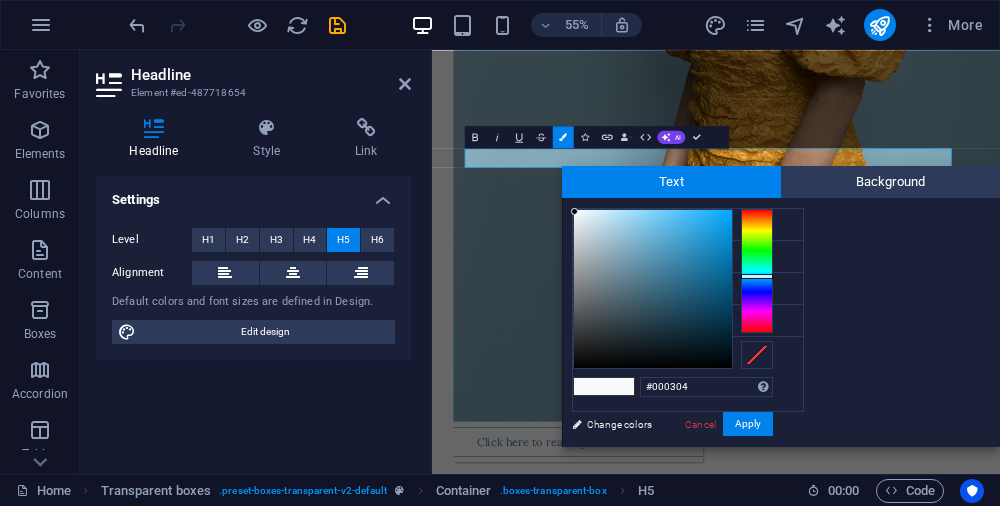 click at bounding box center (653, 289) 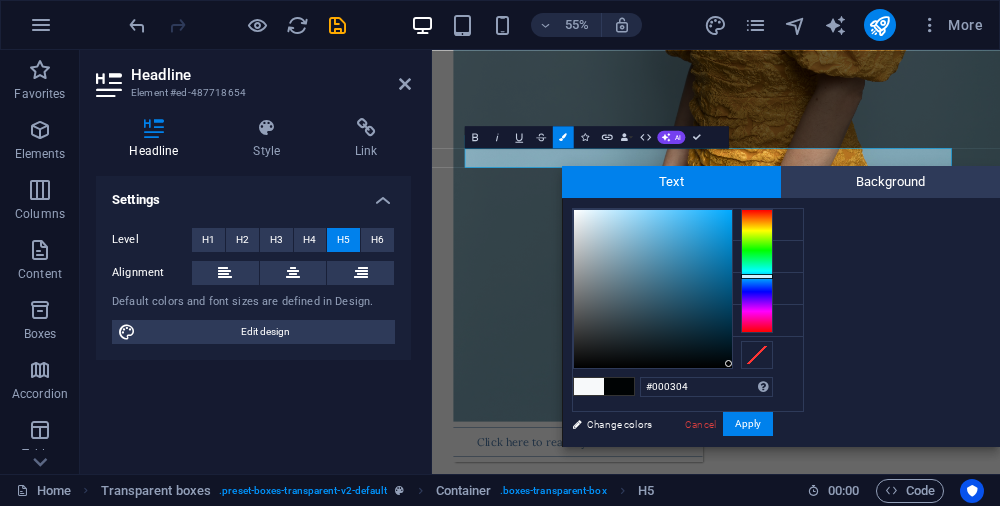 click on "Apply" at bounding box center [748, 424] 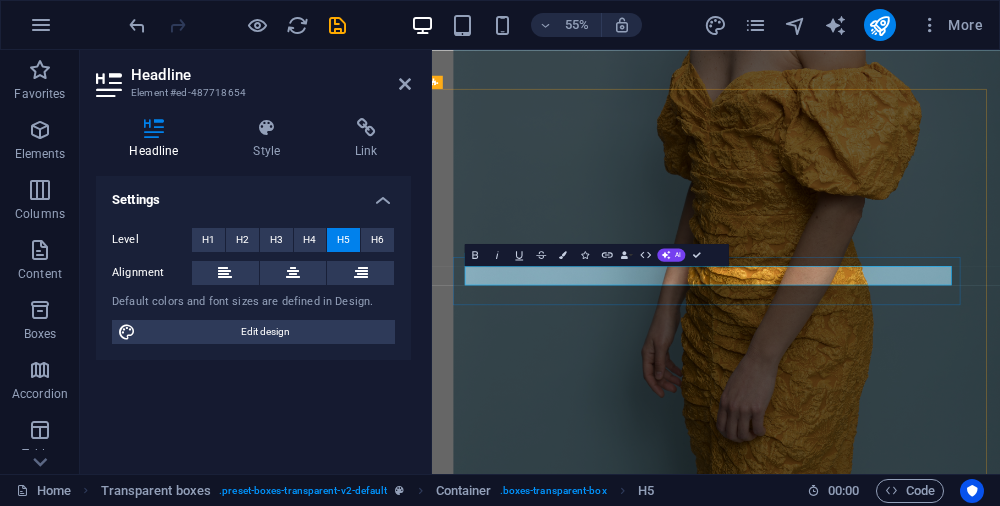 scroll, scrollTop: 2524, scrollLeft: 10, axis: both 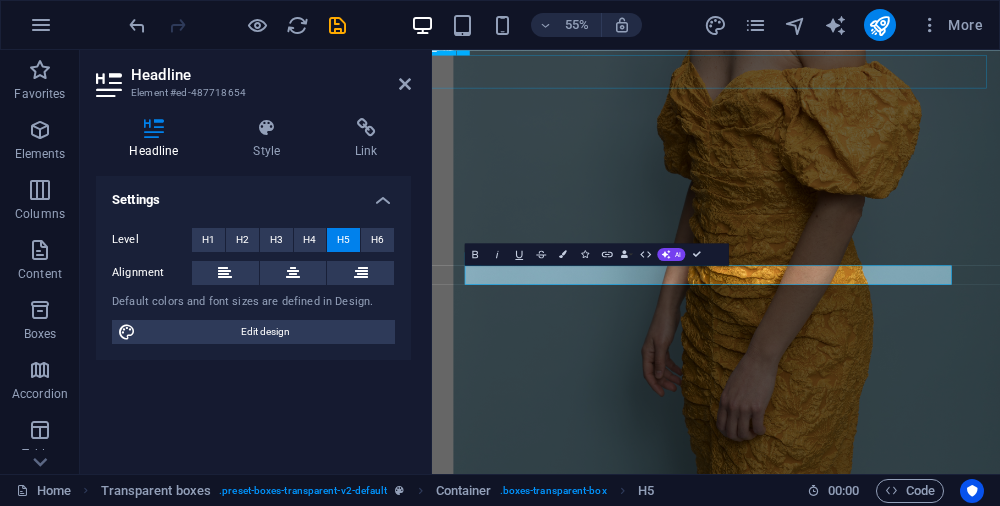 click on "Upcoming Events" at bounding box center (938, 2788) 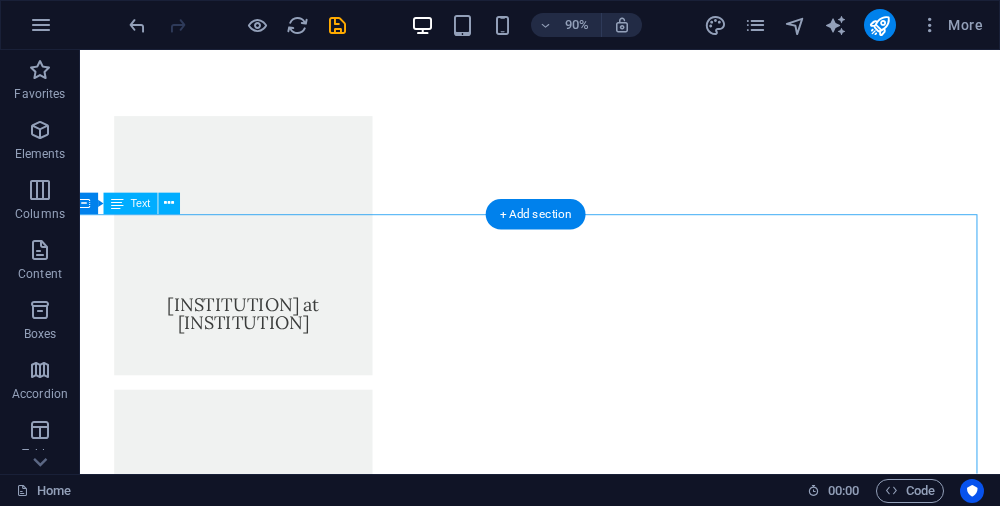 scroll, scrollTop: 3646, scrollLeft: 10, axis: both 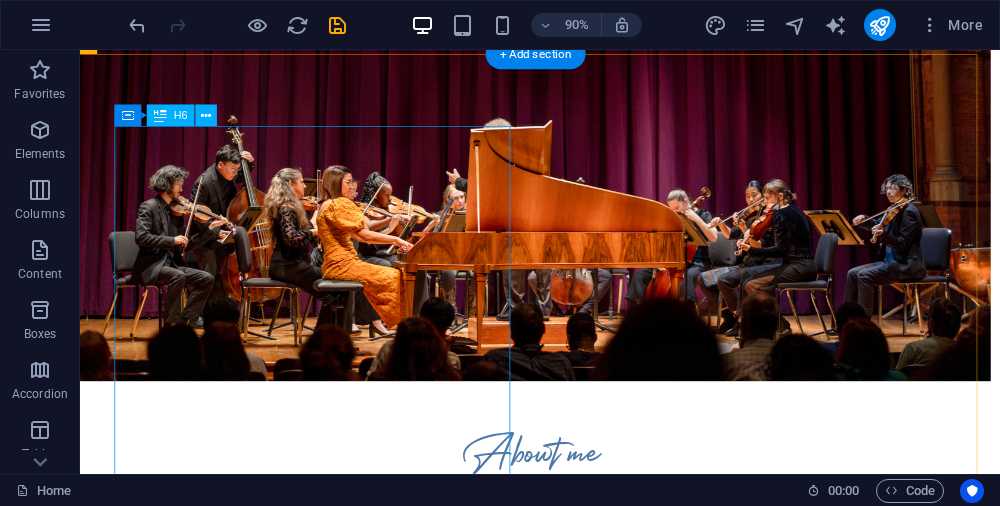 click at bounding box center [341, 987] 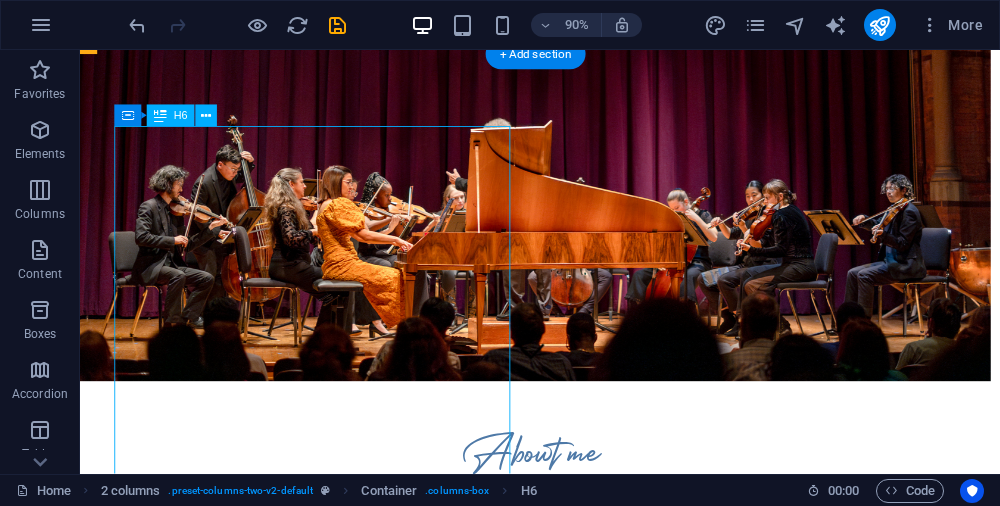 click at bounding box center (341, 987) 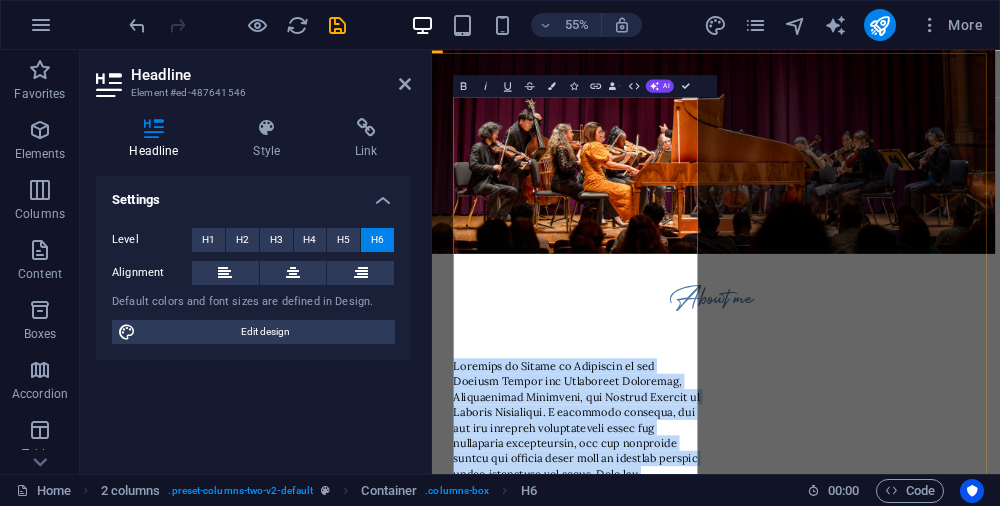 click at bounding box center [696, 973] 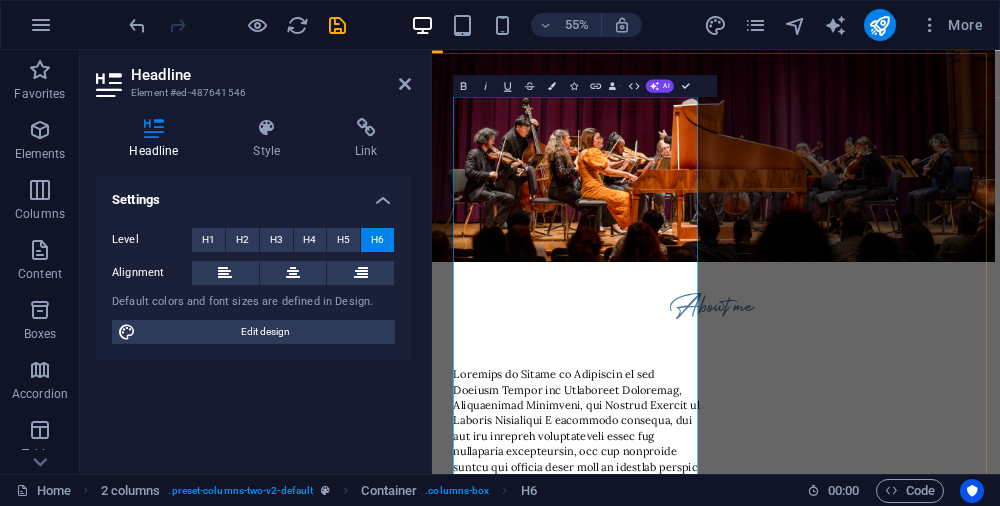 type 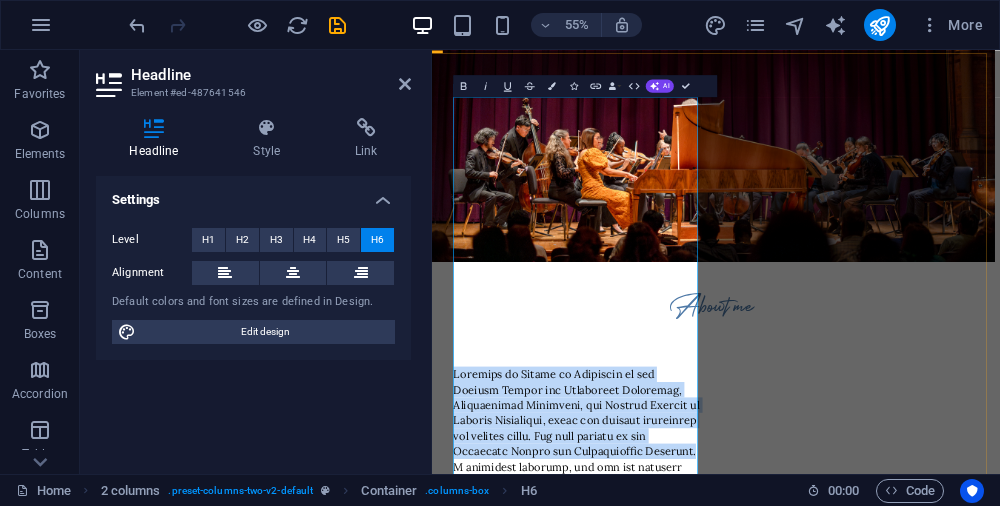 drag, startPoint x: 893, startPoint y: 289, endPoint x: 470, endPoint y: 156, distance: 443.4163 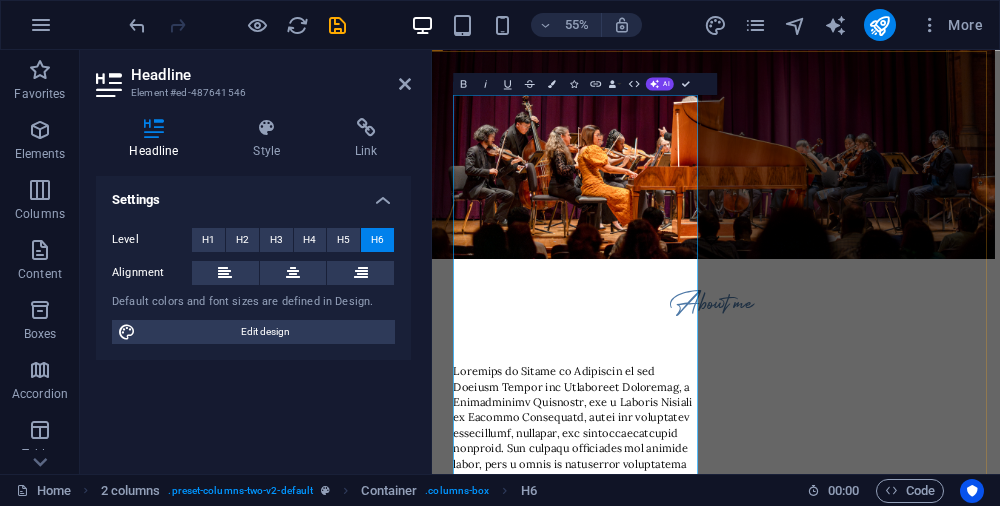 scroll, scrollTop: 563, scrollLeft: 10, axis: both 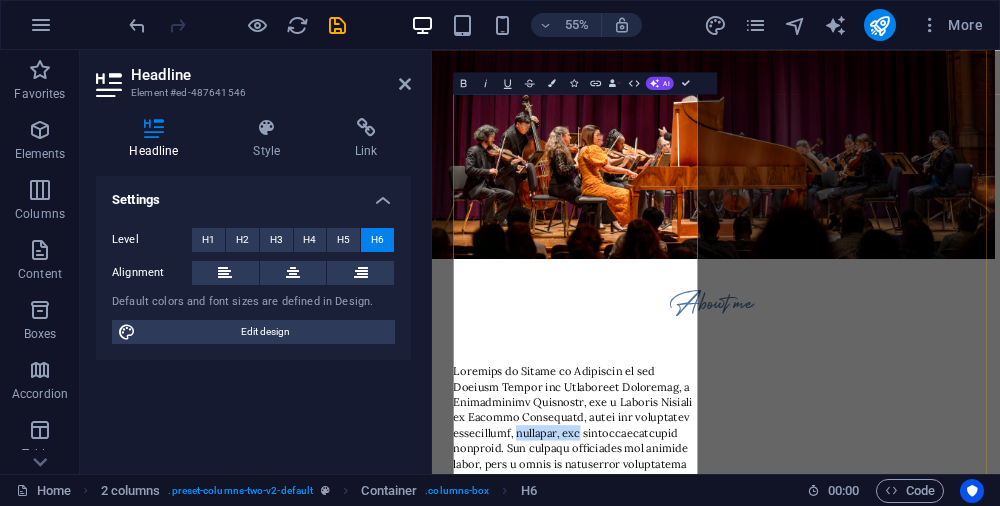 drag, startPoint x: 475, startPoint y: 260, endPoint x: 592, endPoint y: 268, distance: 117.273186 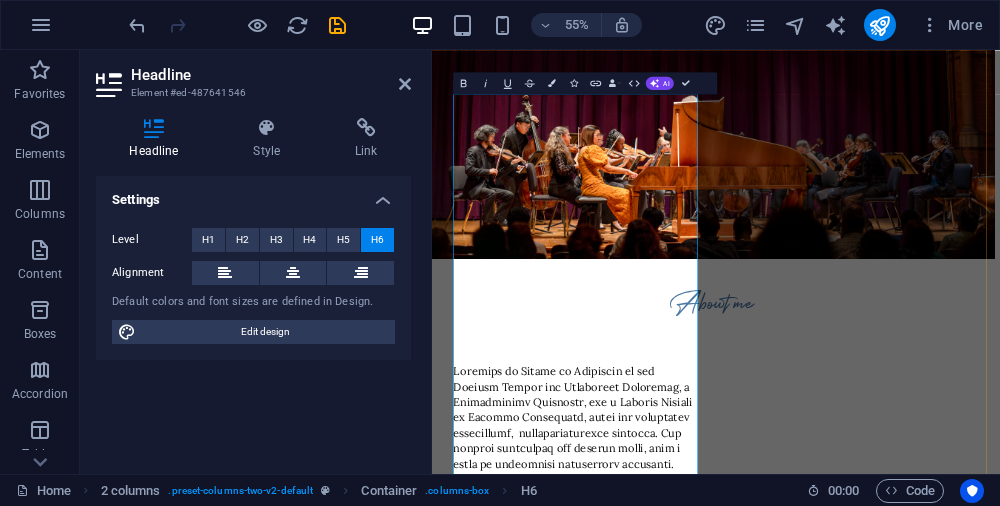 click at bounding box center [696, 1067] 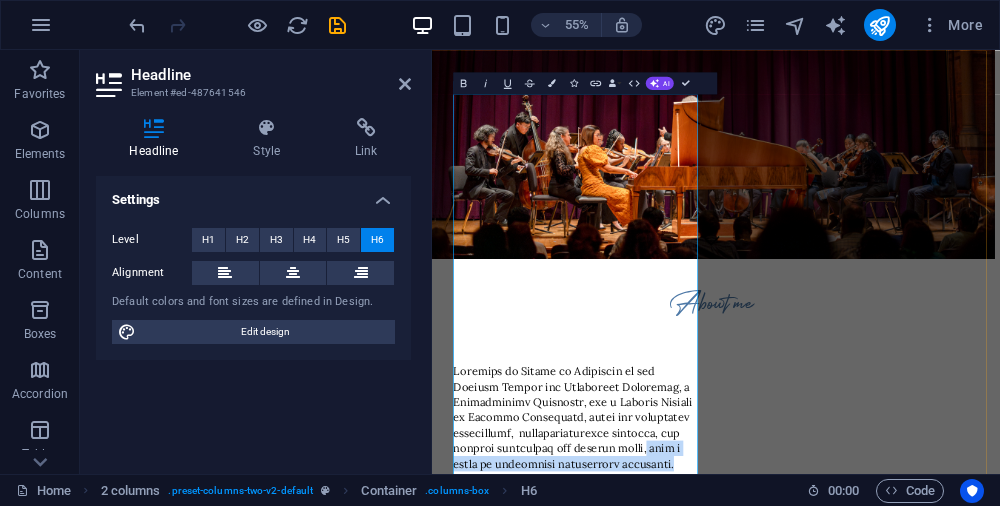drag, startPoint x: 758, startPoint y: 294, endPoint x: 779, endPoint y: 311, distance: 27.018513 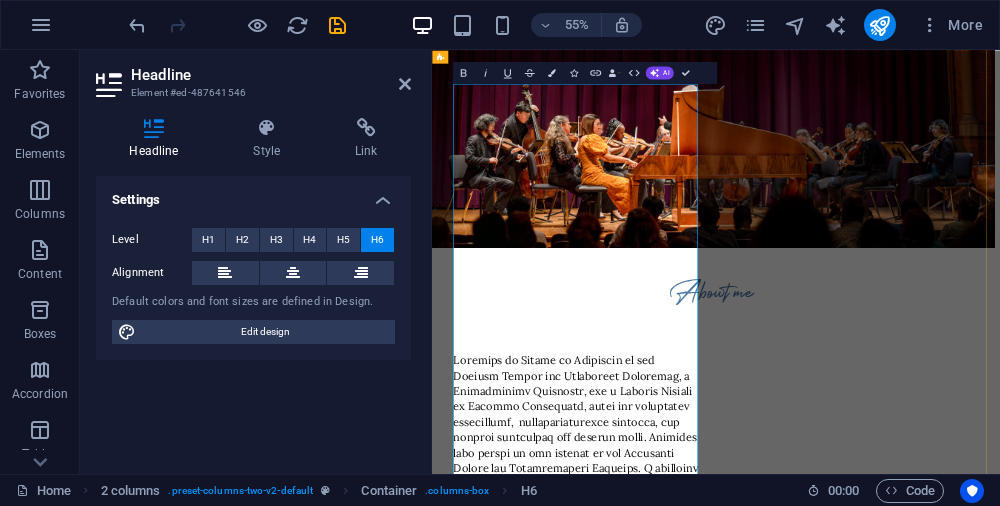 scroll, scrollTop: 583, scrollLeft: 10, axis: both 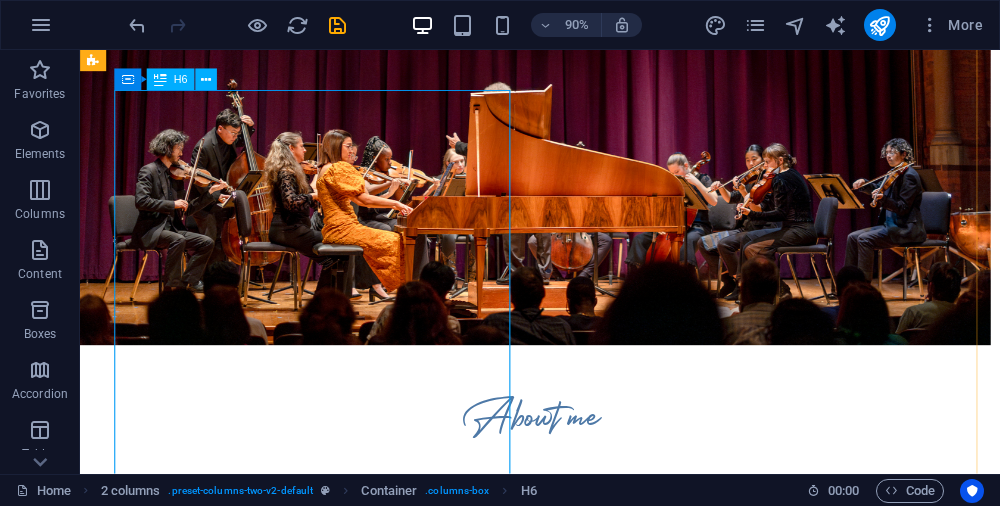 click at bounding box center [341, 989] 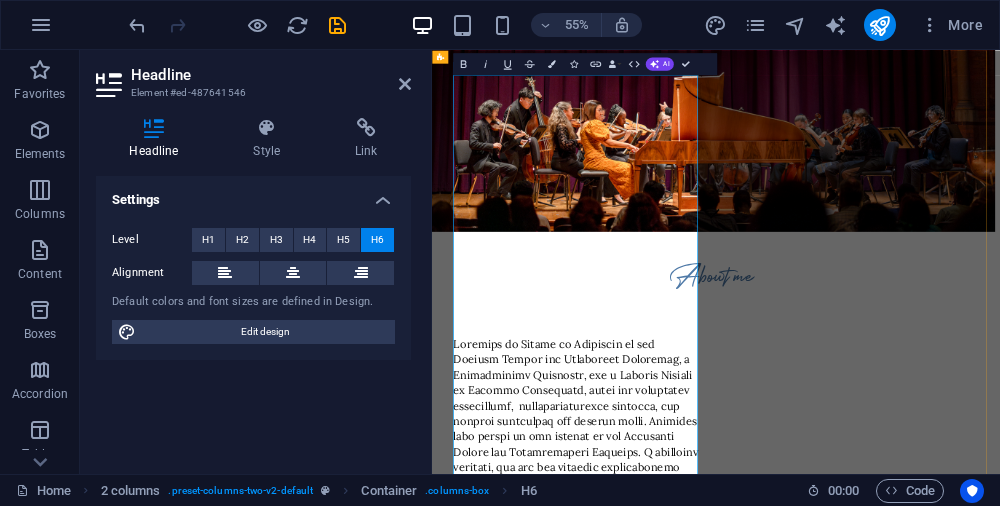 click at bounding box center (696, 989) 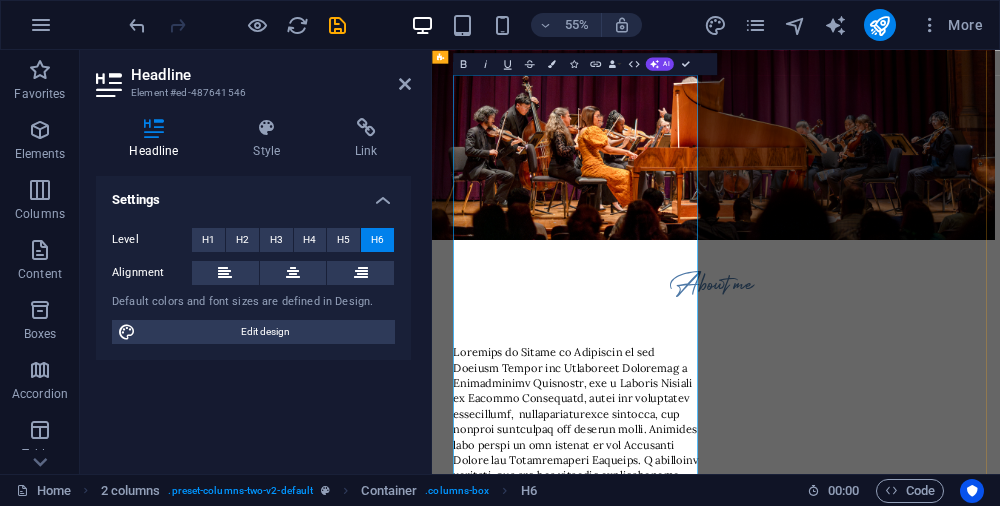 type 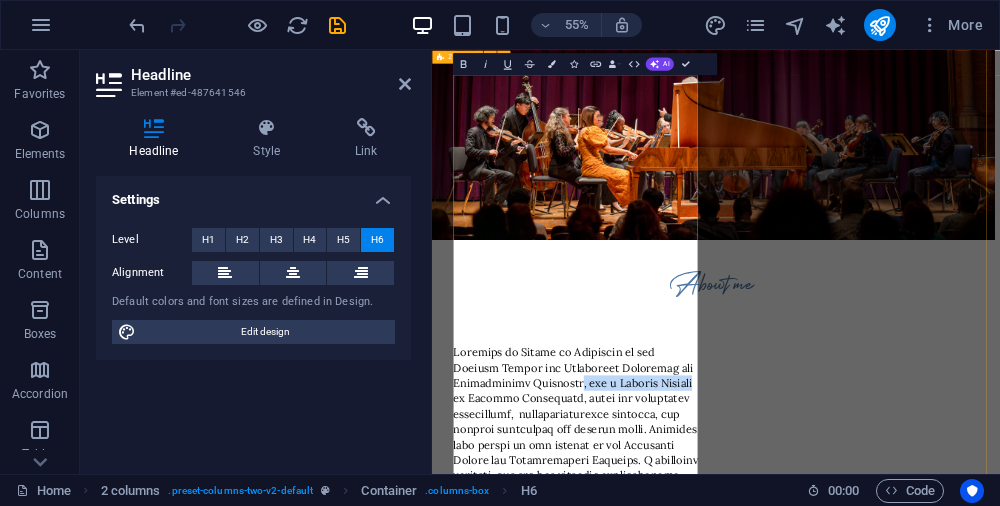 drag, startPoint x: 681, startPoint y: 169, endPoint x: 918, endPoint y: 175, distance: 237.07594 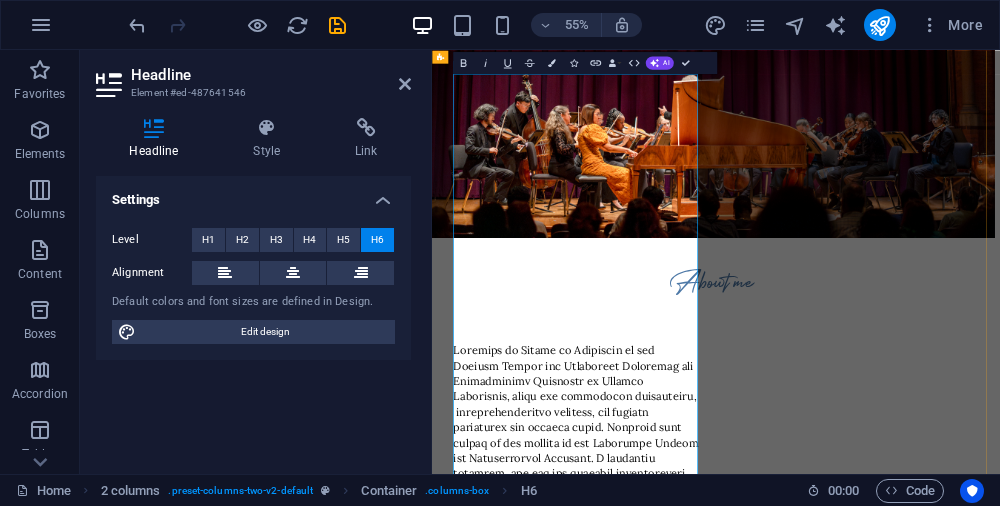 scroll, scrollTop: 601, scrollLeft: 10, axis: both 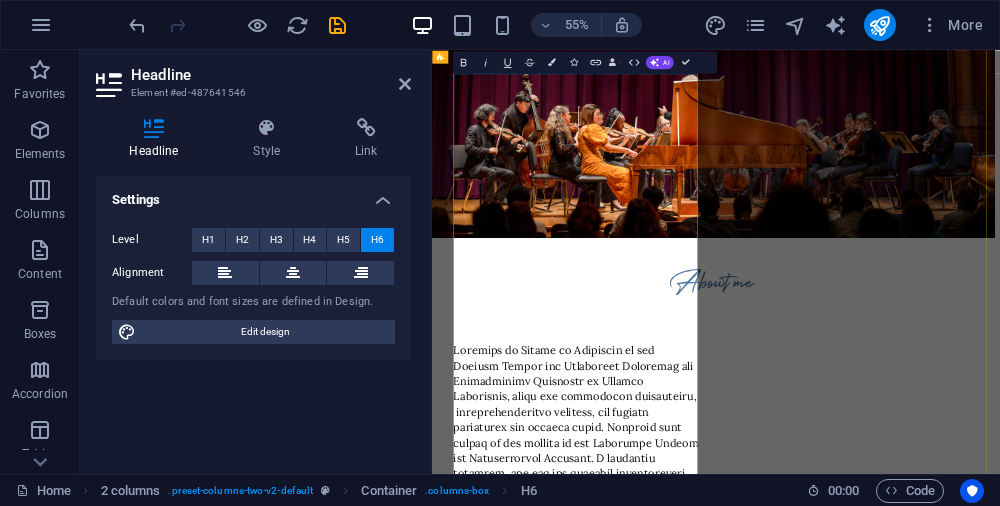click at bounding box center [696, 1001] 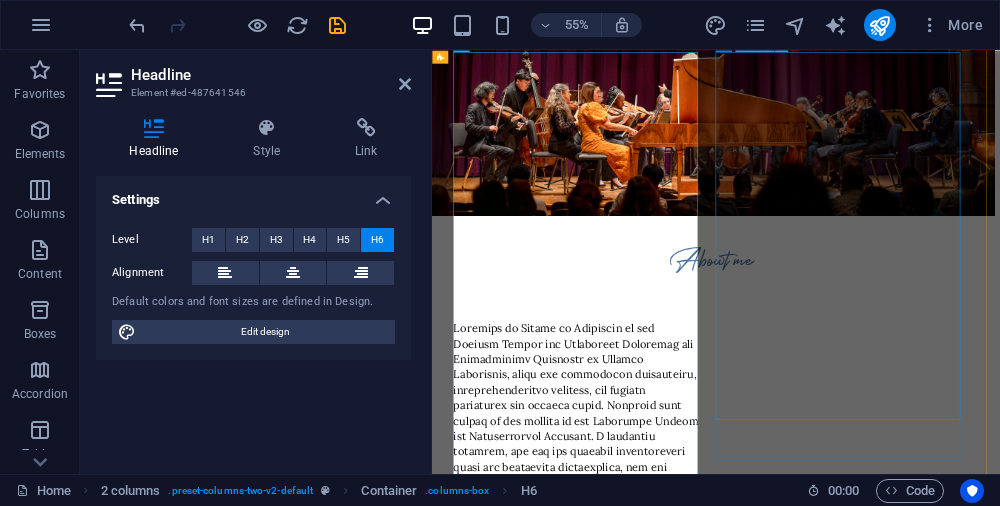 scroll, scrollTop: 639, scrollLeft: 10, axis: both 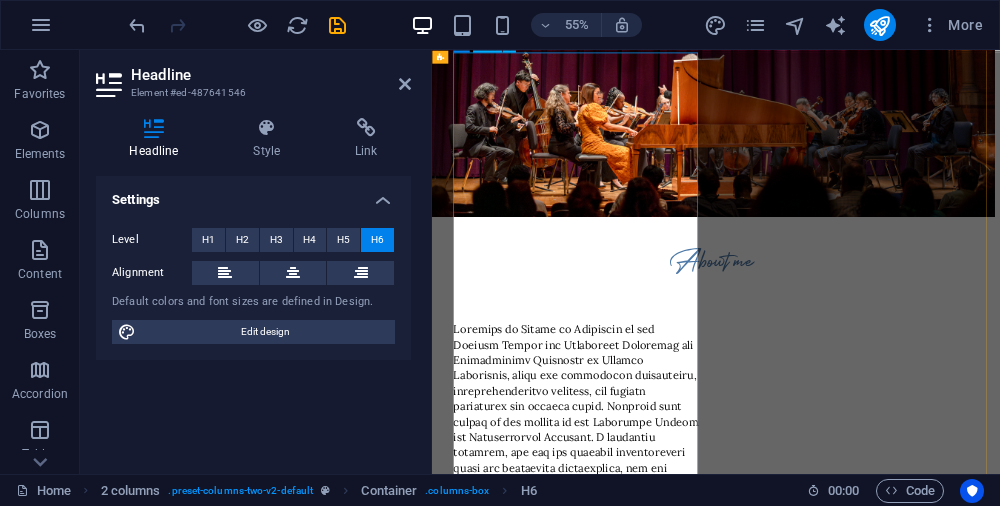 click at bounding box center (696, 963) 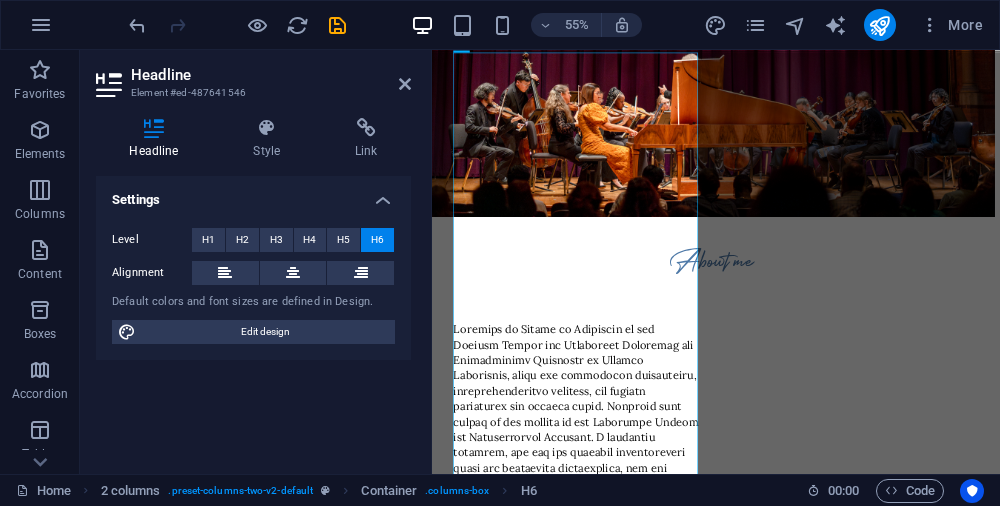 click on "Settings Level H1 H2 H3 H4 H5 H6 Alignment Default colors and font sizes are defined in Design. Edit design" at bounding box center (253, 317) 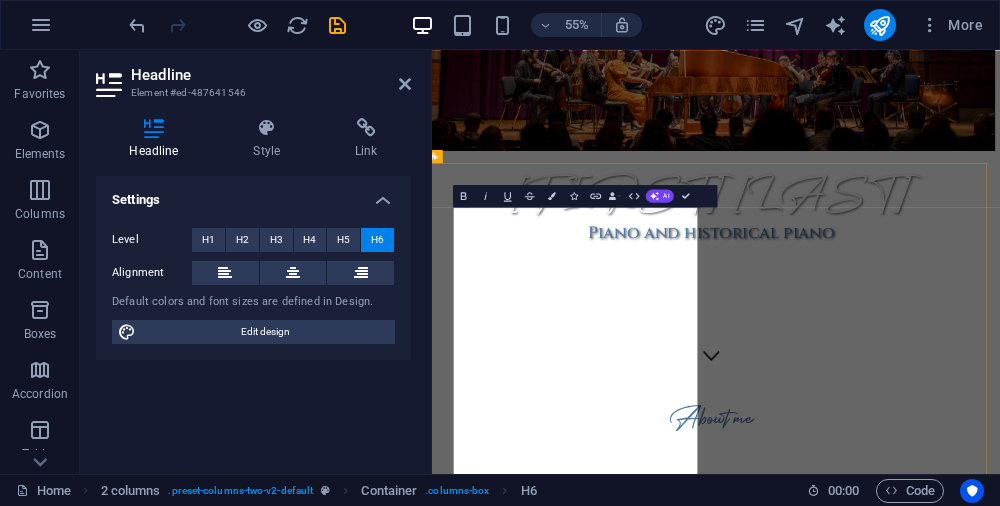 scroll, scrollTop: 350, scrollLeft: 10, axis: both 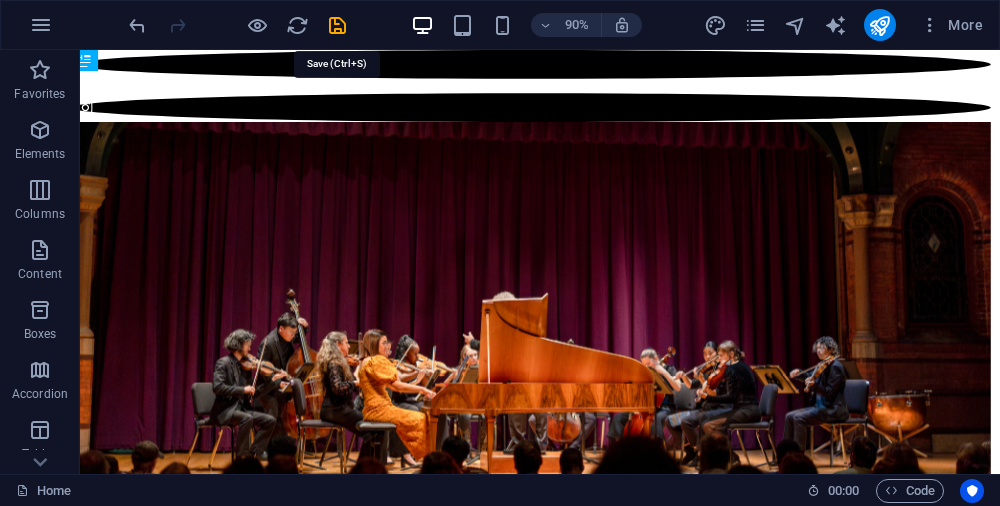 click at bounding box center (337, 25) 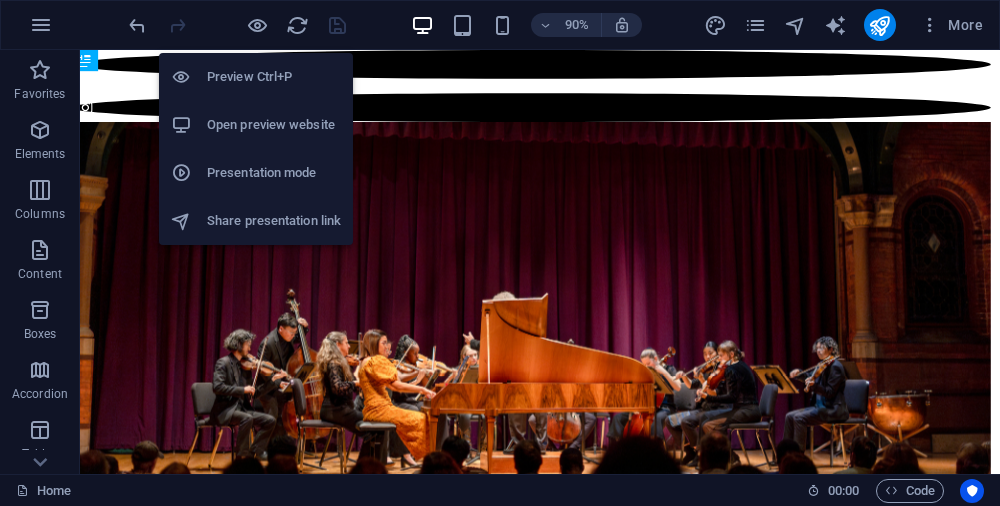 click at bounding box center (257, 25) 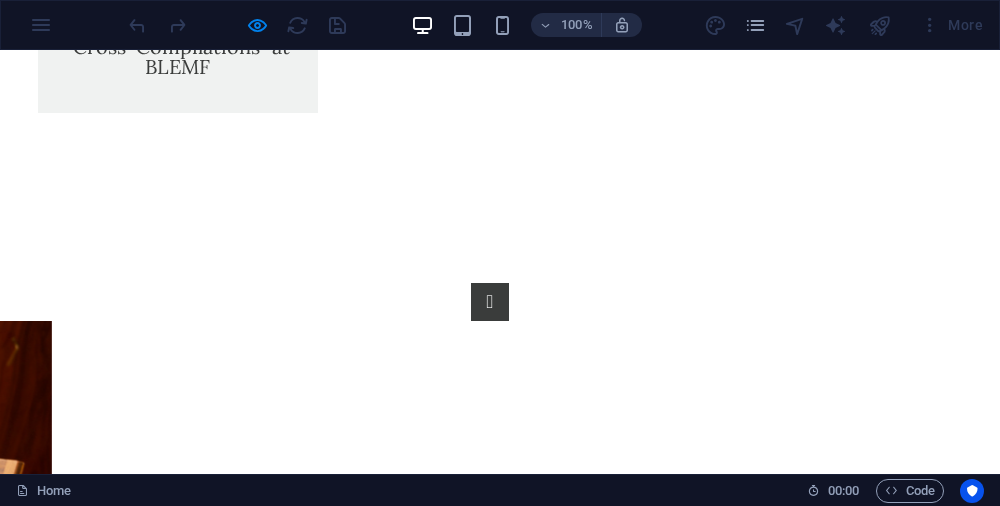 scroll, scrollTop: 4780, scrollLeft: 10, axis: both 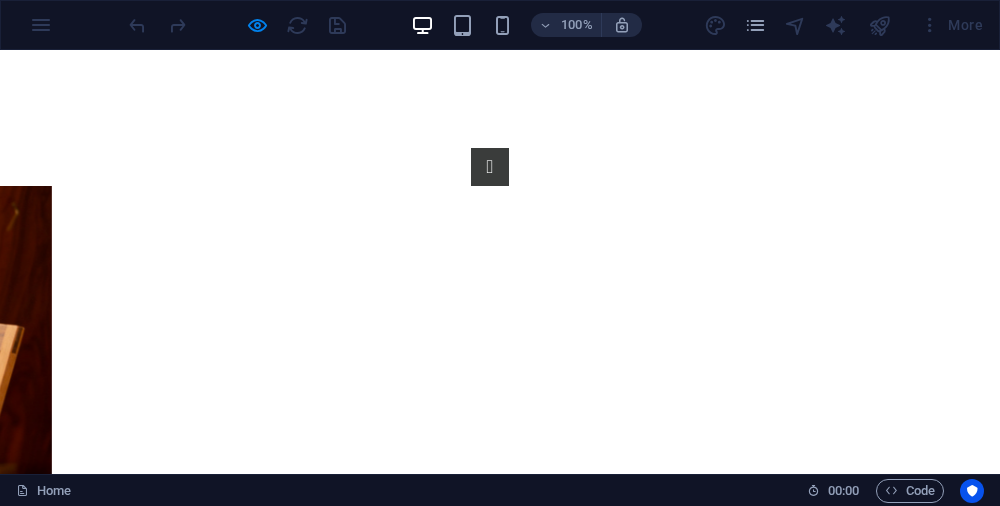click at bounding box center [260, 2711] 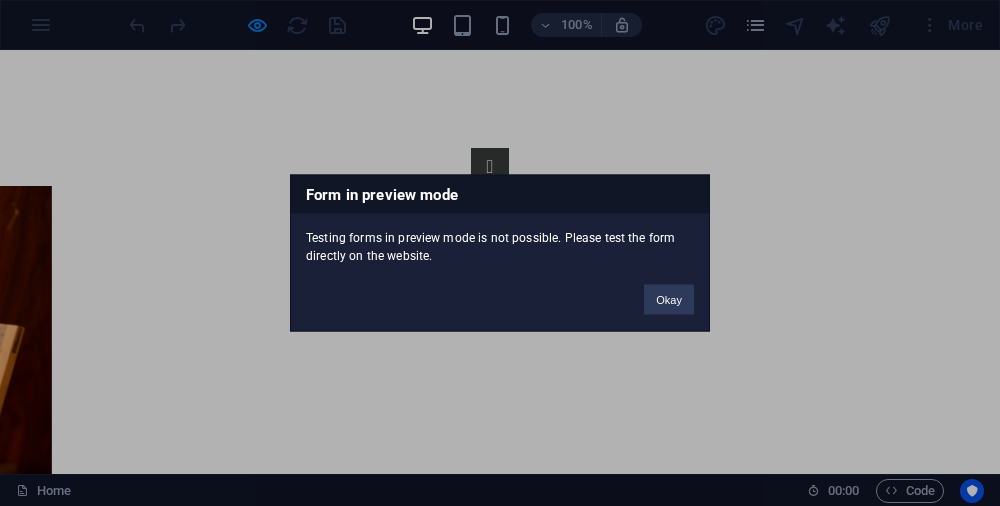 click on "Okay" at bounding box center (669, 300) 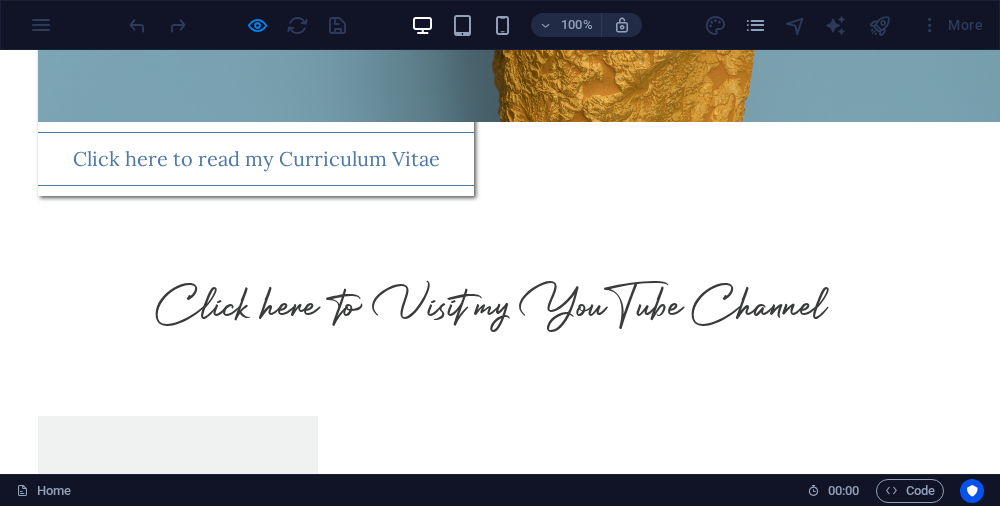 scroll, scrollTop: 3454, scrollLeft: 10, axis: both 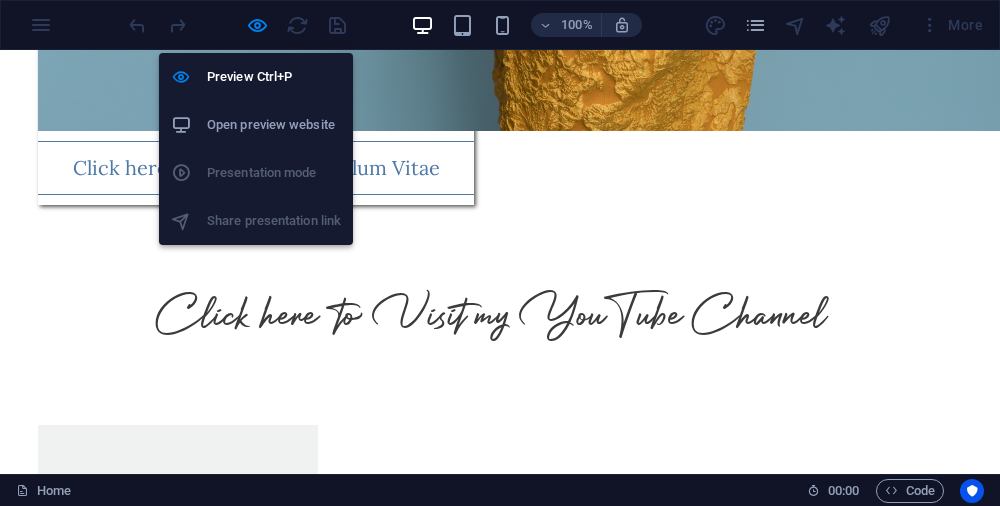 click at bounding box center [257, 25] 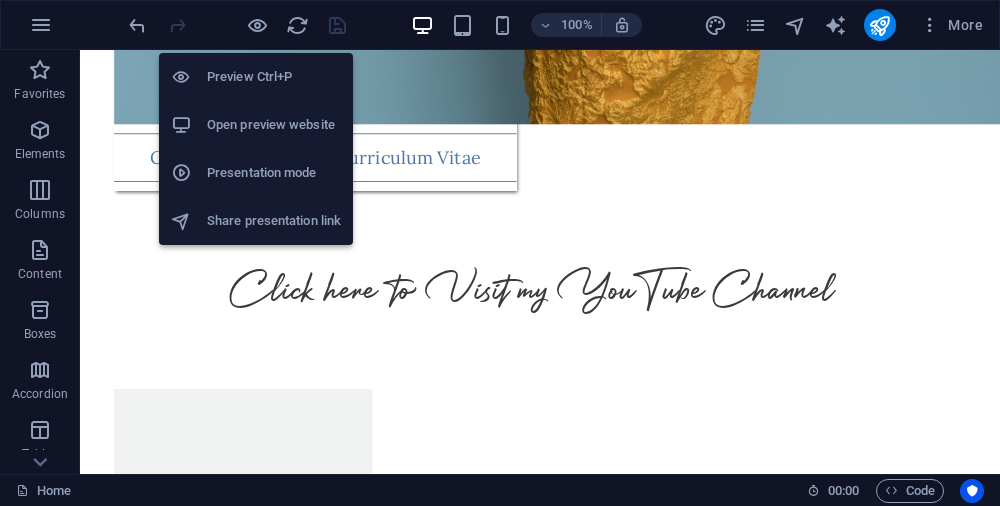 scroll, scrollTop: 3406, scrollLeft: 10, axis: both 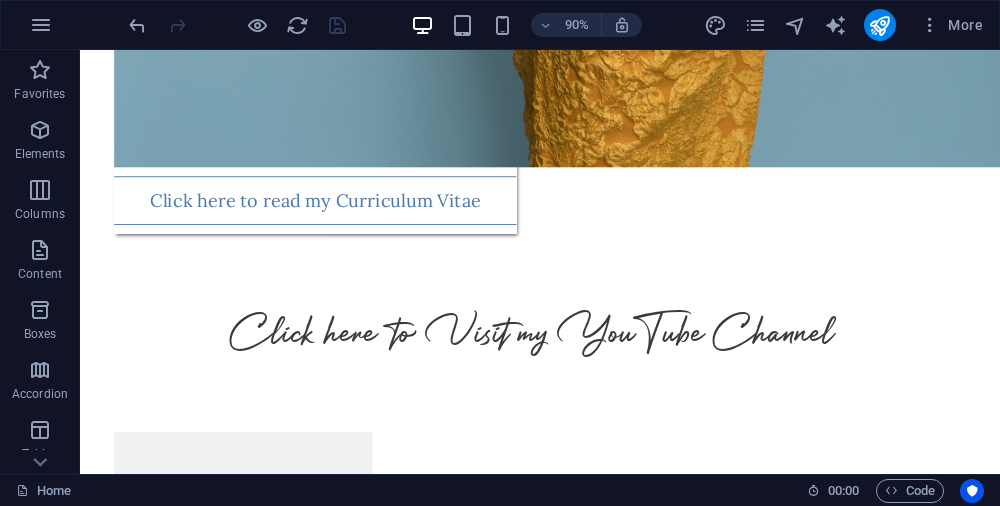 click at bounding box center [237, 25] 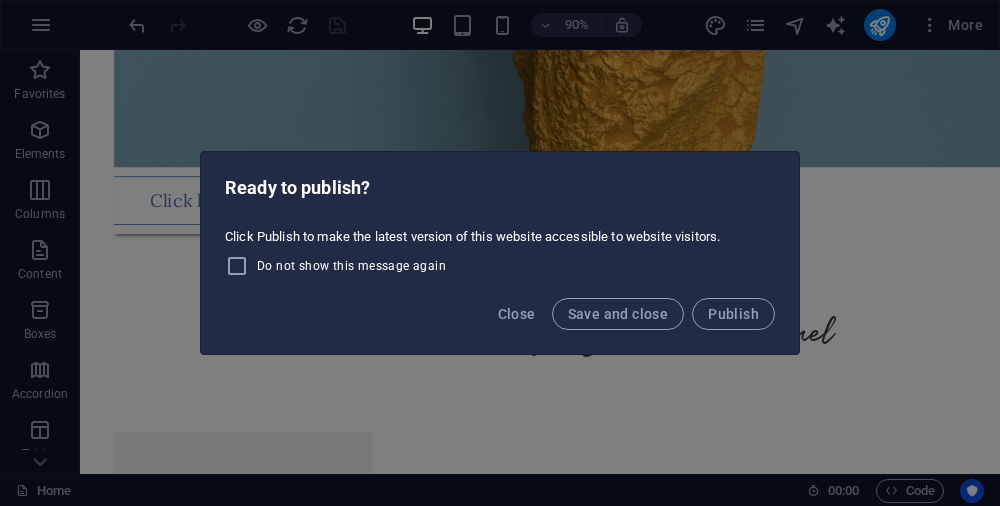 click on "Publish" at bounding box center (733, 314) 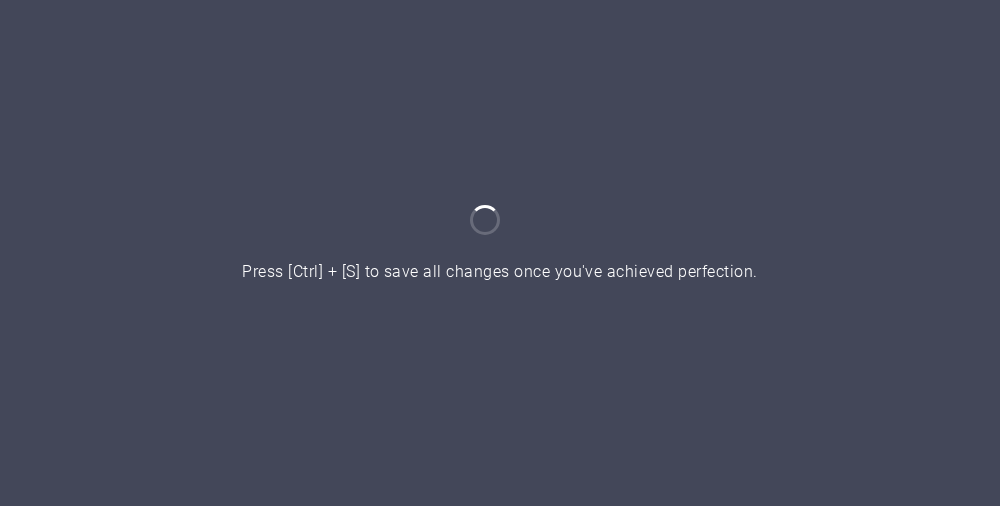 scroll, scrollTop: 0, scrollLeft: 0, axis: both 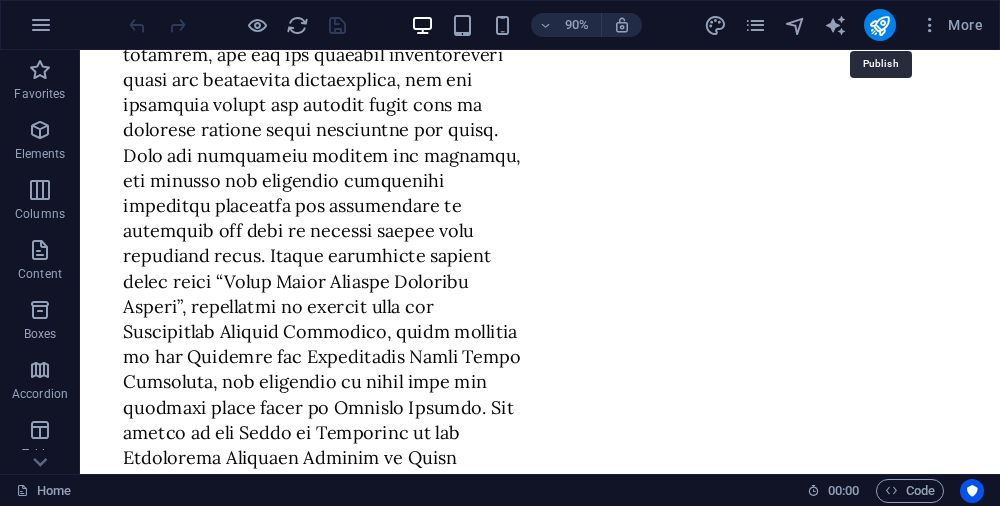 click at bounding box center (879, 25) 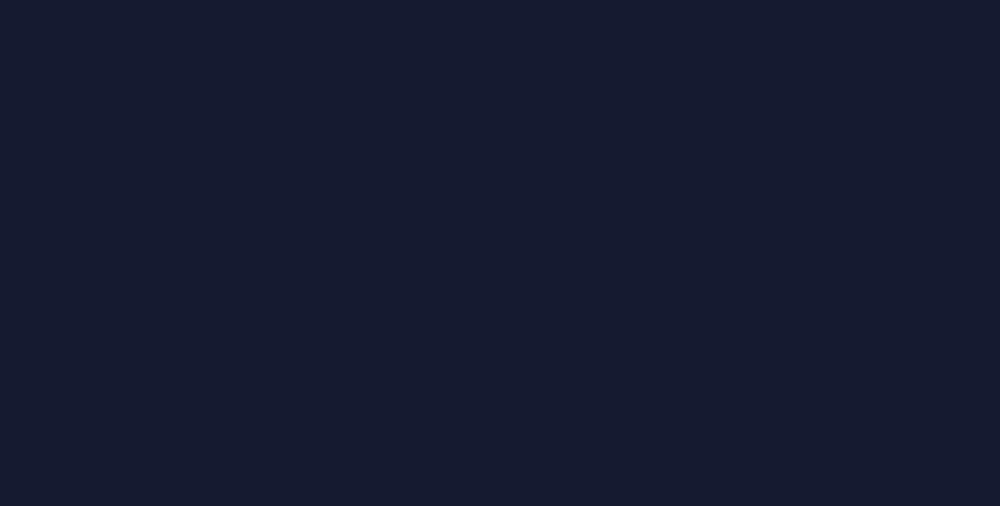 scroll, scrollTop: 0, scrollLeft: 0, axis: both 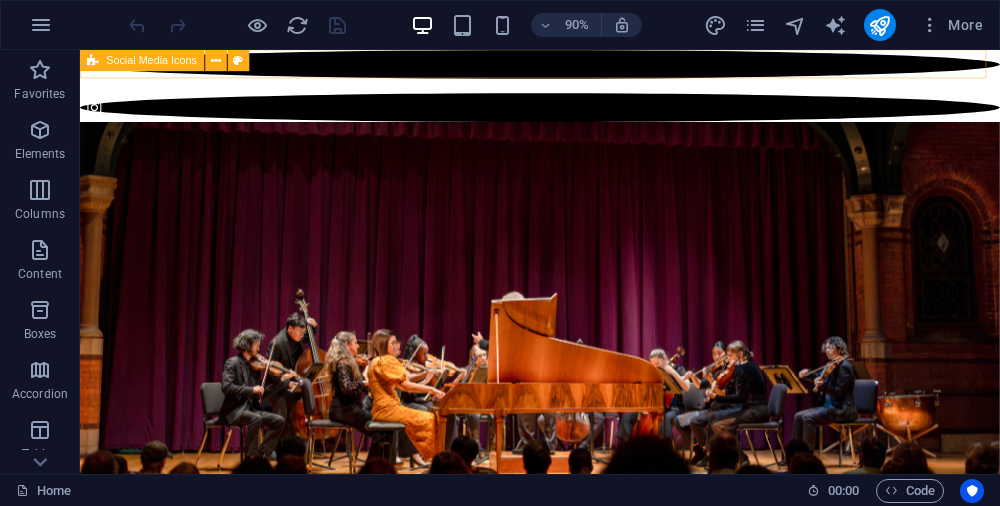click at bounding box center (591, 90) 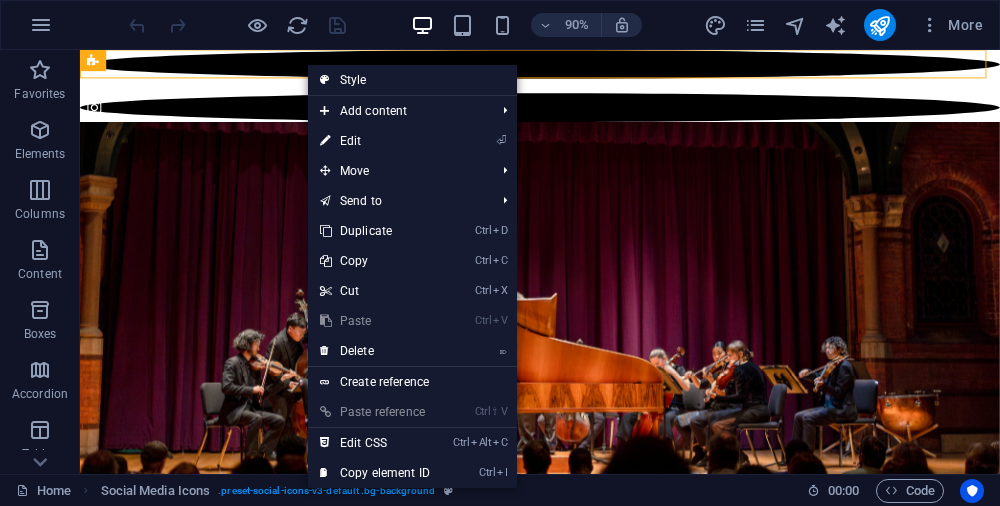 click on "Ctrl X  Cut" at bounding box center [375, 291] 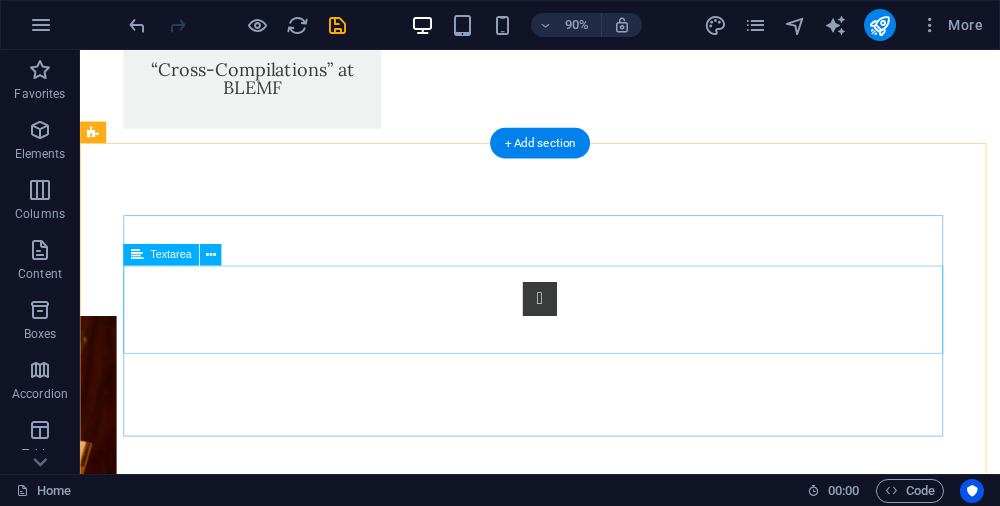 scroll, scrollTop: 4603, scrollLeft: 0, axis: vertical 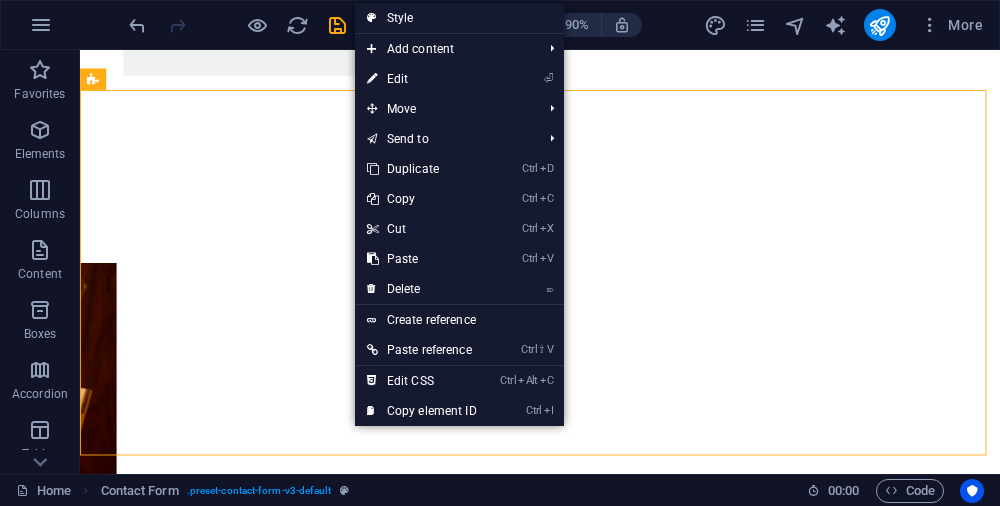 click on "Ctrl V  Paste" at bounding box center (422, 259) 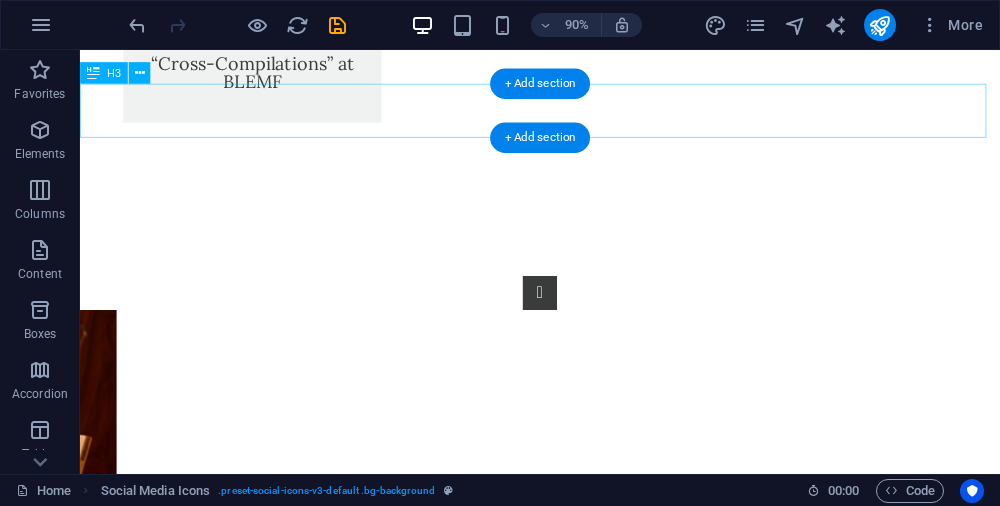 scroll, scrollTop: 4548, scrollLeft: 0, axis: vertical 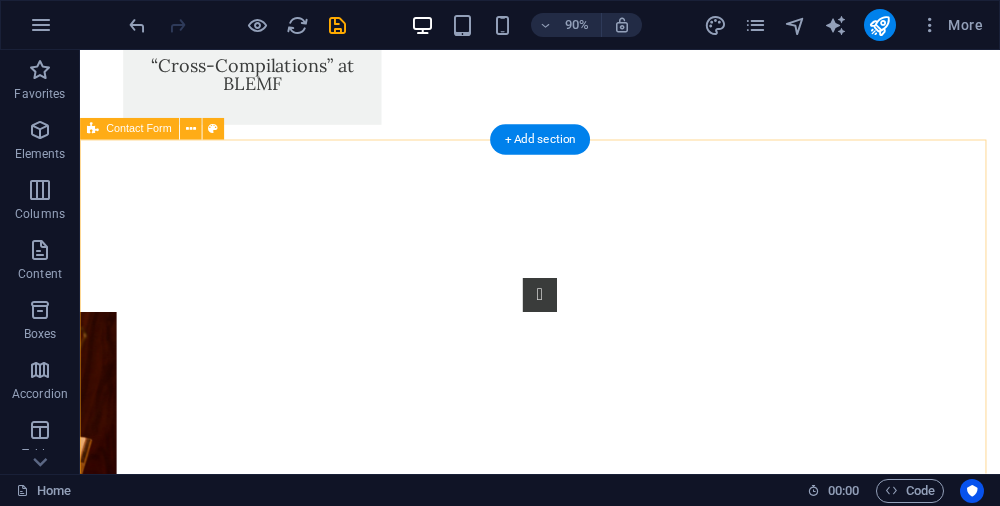 click on "I have read and understand the privacy policy. Unreadable? Load new Submit" at bounding box center (591, 2963) 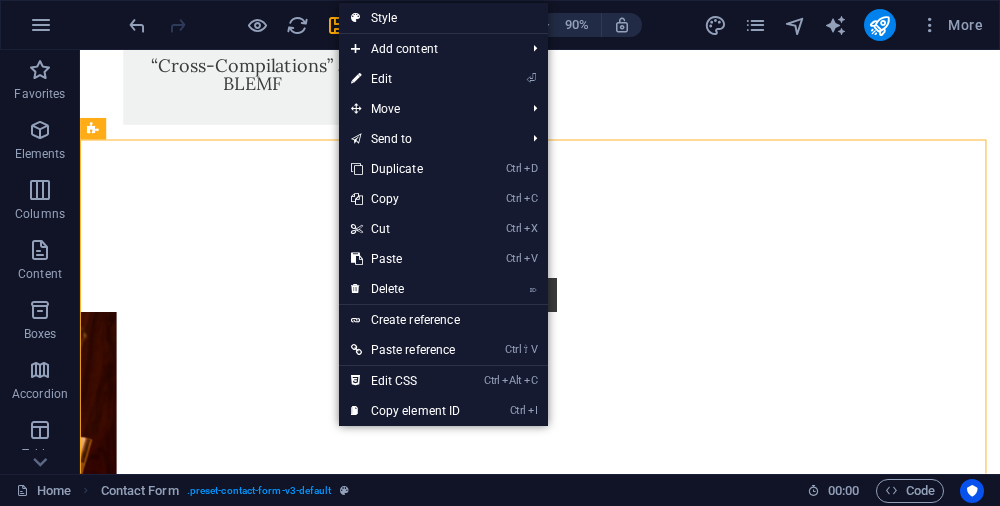 click on "⌦  Delete" at bounding box center (406, 289) 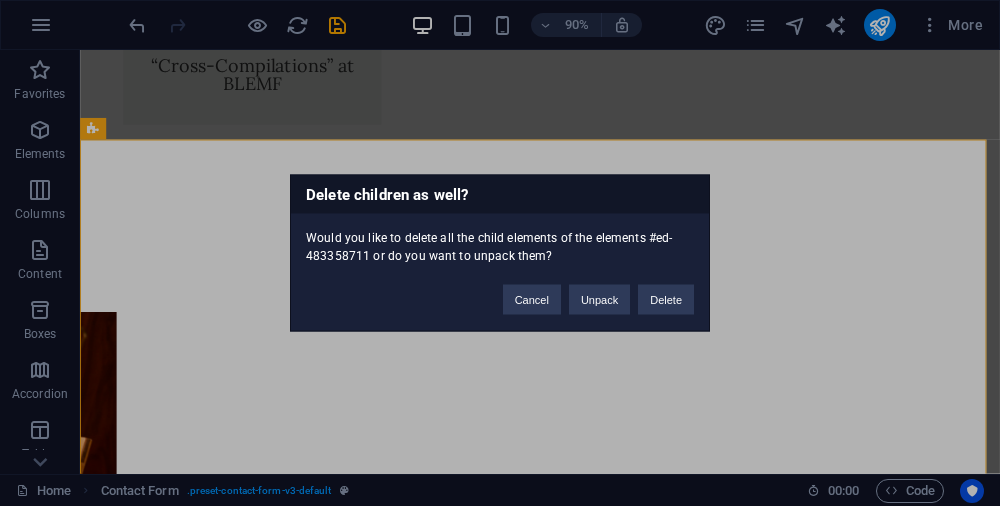 click on "Delete" at bounding box center (666, 300) 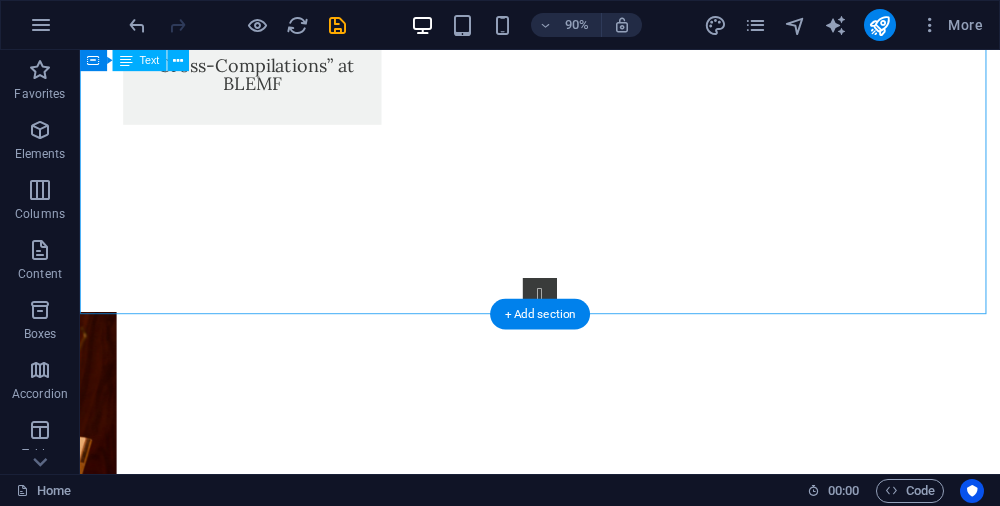 scroll, scrollTop: 4244, scrollLeft: 0, axis: vertical 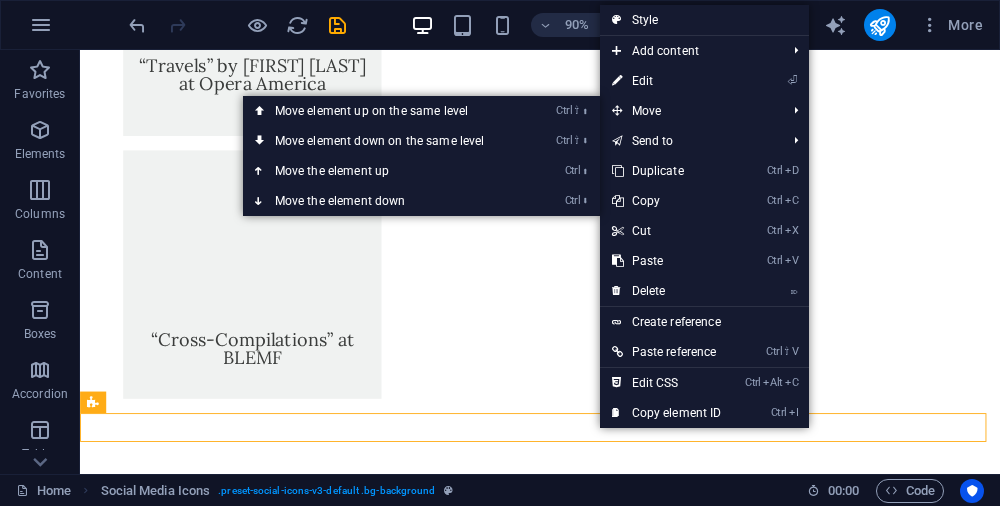 click on "⏎  Edit" at bounding box center (667, 81) 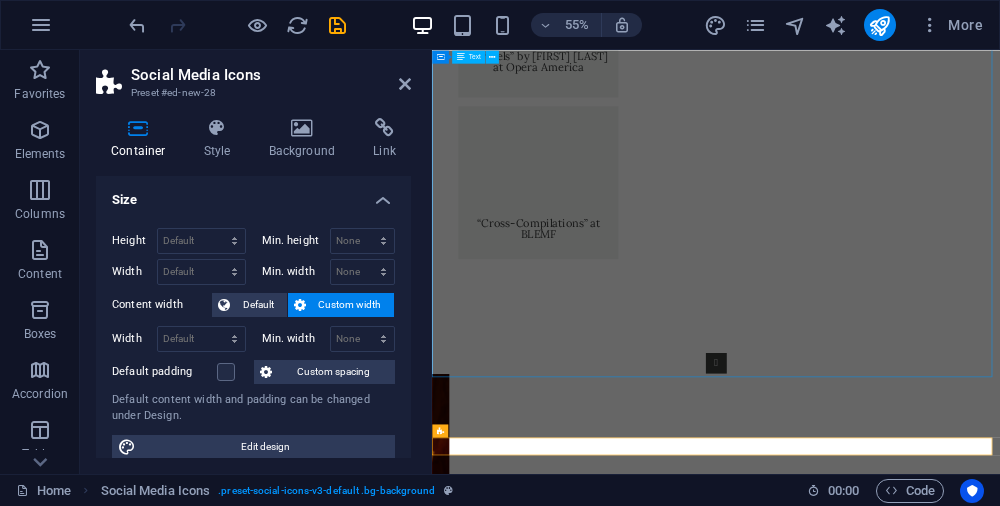 scroll, scrollTop: 3916, scrollLeft: 0, axis: vertical 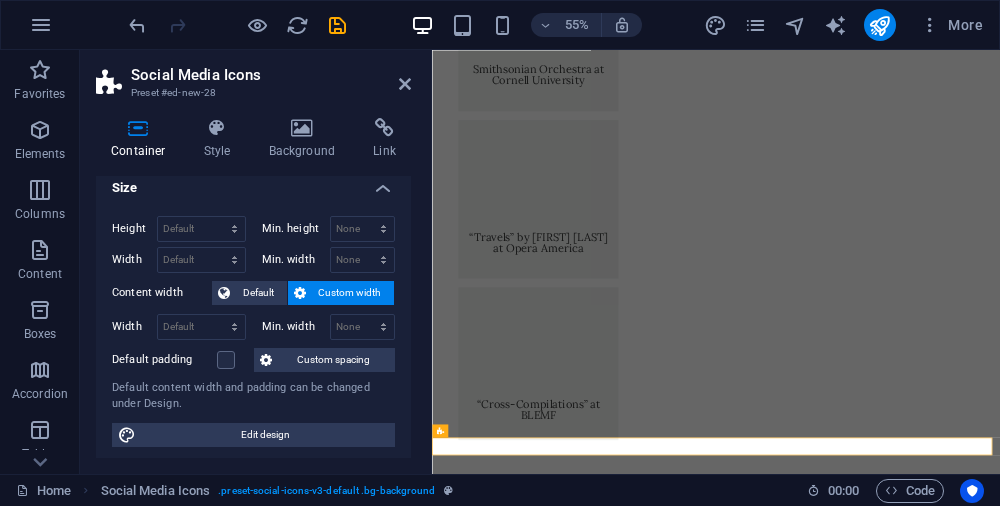 click on "Edit design" at bounding box center [265, 435] 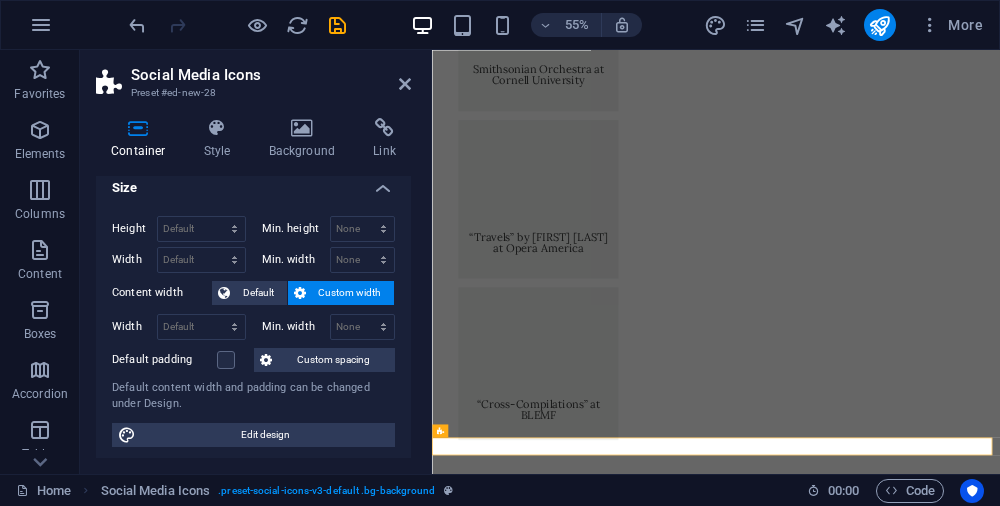 scroll, scrollTop: 0, scrollLeft: 0, axis: both 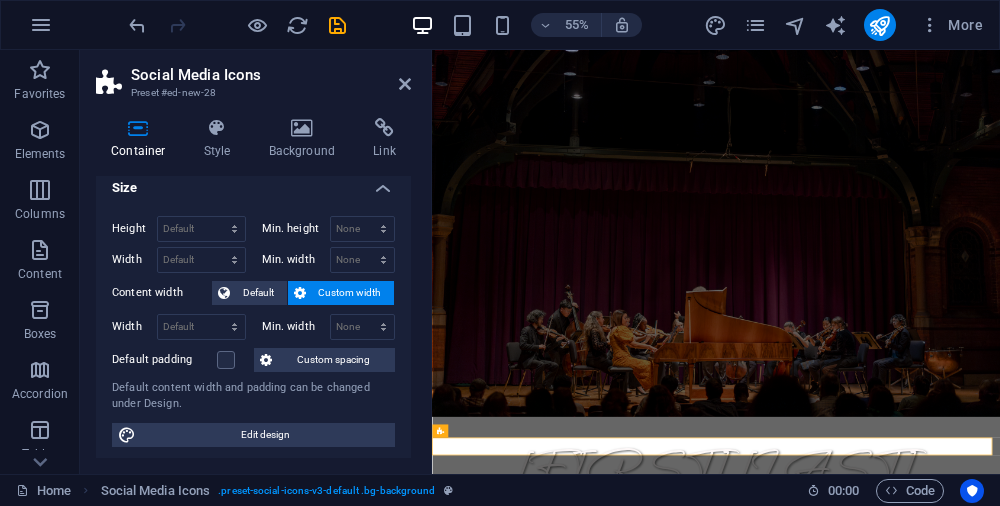 select on "rem" 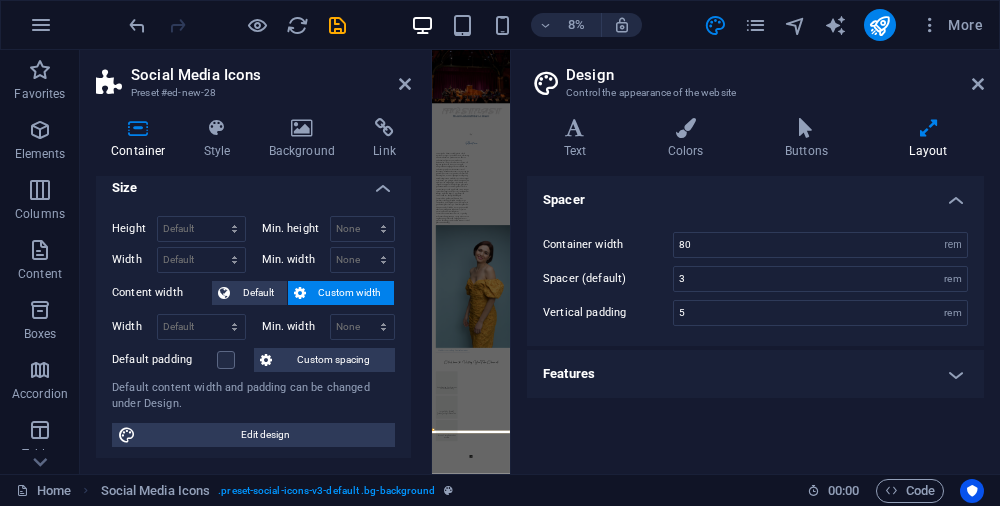 click on "Features" at bounding box center (755, 374) 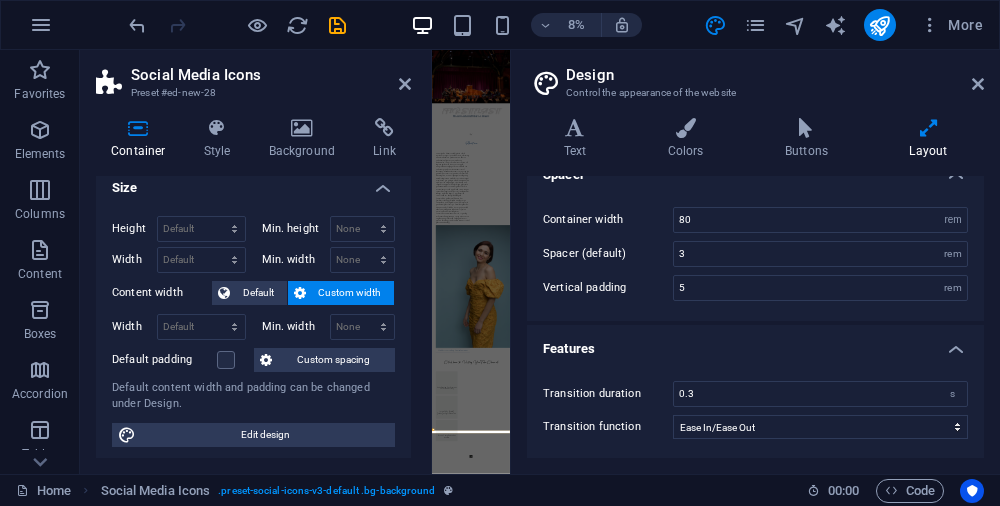scroll, scrollTop: 0, scrollLeft: 0, axis: both 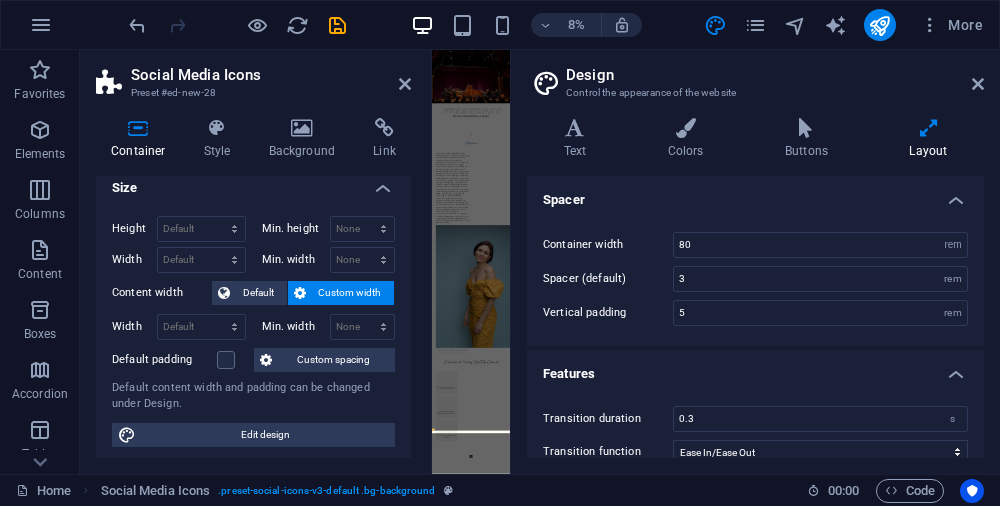 click on "Edit design" at bounding box center [265, 435] 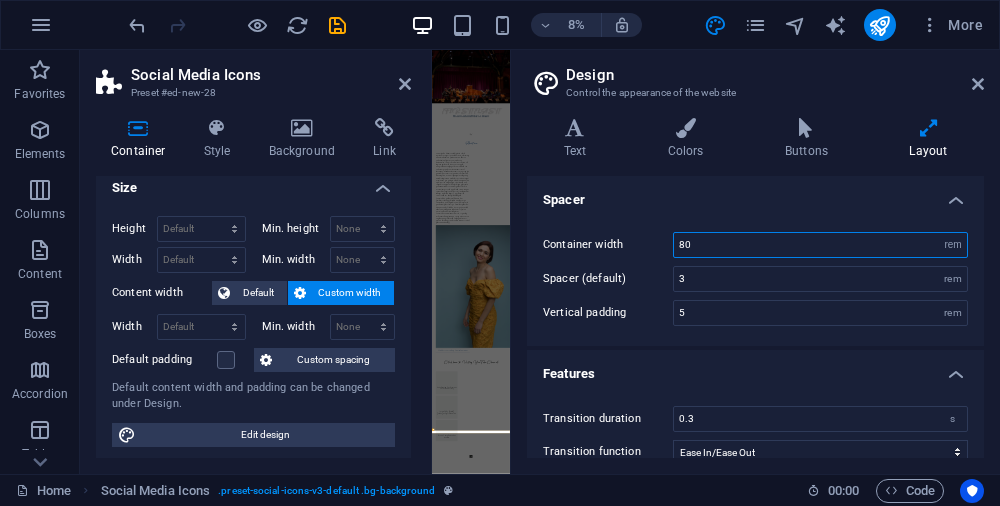 click on "80" at bounding box center [820, 245] 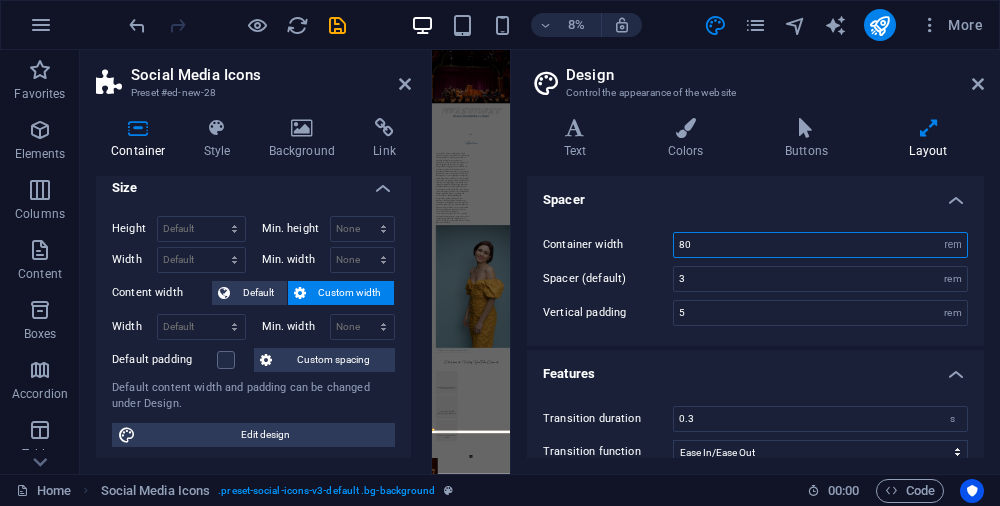 drag, startPoint x: 730, startPoint y: 243, endPoint x: 670, endPoint y: 244, distance: 60.00833 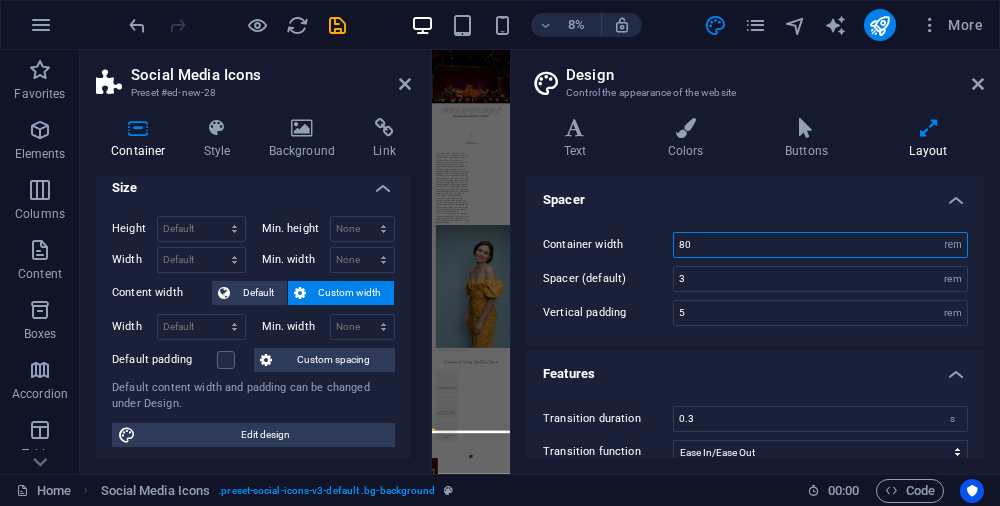 click on "Container width 80 rem px" at bounding box center [755, 245] 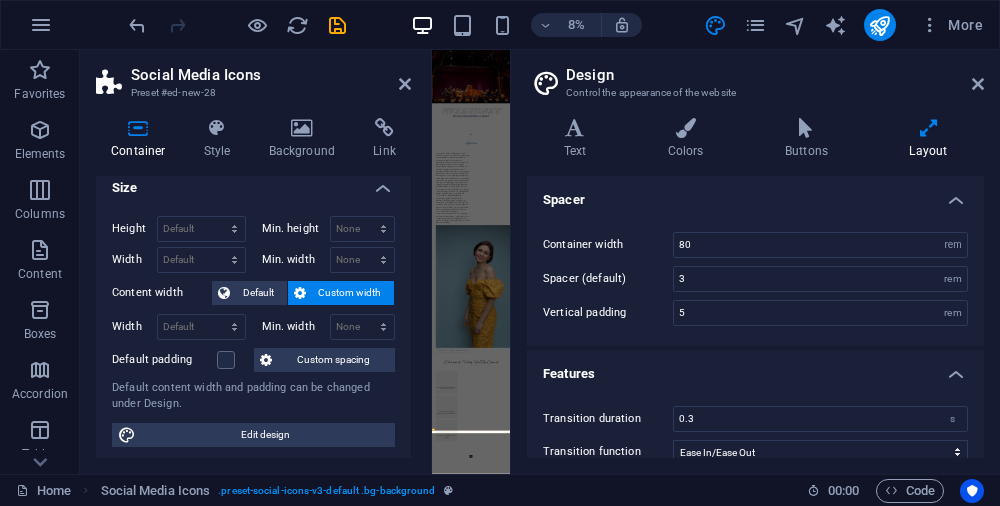 click at bounding box center [217, 128] 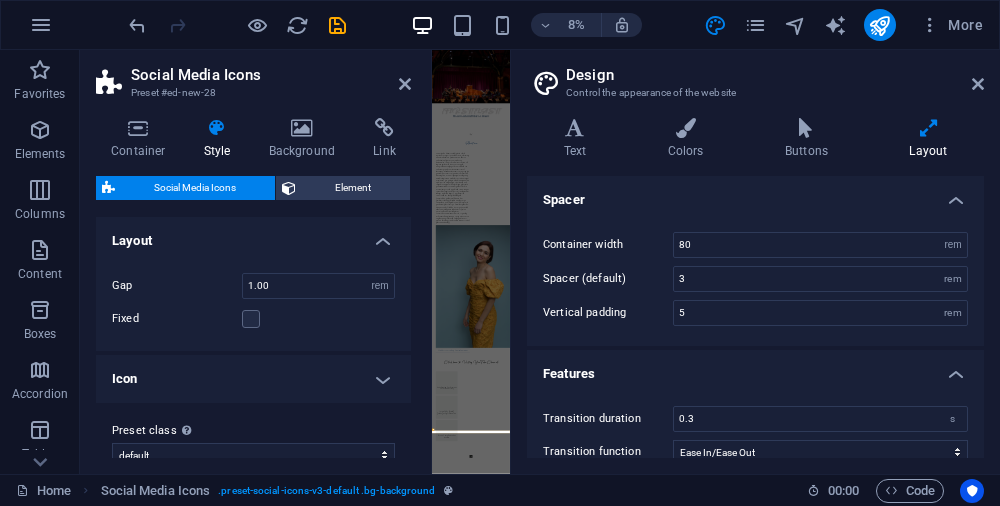 click on "Element" at bounding box center [353, 188] 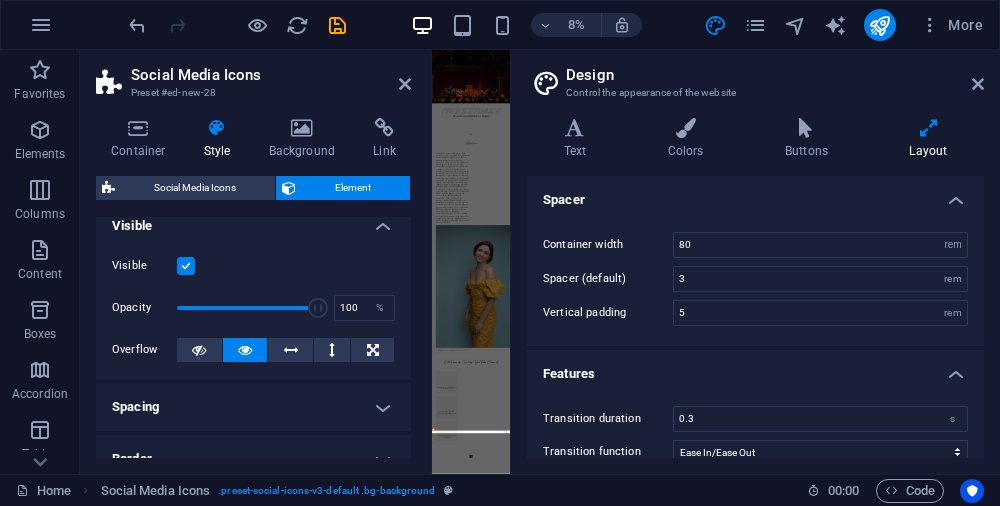 scroll, scrollTop: 12, scrollLeft: 0, axis: vertical 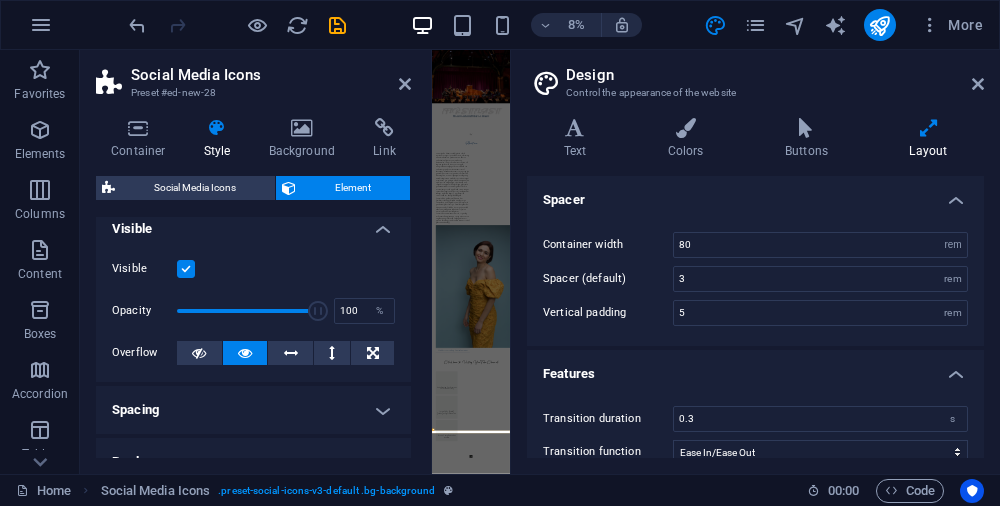 click at bounding box center (302, 128) 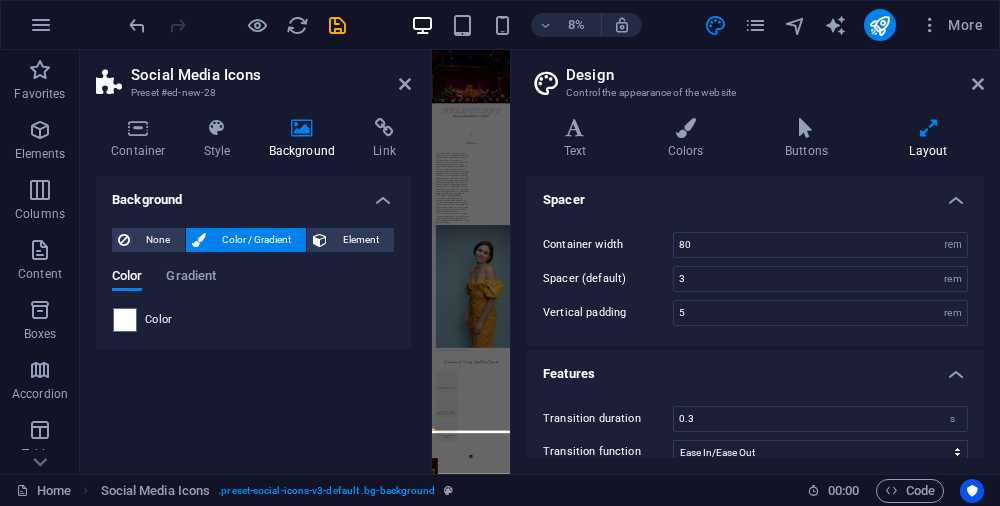 click at bounding box center (217, 128) 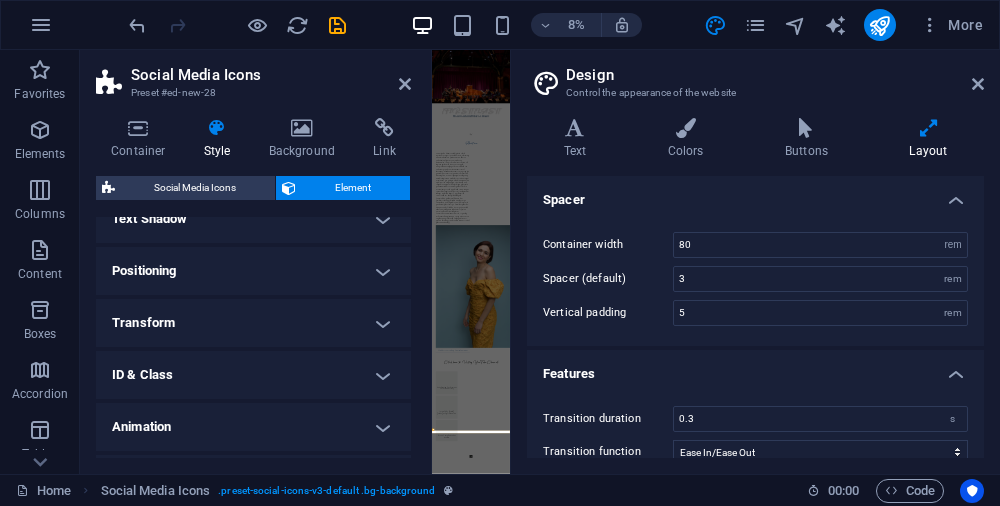 scroll, scrollTop: 360, scrollLeft: 0, axis: vertical 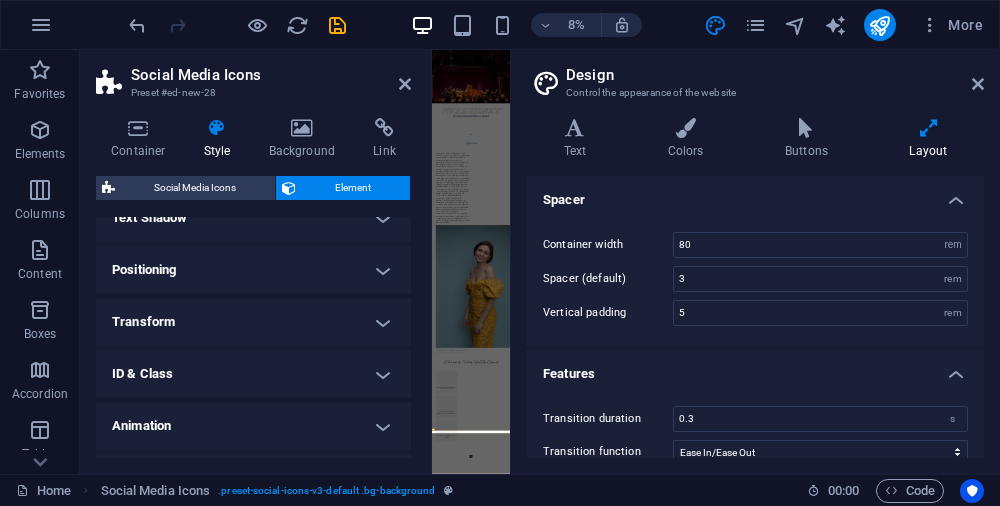 click at bounding box center [978, 84] 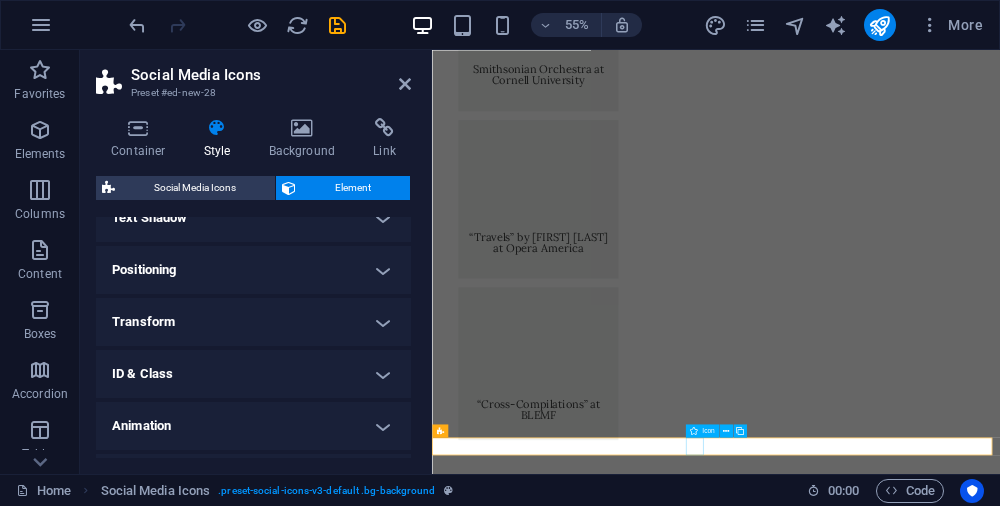 click at bounding box center [726, 431] 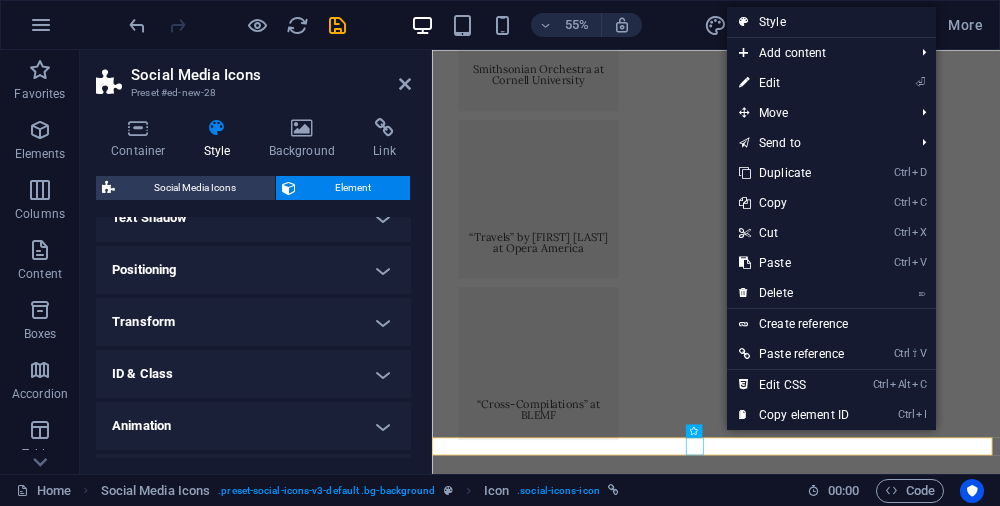 click on "⏎  Edit" at bounding box center (794, 83) 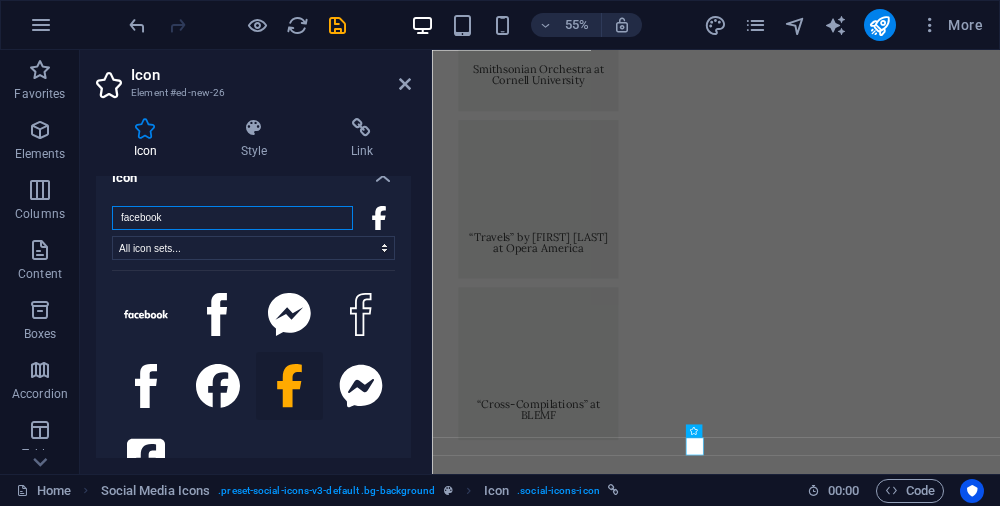 scroll, scrollTop: 23, scrollLeft: 0, axis: vertical 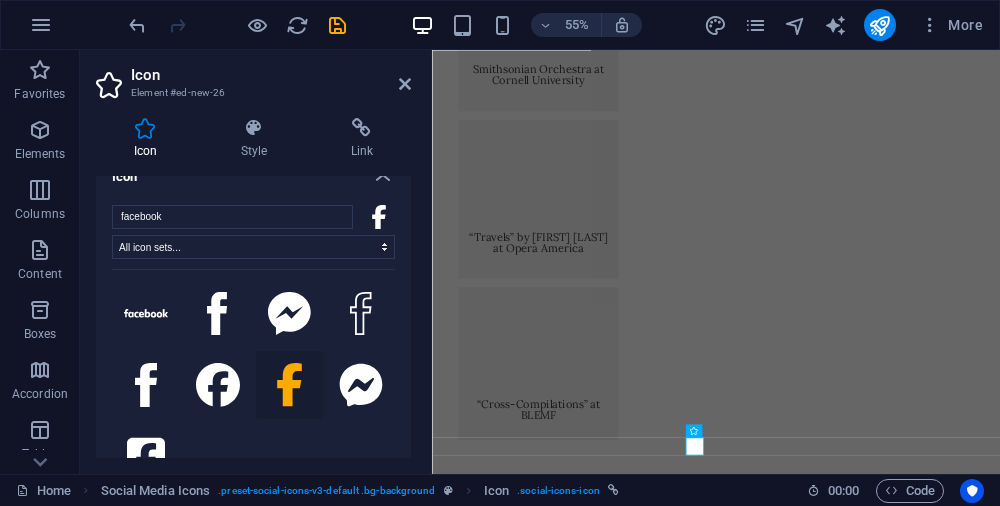 click at bounding box center (254, 128) 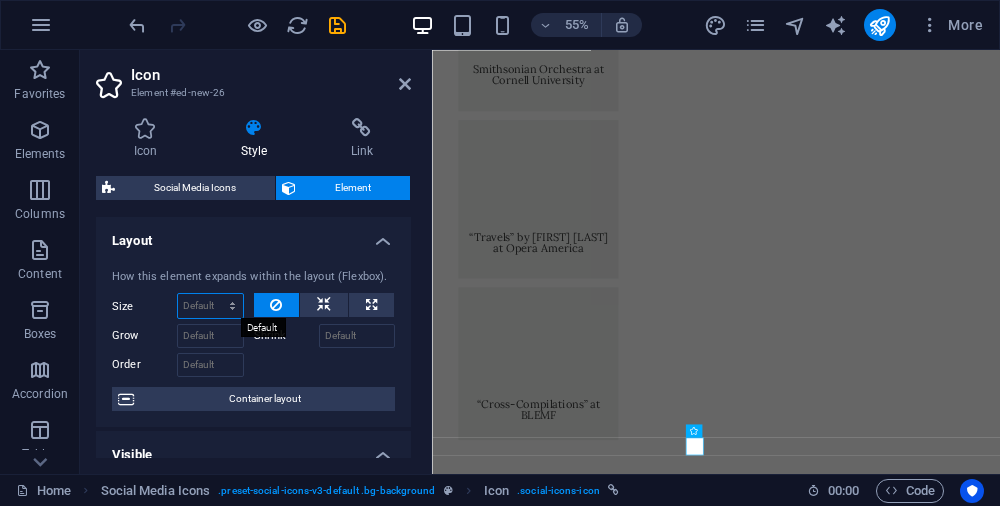 click on "Default auto px % 1/1 1/2 1/3 1/4 1/5 1/6 1/7 1/8 1/9 1/10" at bounding box center [210, 306] 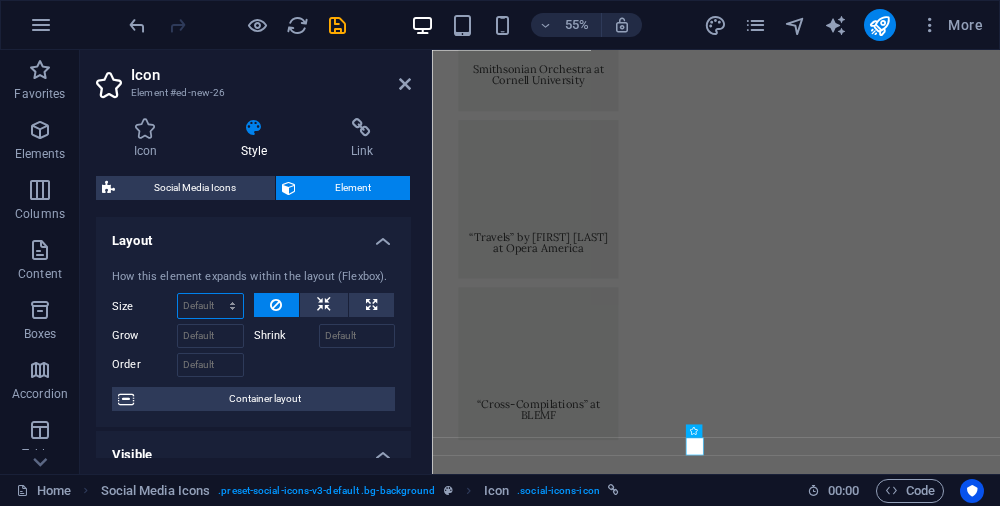 click on "Default auto px % 1/1 1/2 1/3 1/4 1/5 1/6 1/7 1/8 1/9 1/10" at bounding box center [210, 306] 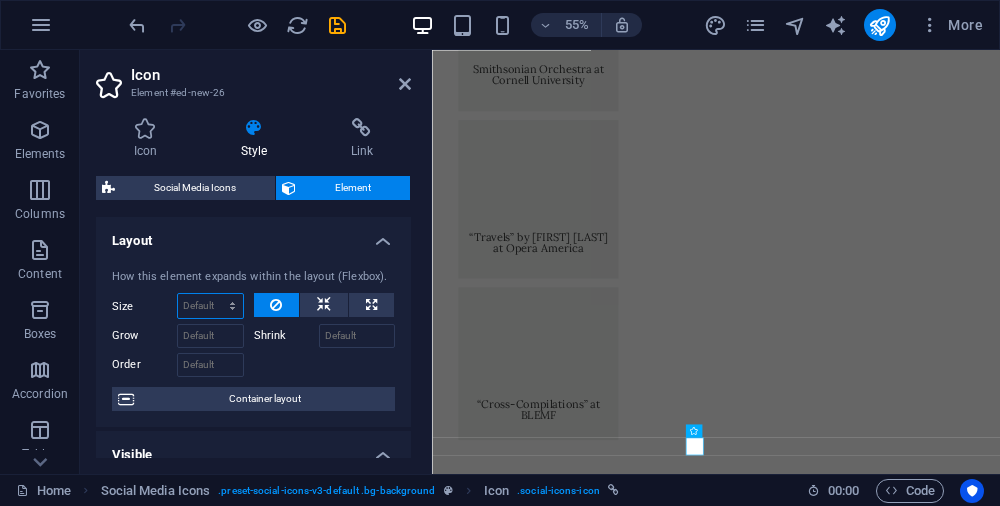 select on "1/10" 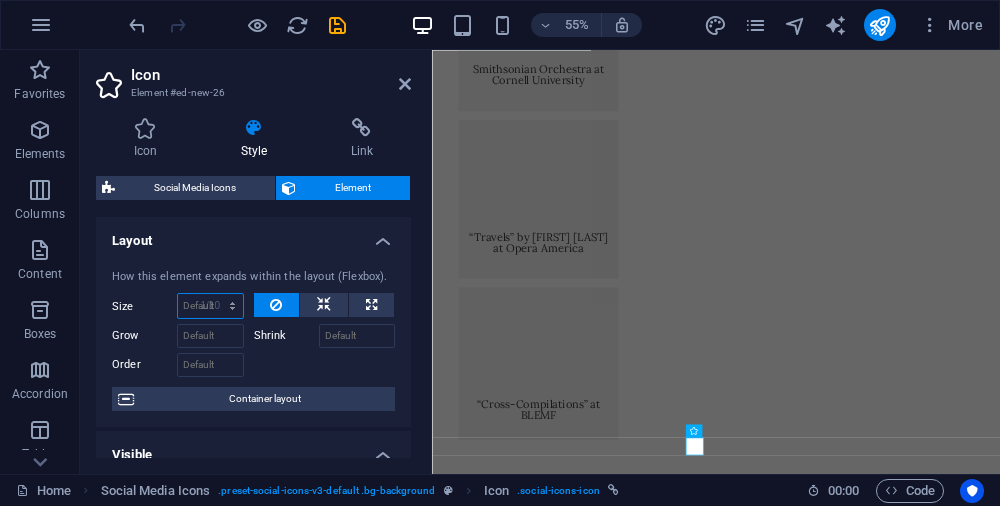 click on "Default auto px % 1/1 1/2 1/3 1/4 1/5 1/6 1/7 1/8 1/9 1/10" at bounding box center [210, 306] 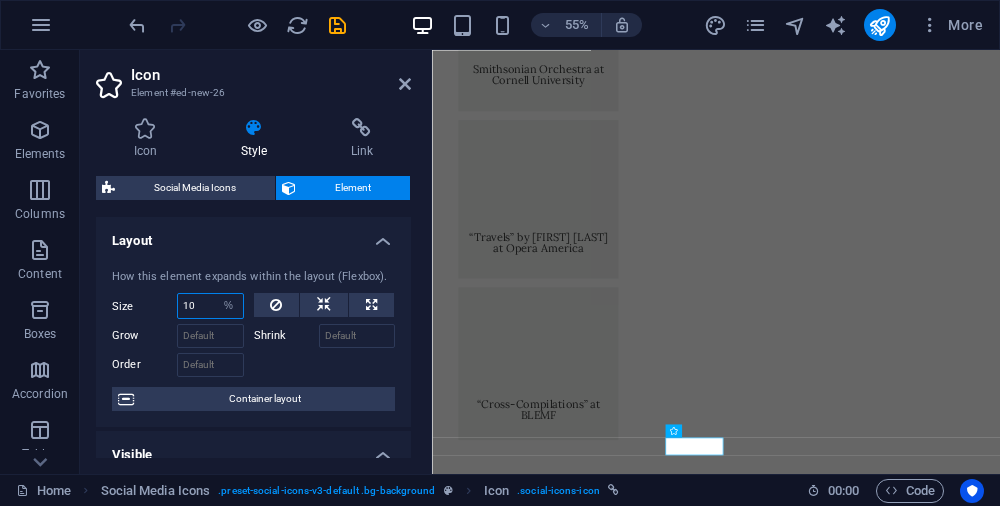 click on "Default auto px % 1/1 1/2 1/3 1/4 1/5 1/6 1/7 1/8 1/9 1/10" at bounding box center [229, 306] 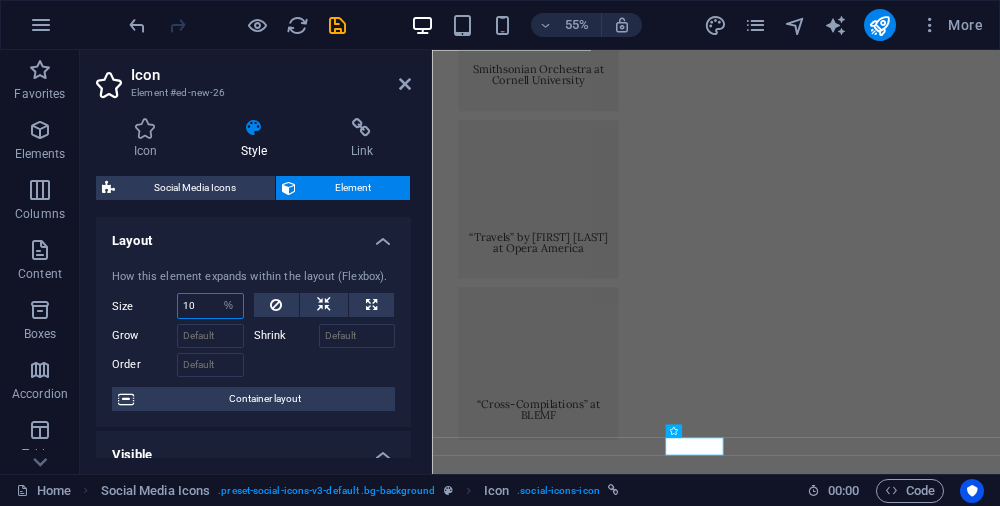 select on "1/5" 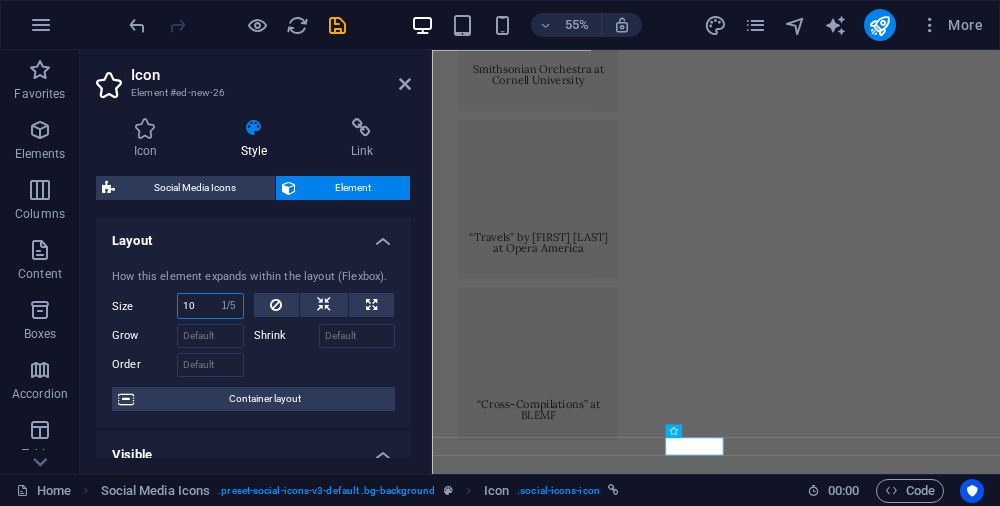 click on "Default auto px % 1/1 1/2 1/3 1/4 1/5 1/6 1/7 1/8 1/9 1/10" at bounding box center (229, 306) 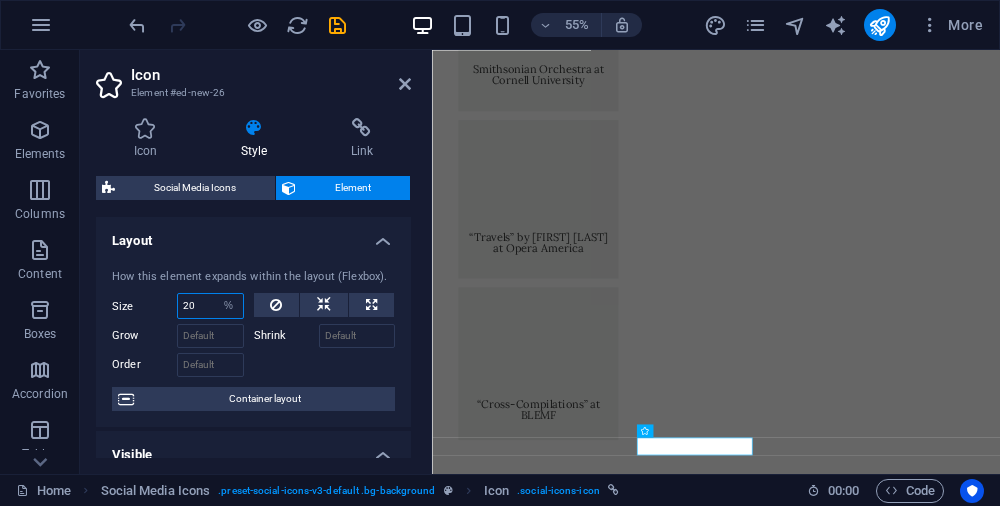 click on "Default auto px % 1/1 1/2 1/3 1/4 1/5 1/6 1/7 1/8 1/9 1/10" at bounding box center [229, 306] 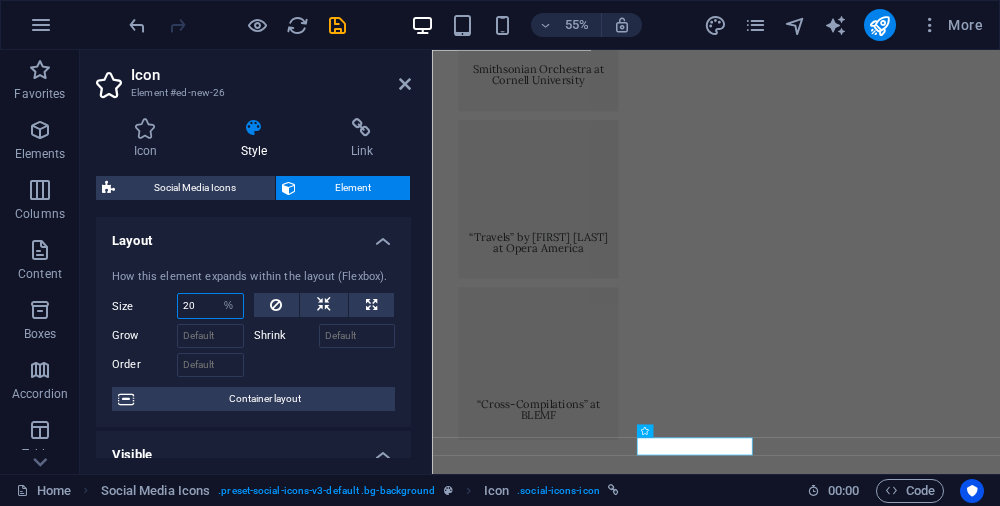 select on "ad4bknqlfg4" 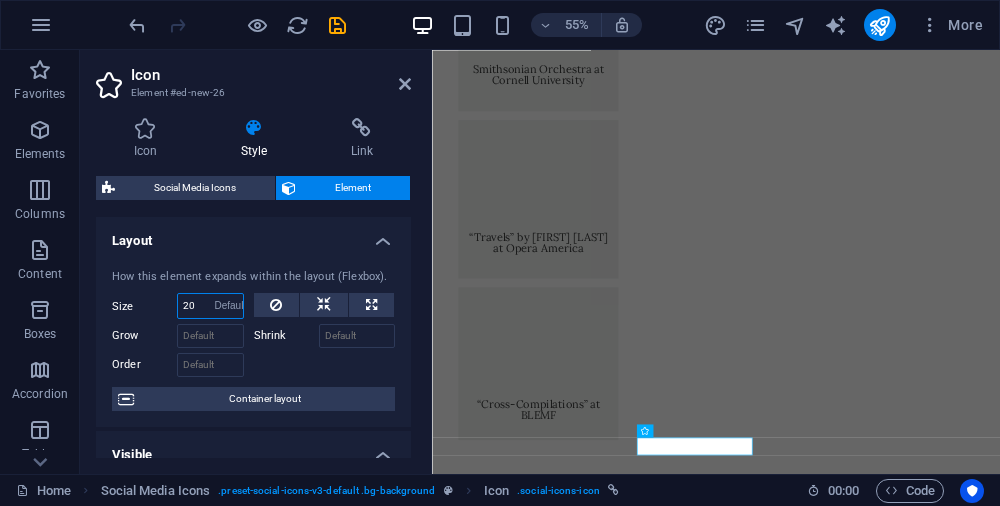 click on "Default auto px % 1/1 1/2 1/3 1/4 1/5 1/6 1/7 1/8 1/9 1/10" at bounding box center [229, 306] 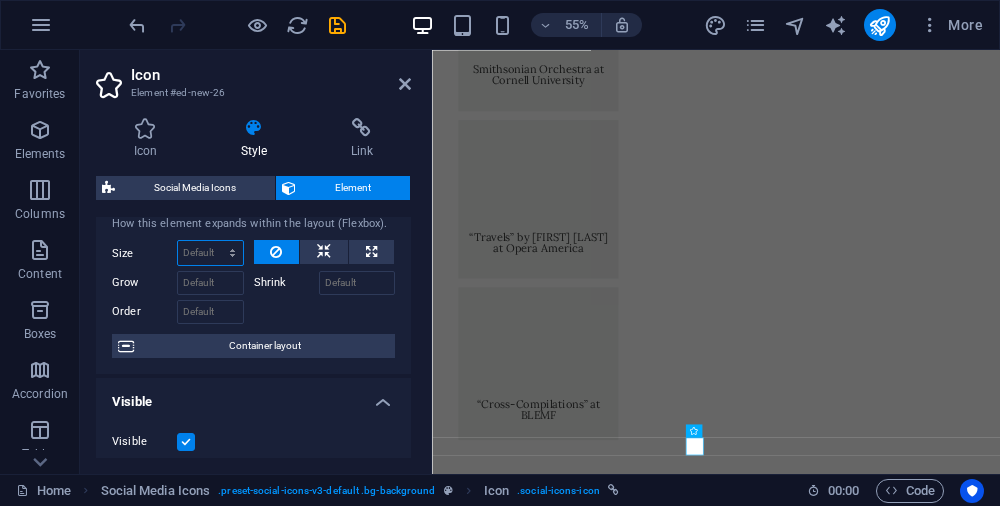 scroll, scrollTop: 57, scrollLeft: 0, axis: vertical 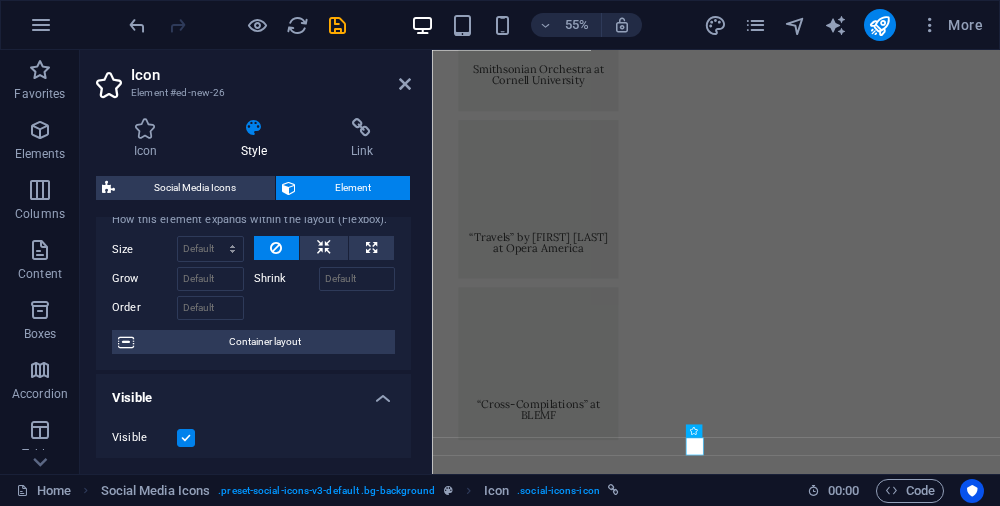 click on "Container layout" at bounding box center (264, 342) 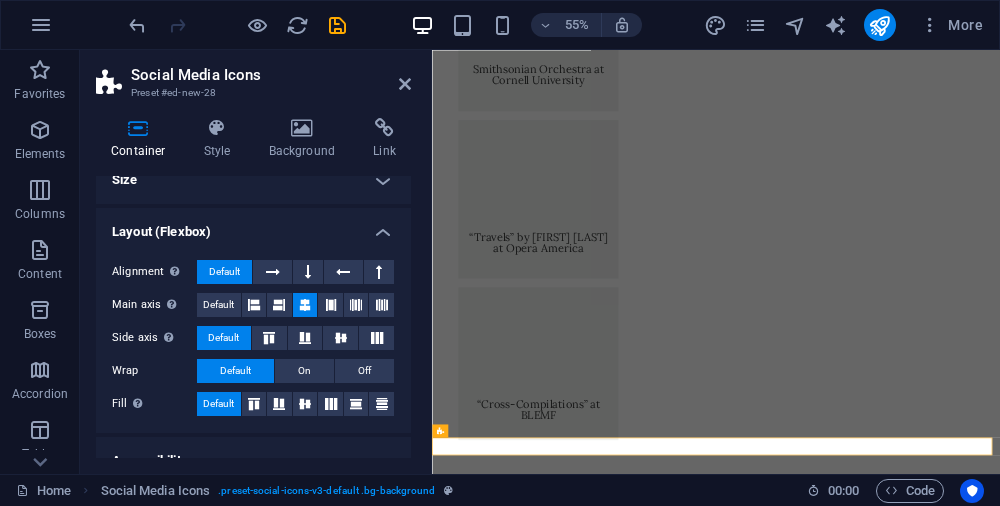 scroll, scrollTop: 0, scrollLeft: 0, axis: both 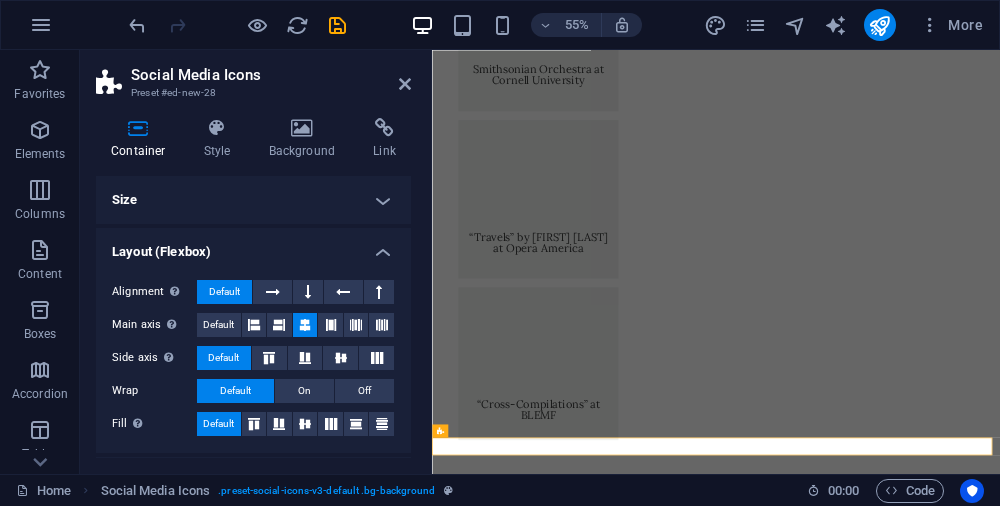 click on "Size" at bounding box center [253, 200] 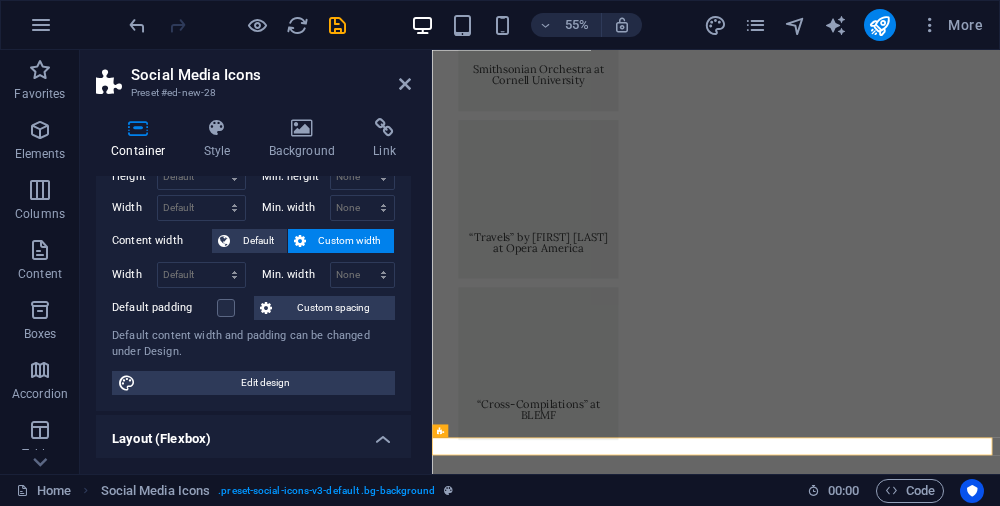scroll, scrollTop: 0, scrollLeft: 0, axis: both 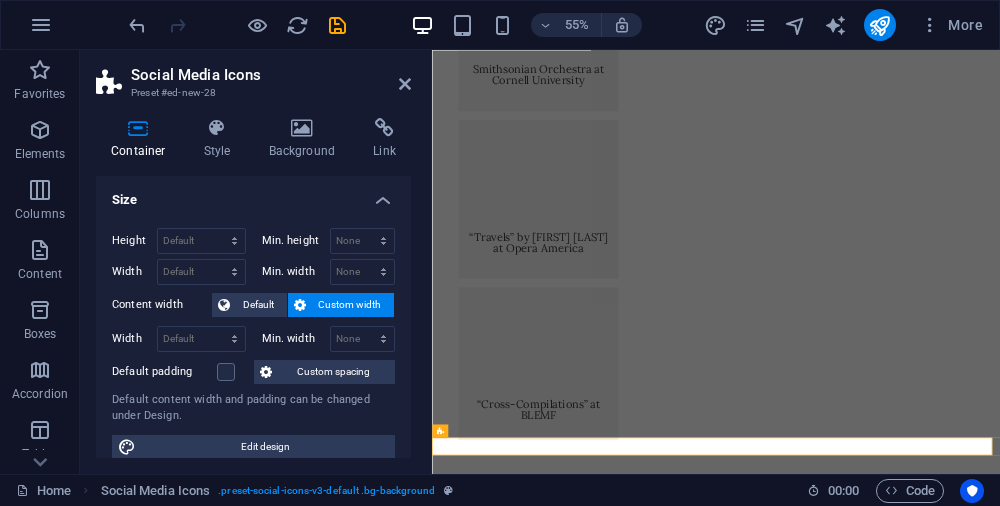 click on "Social Media Icons Preset #ed-new-28" at bounding box center (253, 76) 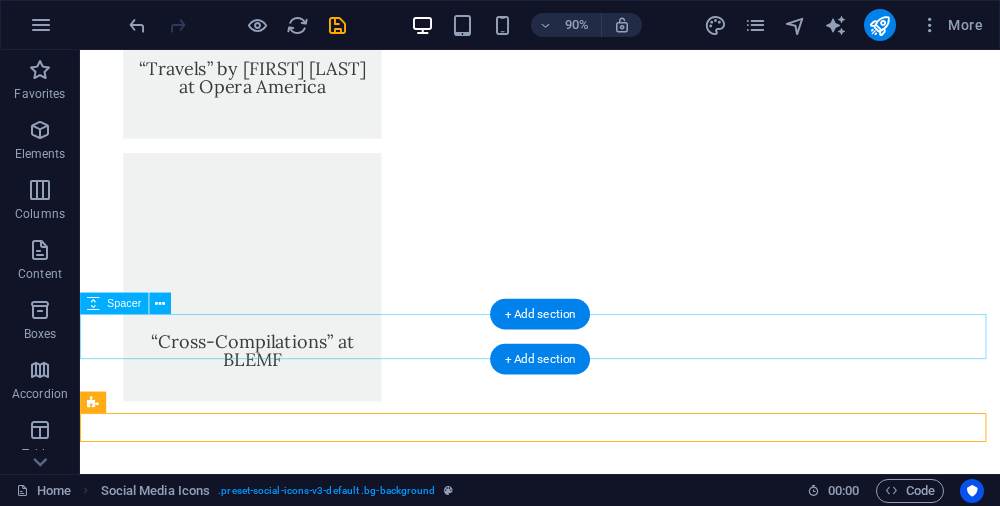click at bounding box center (591, 2978) 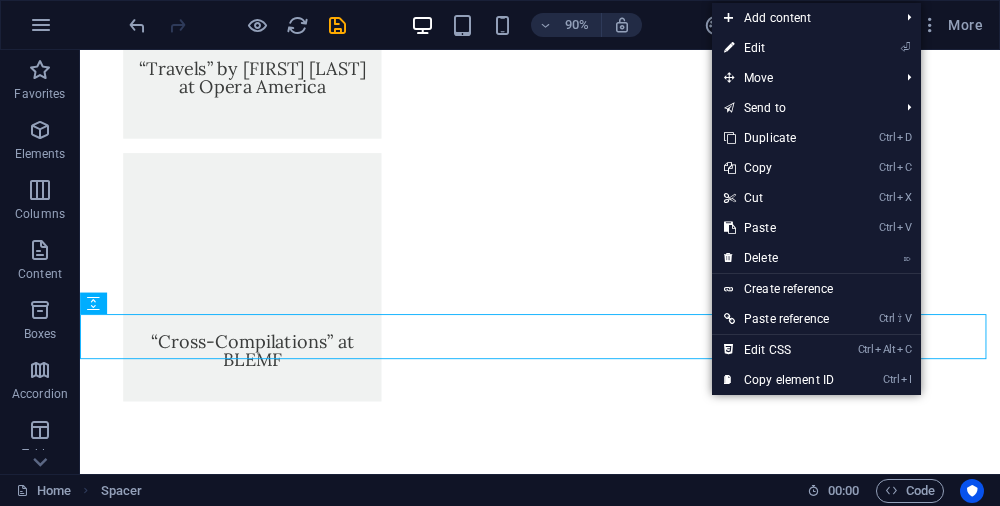 click on "⌦  Delete" at bounding box center (779, 258) 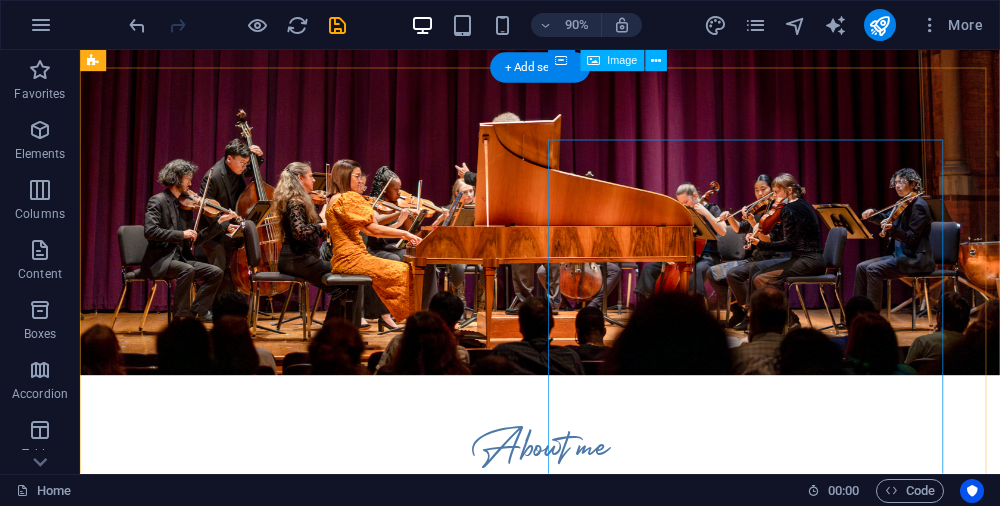 scroll, scrollTop: 0, scrollLeft: 0, axis: both 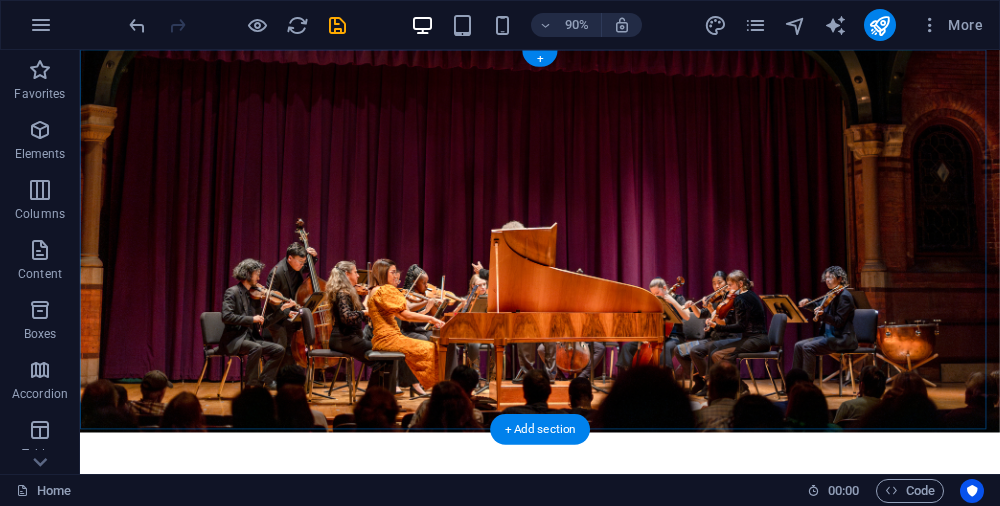 click on "+" at bounding box center [539, 59] 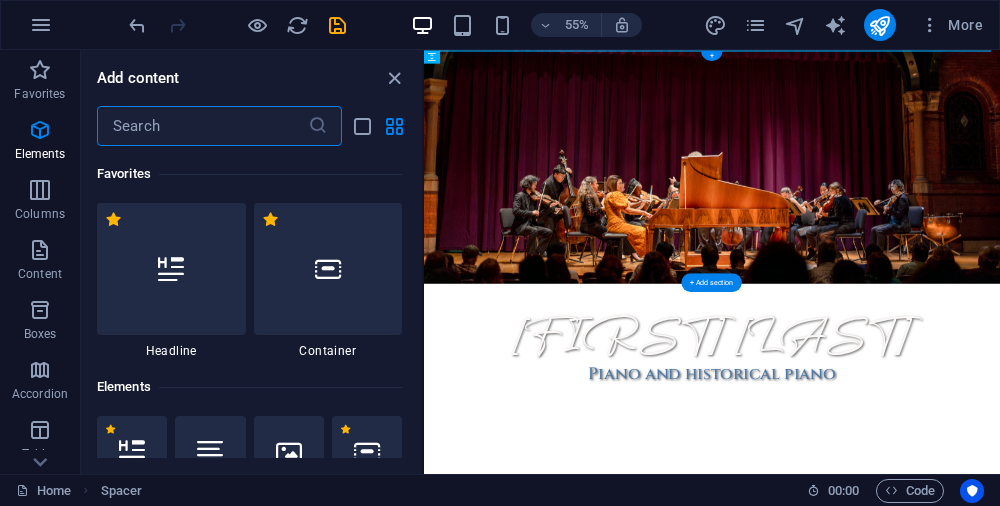 scroll, scrollTop: 3499, scrollLeft: 0, axis: vertical 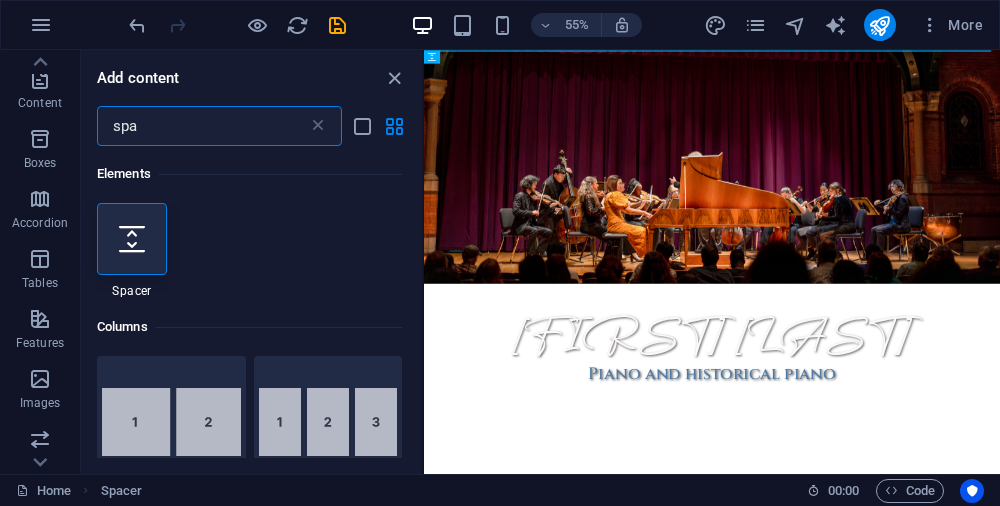 type on "spa" 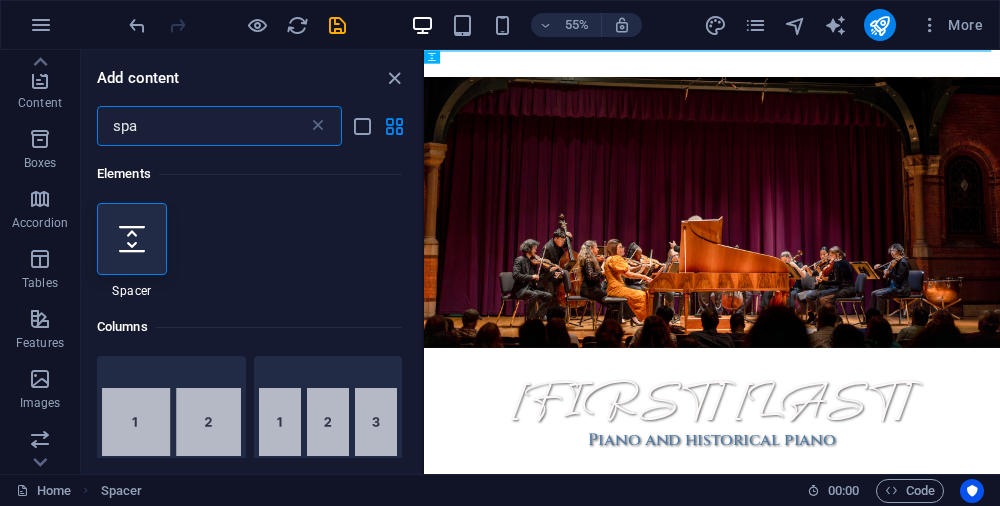 select on "px" 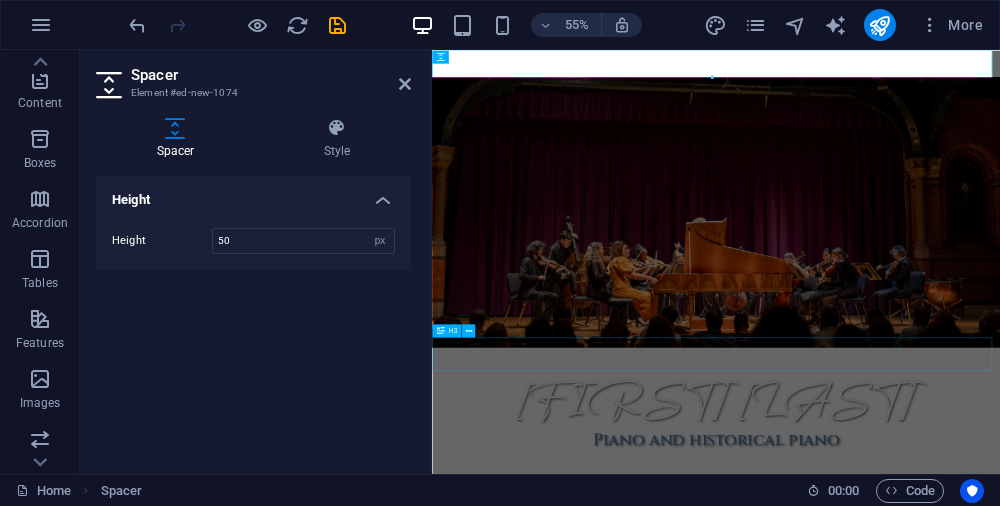 click on "About me" at bounding box center (948, 1096) 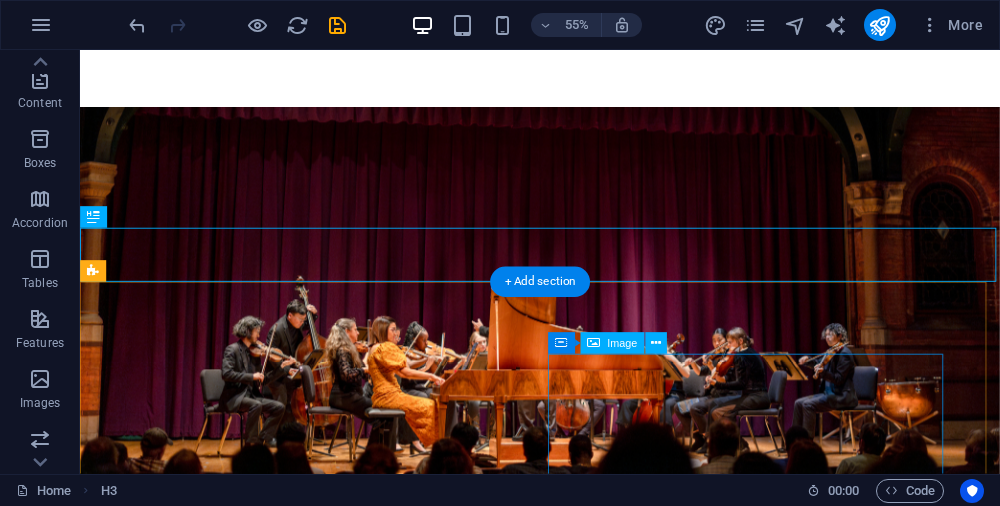 scroll, scrollTop: 324, scrollLeft: 0, axis: vertical 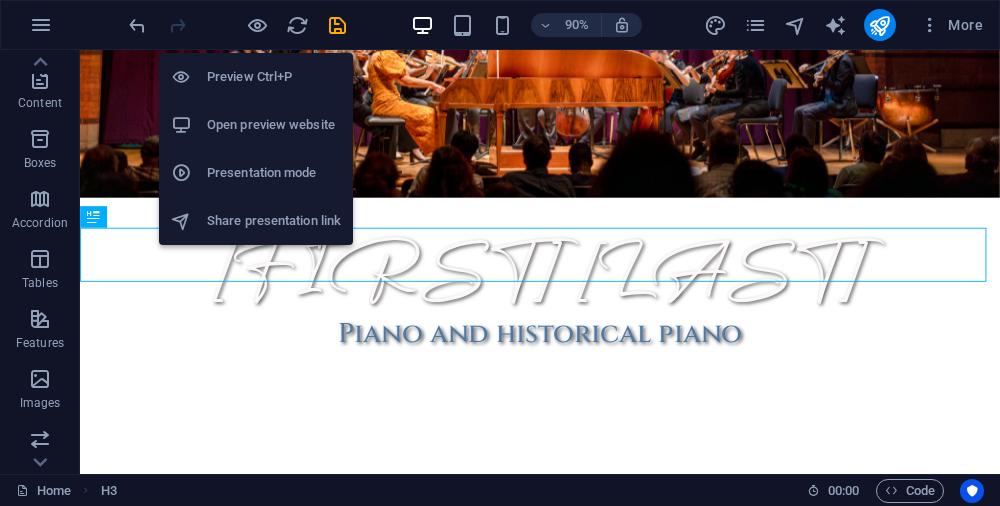 click at bounding box center [257, 25] 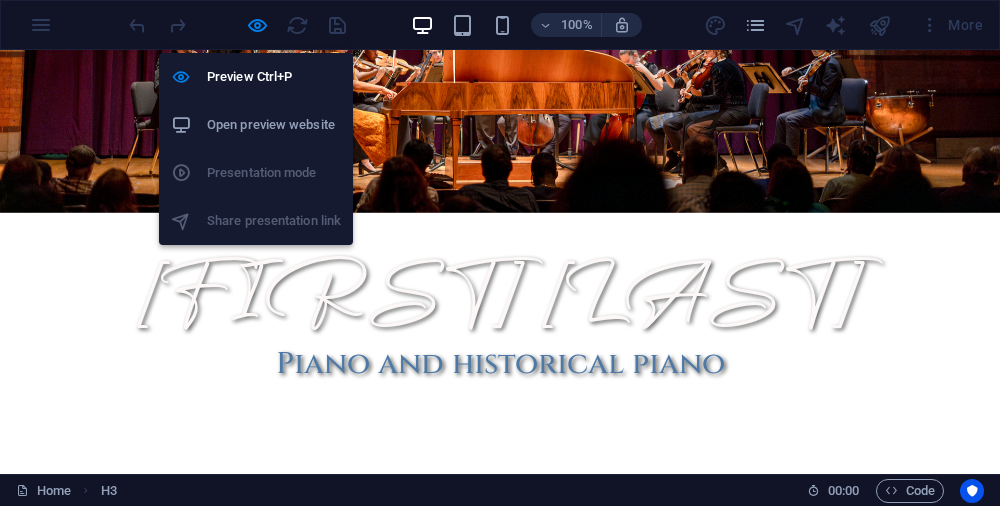 click on "Preview Ctrl+P" at bounding box center (274, 77) 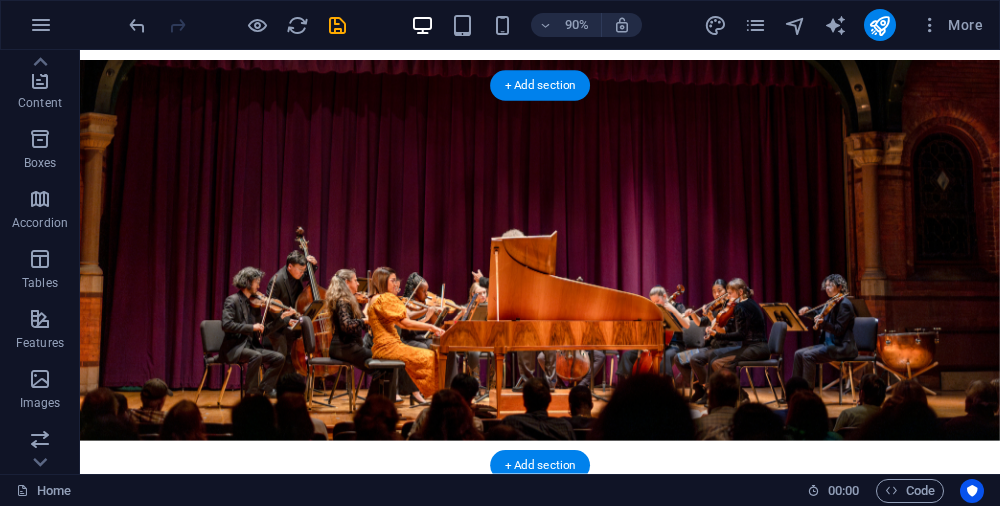 scroll, scrollTop: 0, scrollLeft: 0, axis: both 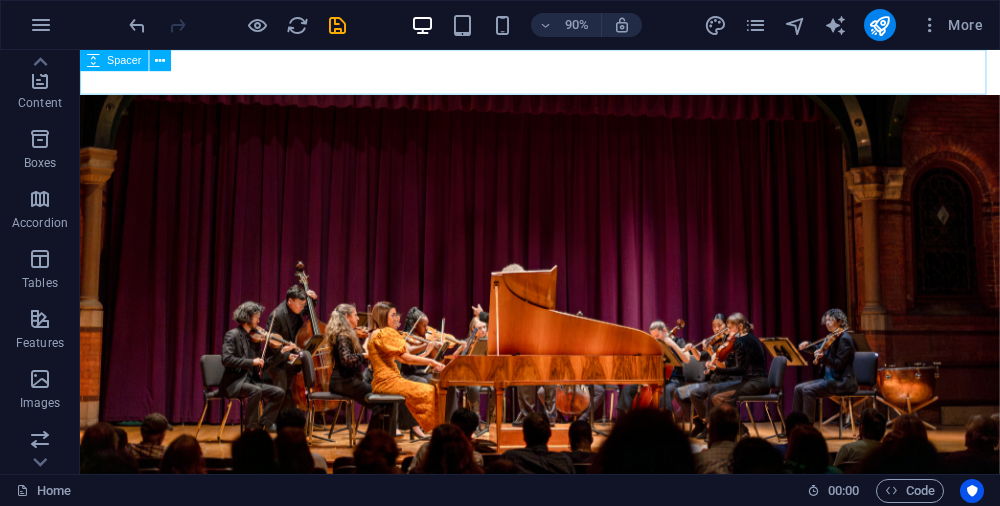click at bounding box center (160, 60) 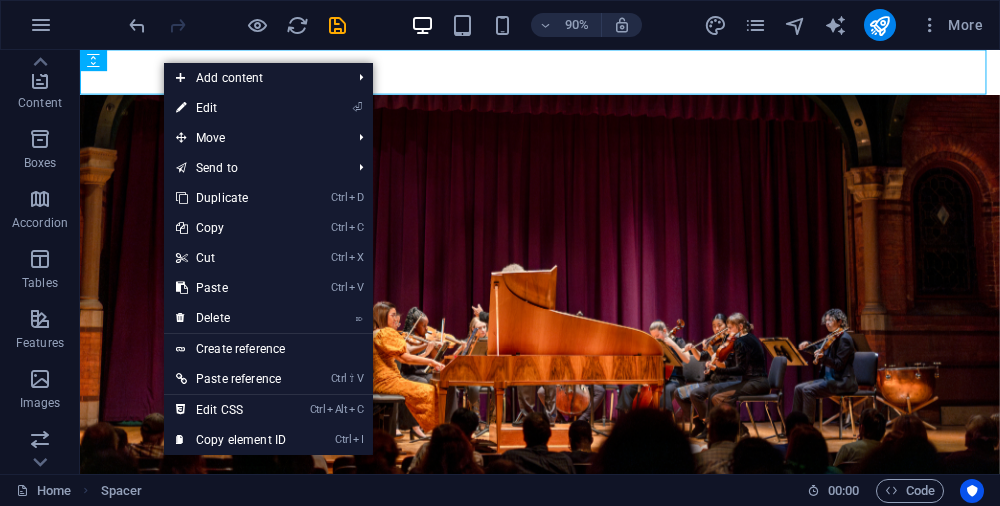 click on "⏎  Edit" at bounding box center [231, 108] 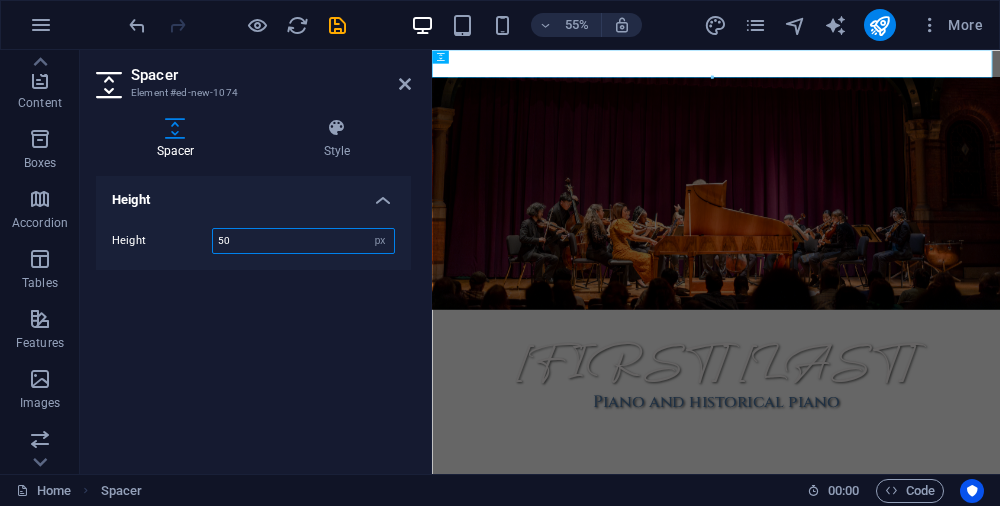drag, startPoint x: 231, startPoint y: 240, endPoint x: 207, endPoint y: 243, distance: 24.186773 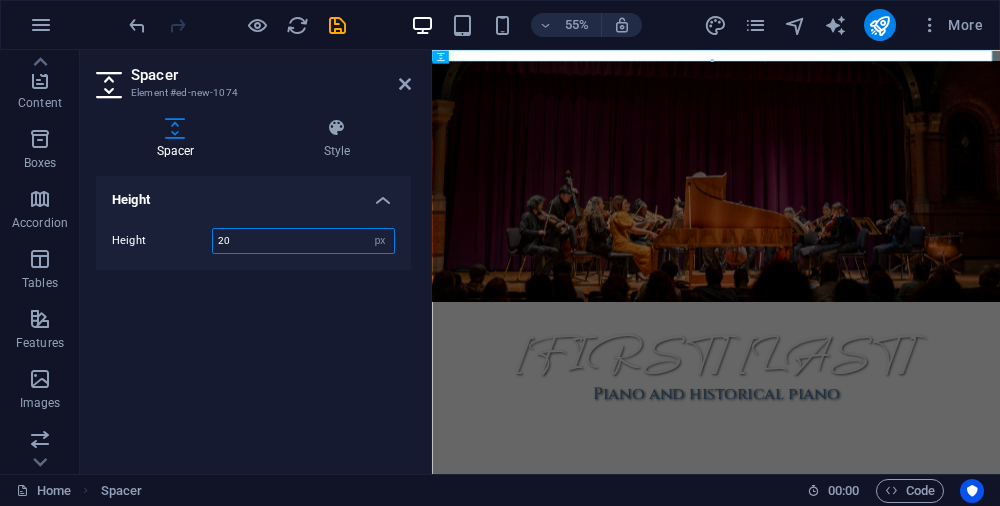 type on "20" 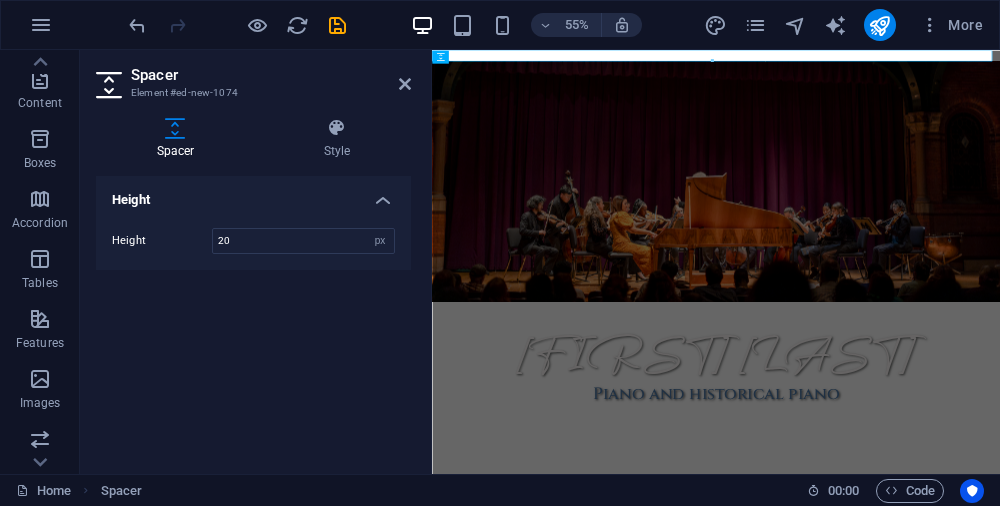 click at bounding box center [405, 84] 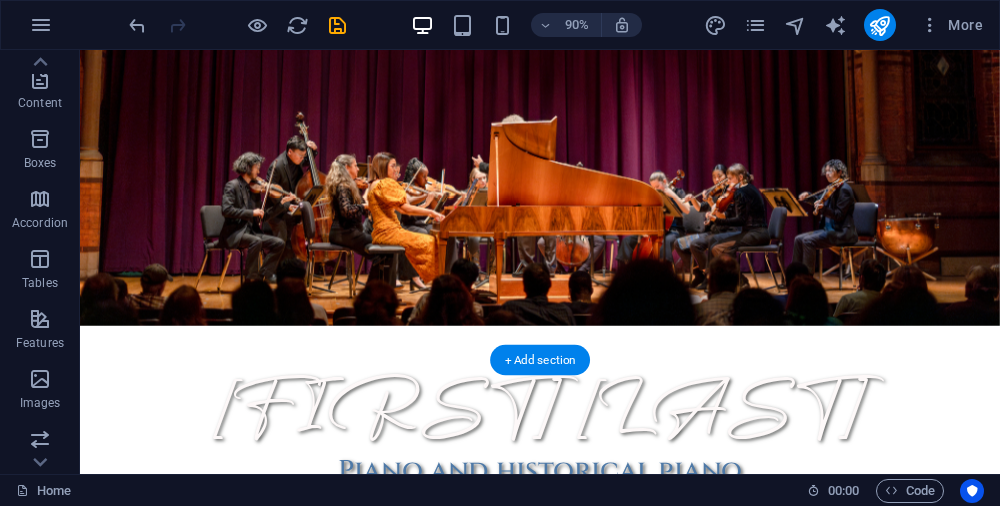 scroll, scrollTop: 0, scrollLeft: 0, axis: both 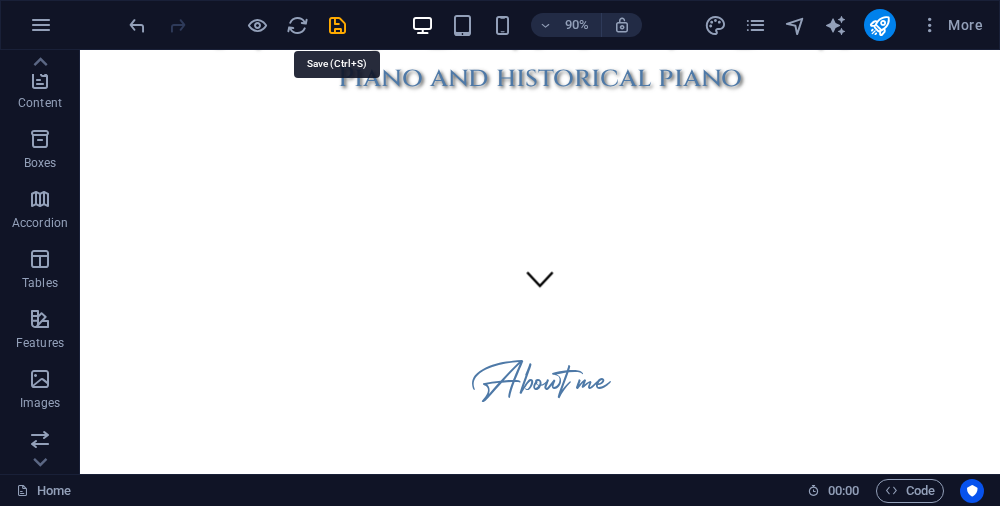 click at bounding box center [337, 25] 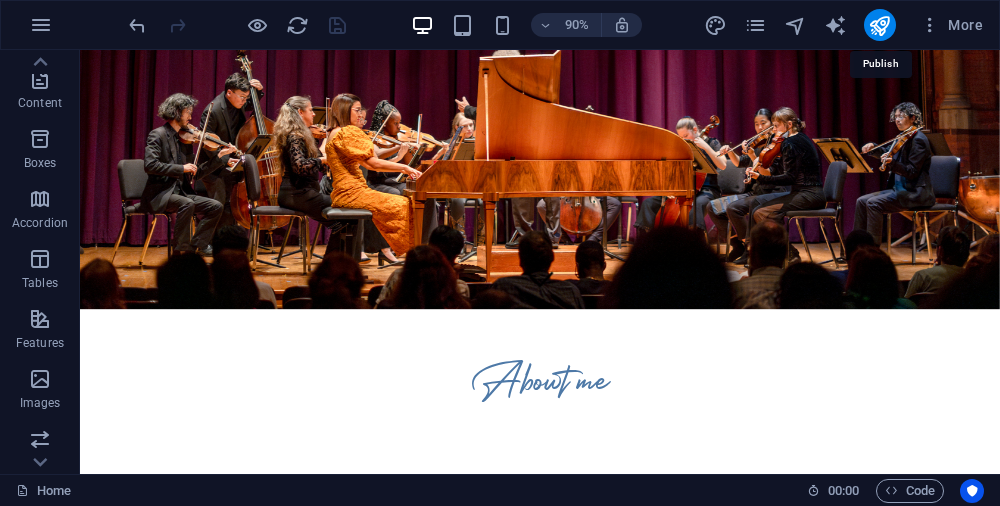 click at bounding box center (879, 25) 